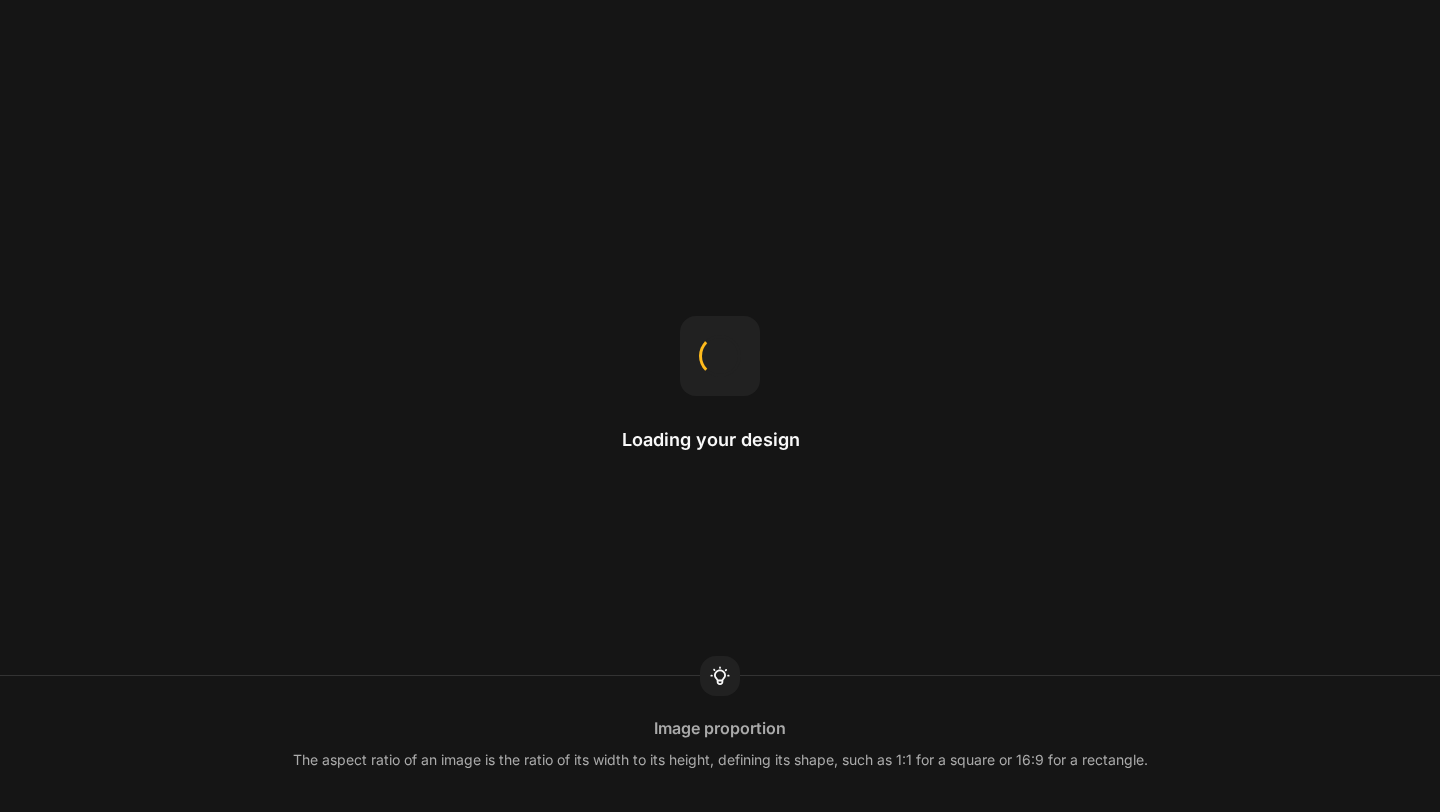 scroll, scrollTop: 0, scrollLeft: 0, axis: both 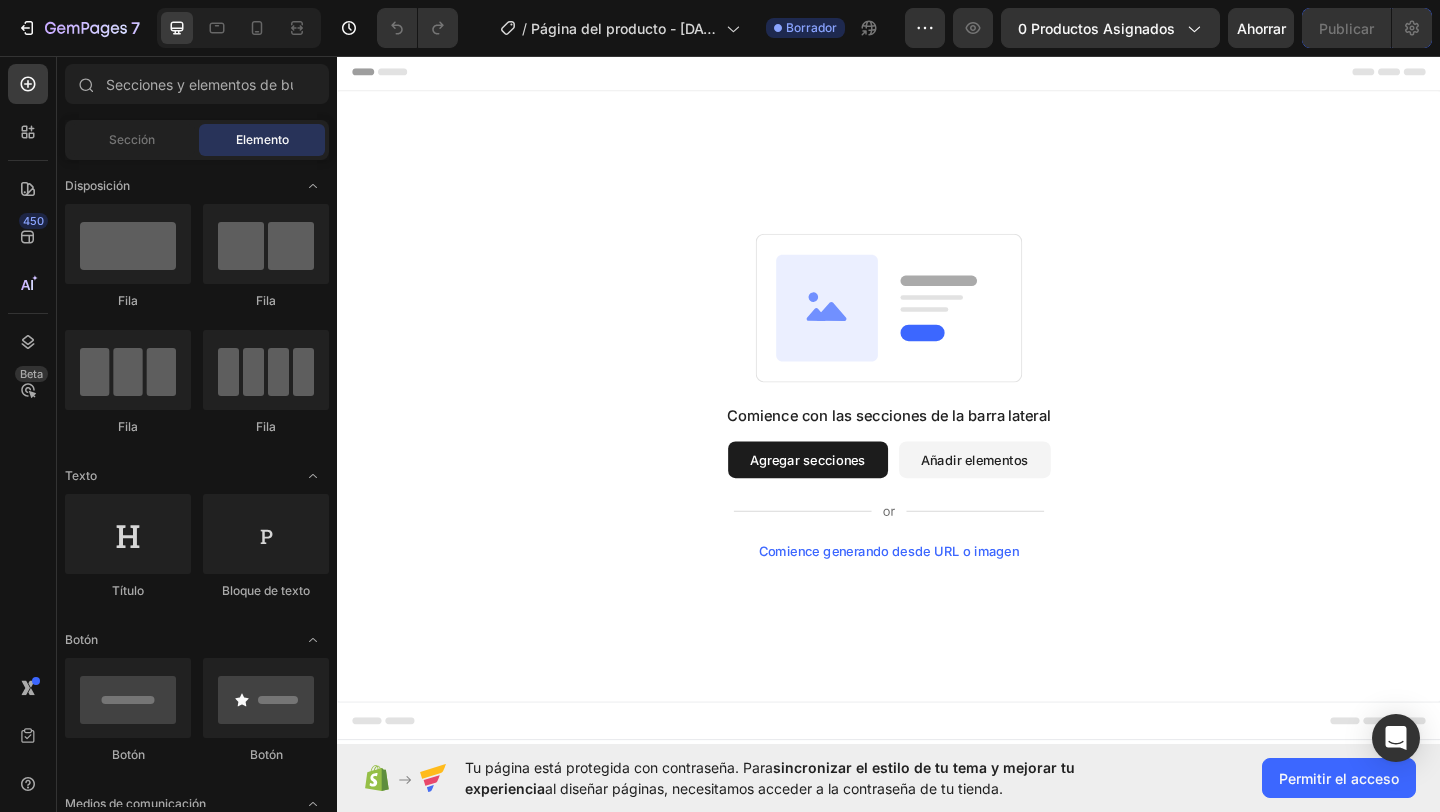 click on "Agregar secciones" at bounding box center (849, 495) 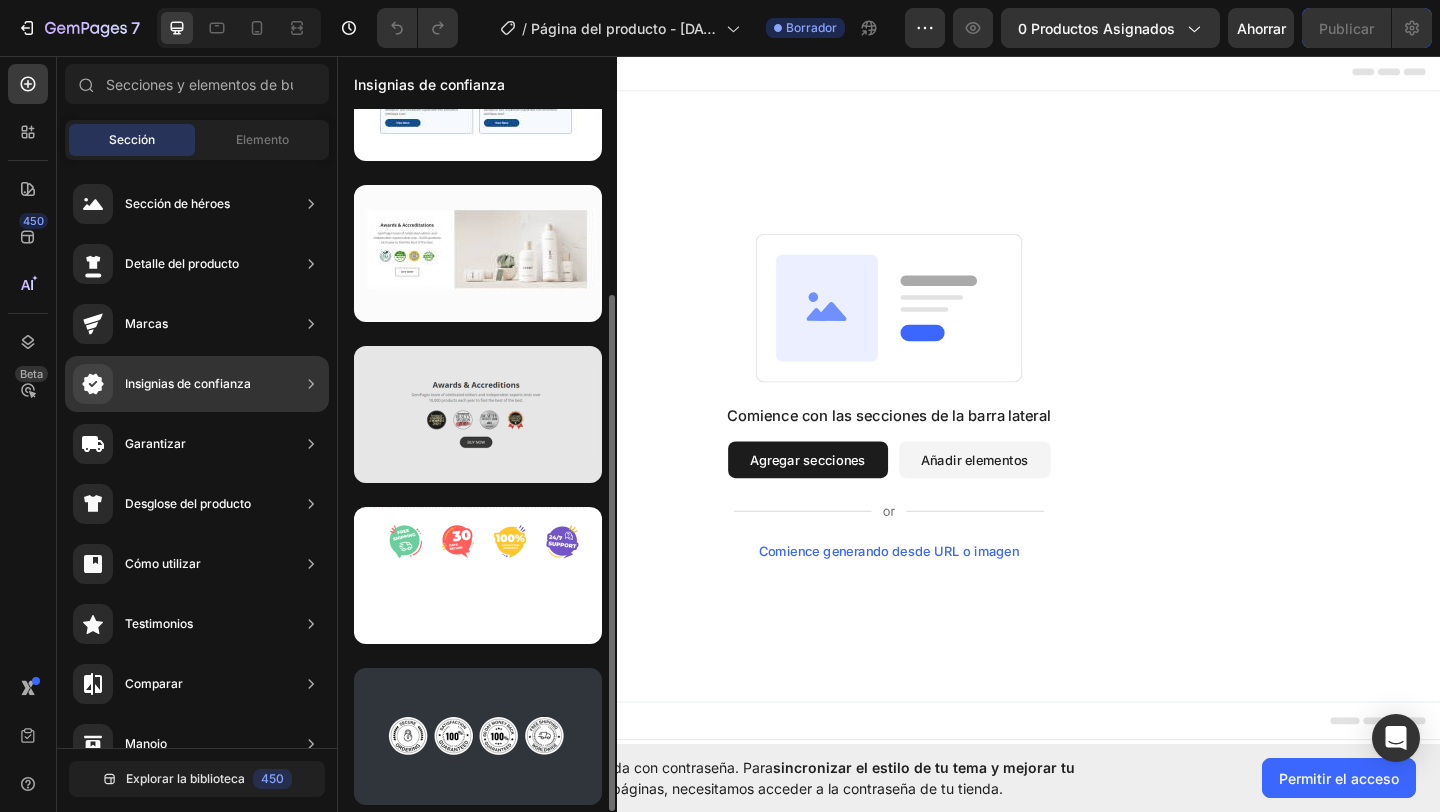 scroll, scrollTop: 0, scrollLeft: 0, axis: both 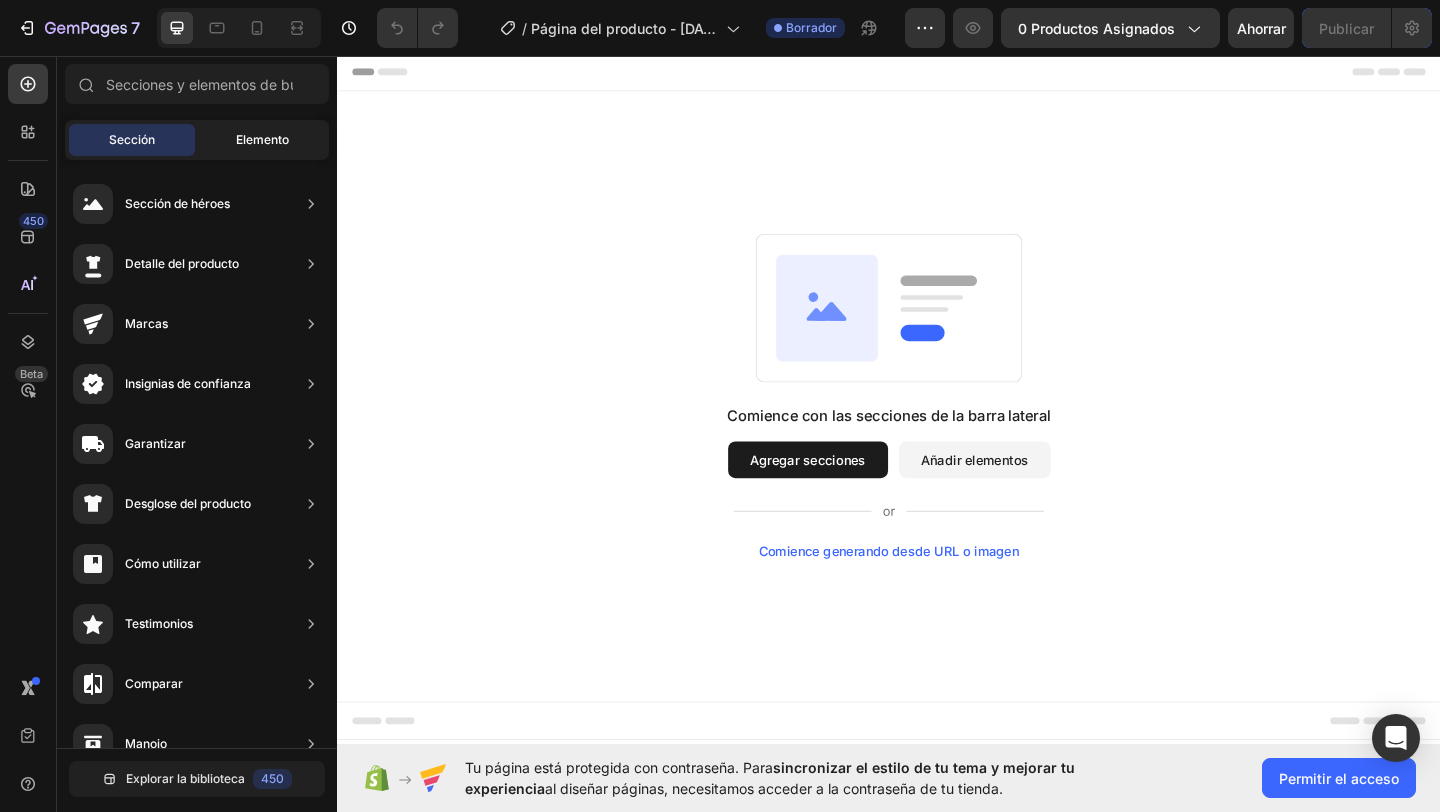 click on "Elemento" 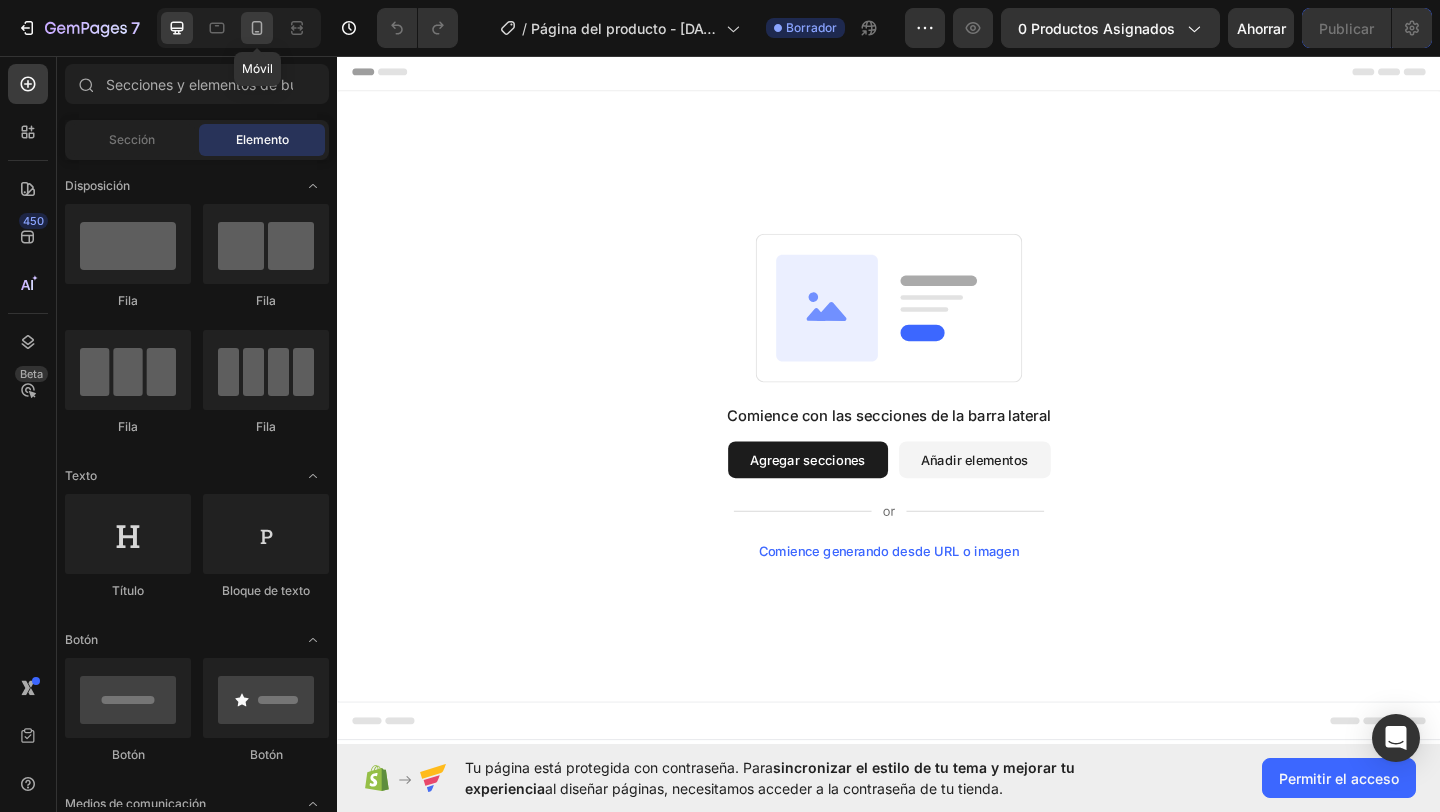 click 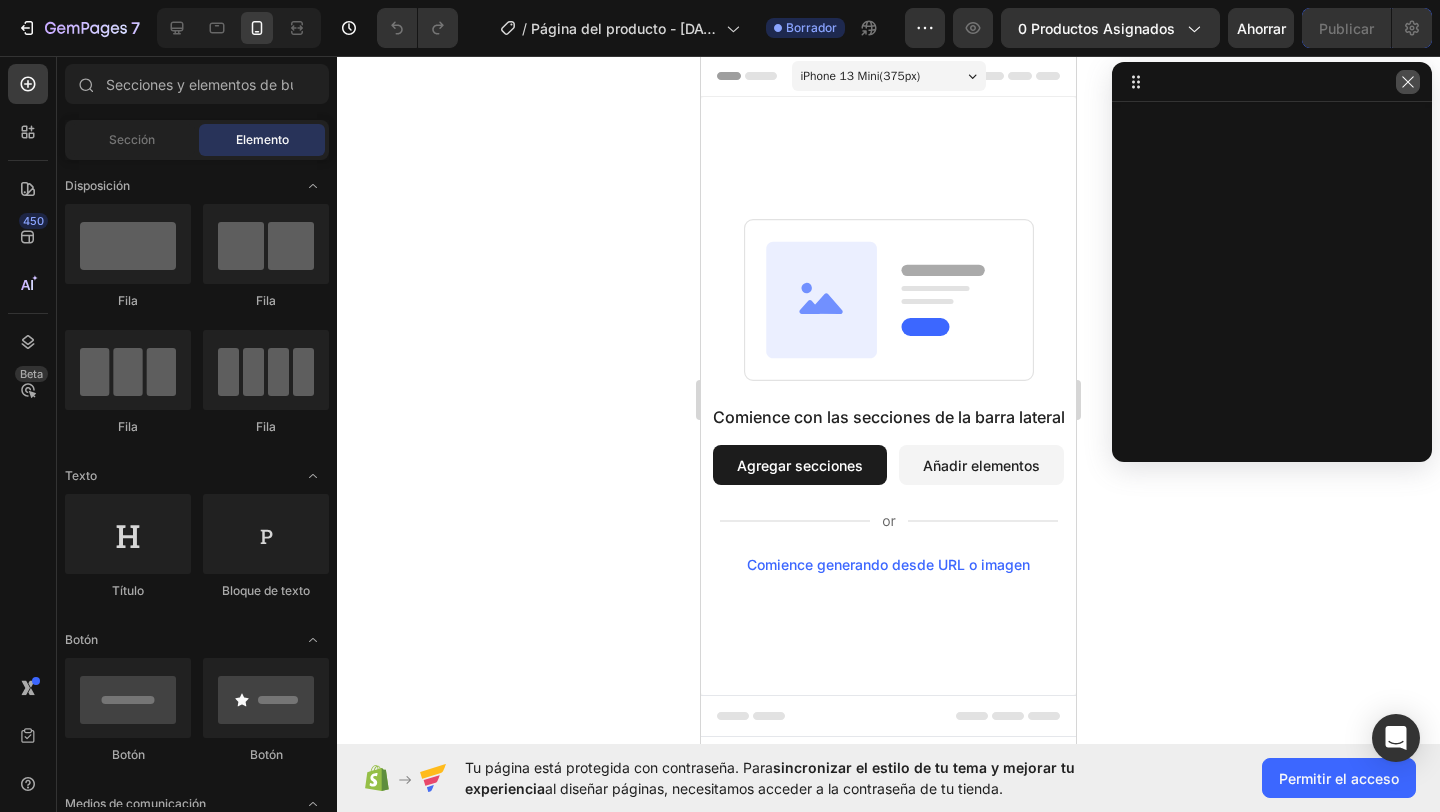 click 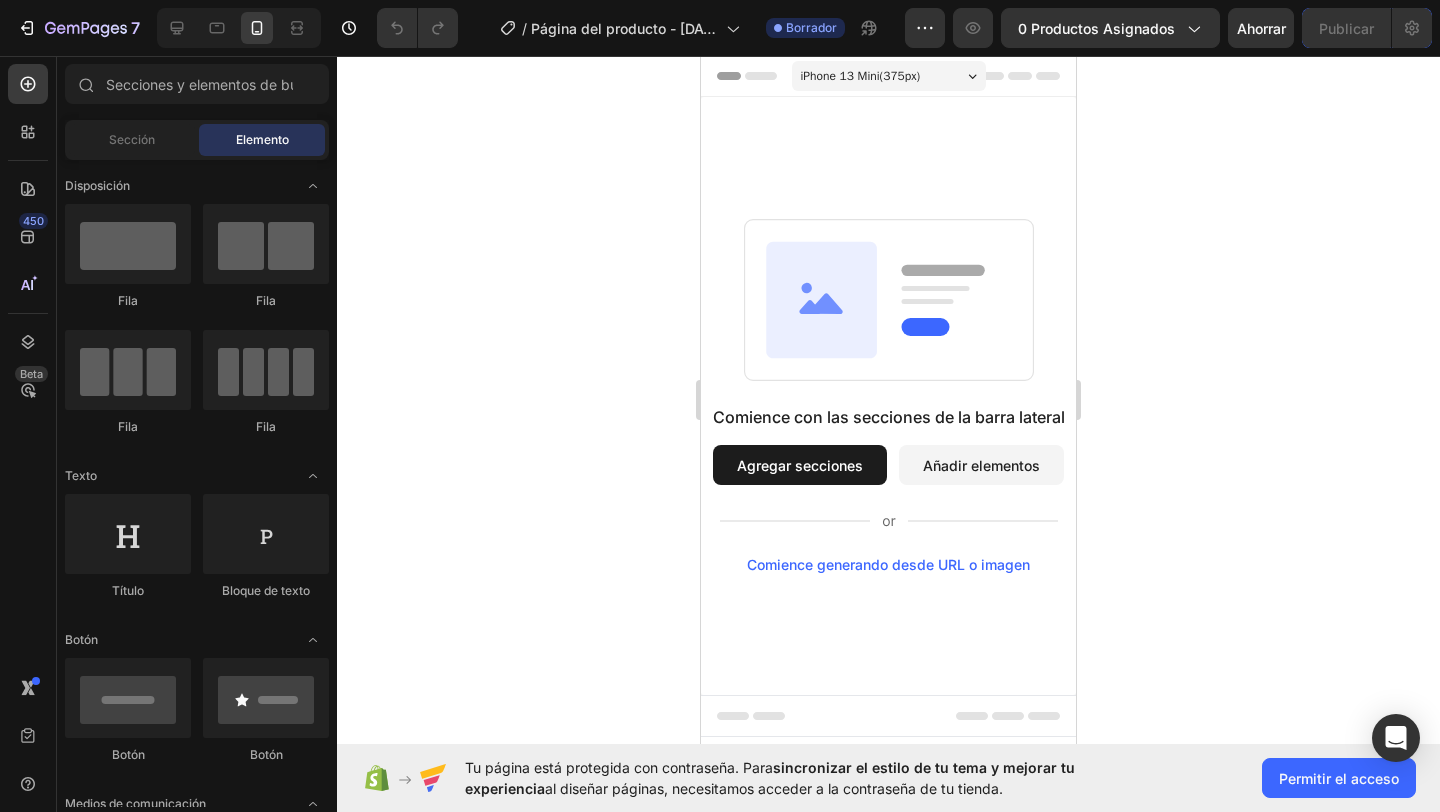 click on "Agregar secciones" at bounding box center (800, 465) 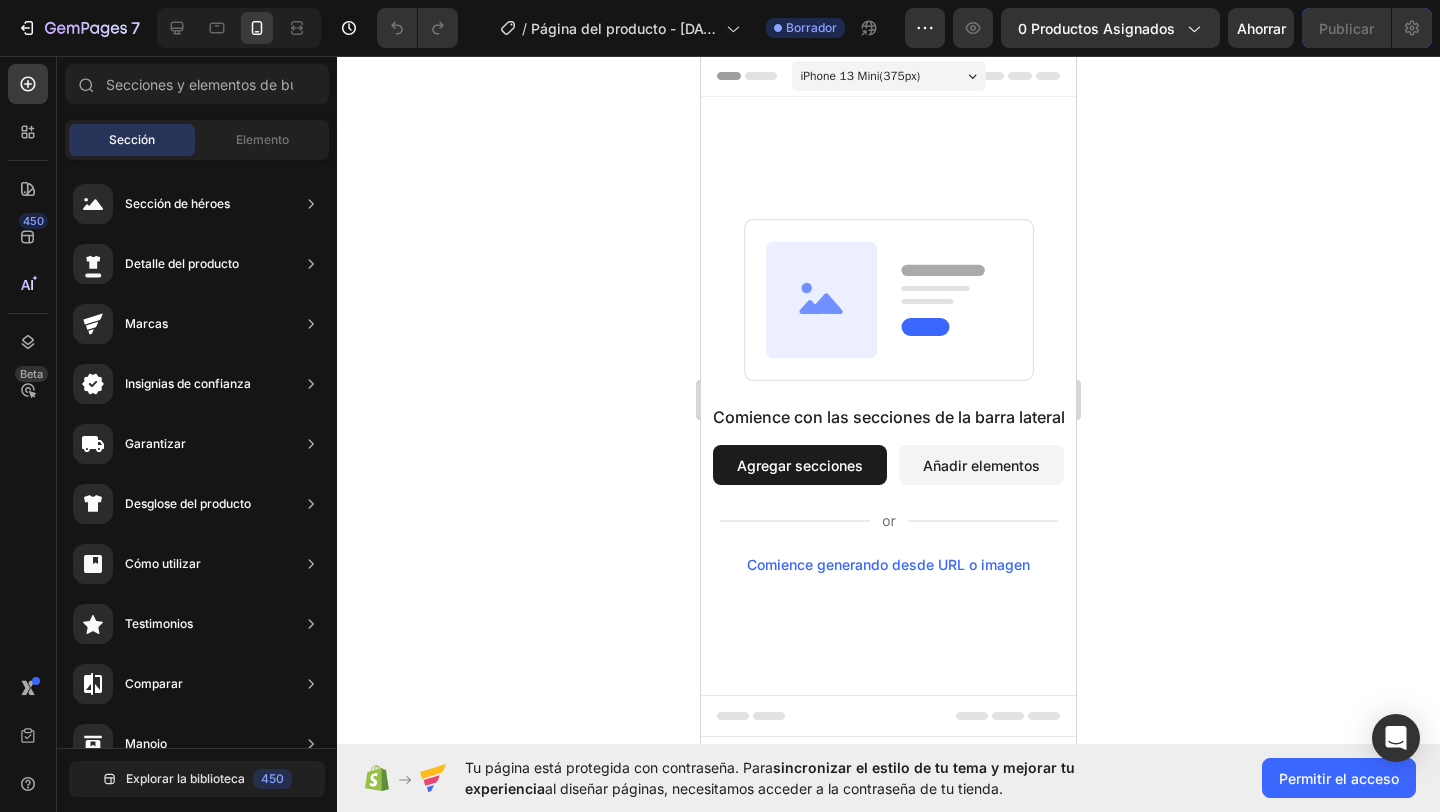 click on "Comience con las secciones de la barra lateral Agregar secciones Añadir elementos Comience generando desde URL o imagen" at bounding box center (888, 396) 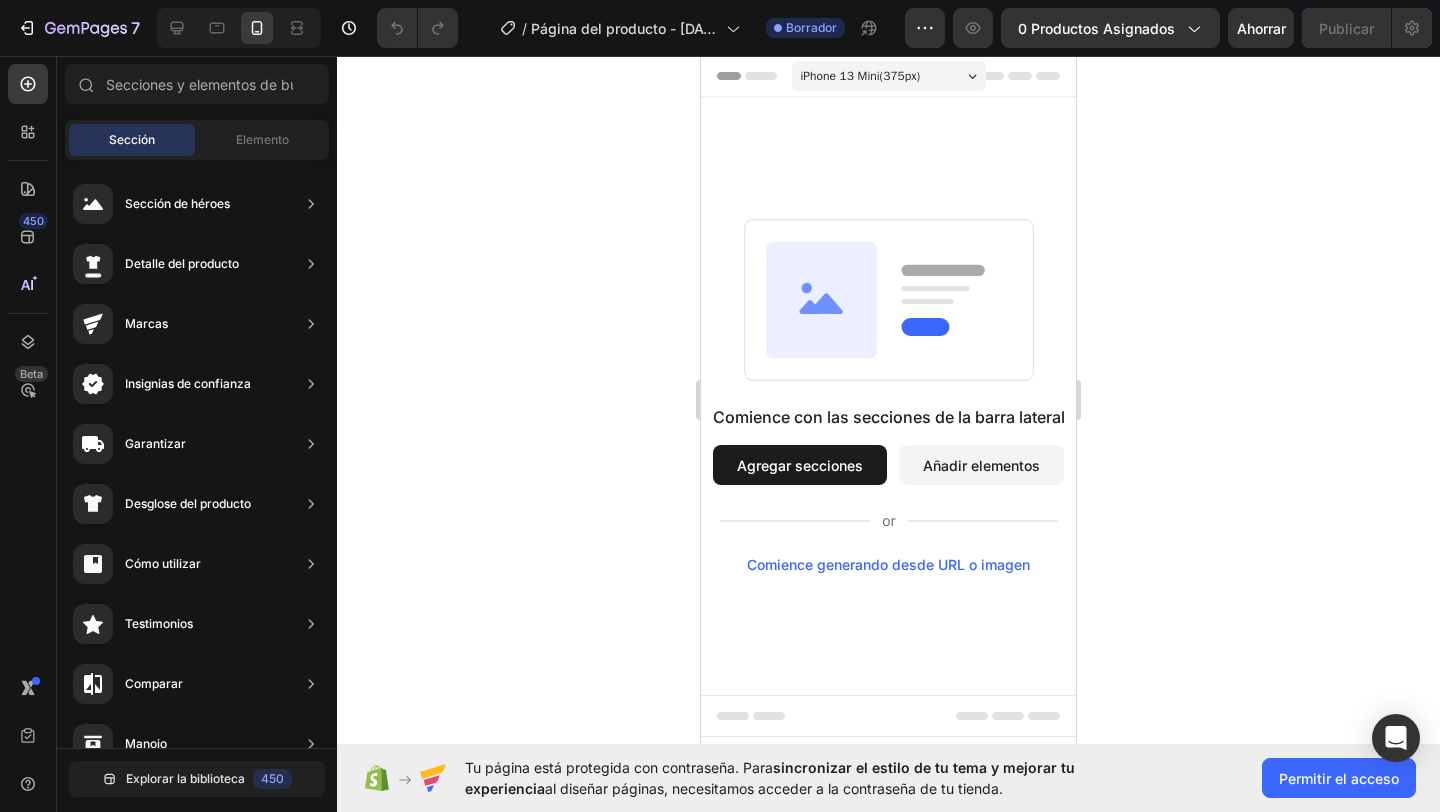 click on "iPhone 13 Mini  ( 375 px)" at bounding box center [889, 76] 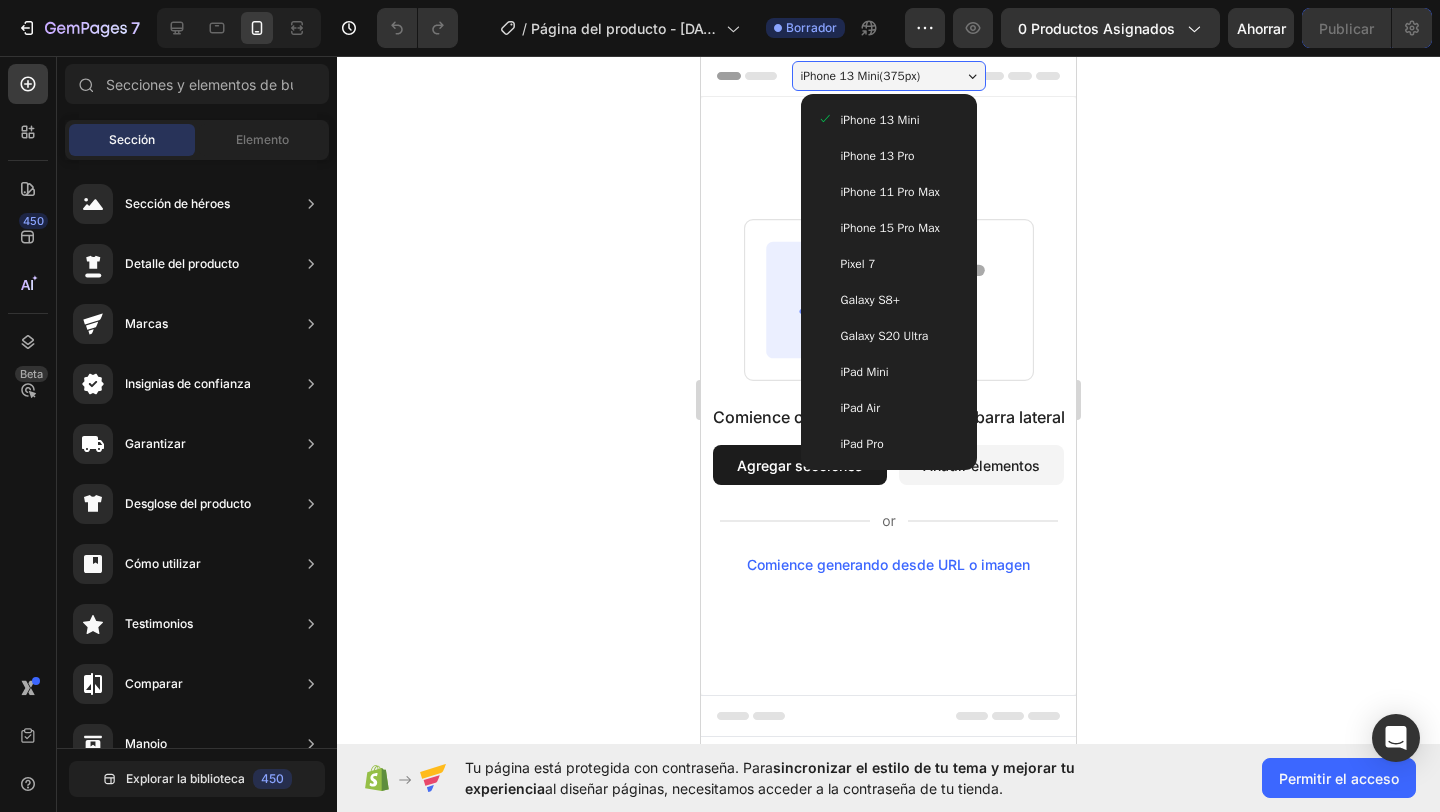 click on "iPhone 13 Pro" at bounding box center (878, 156) 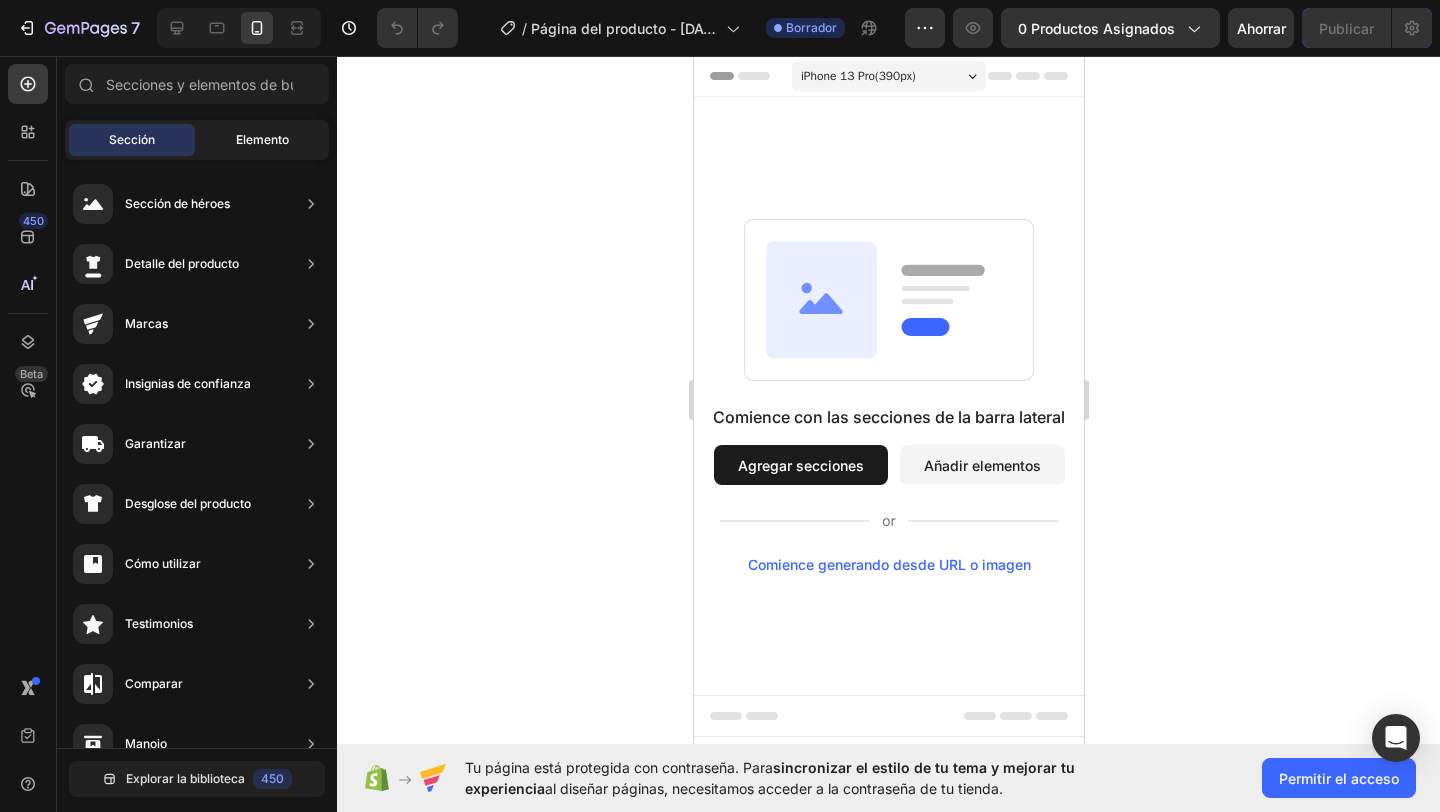 click on "Elemento" at bounding box center (262, 139) 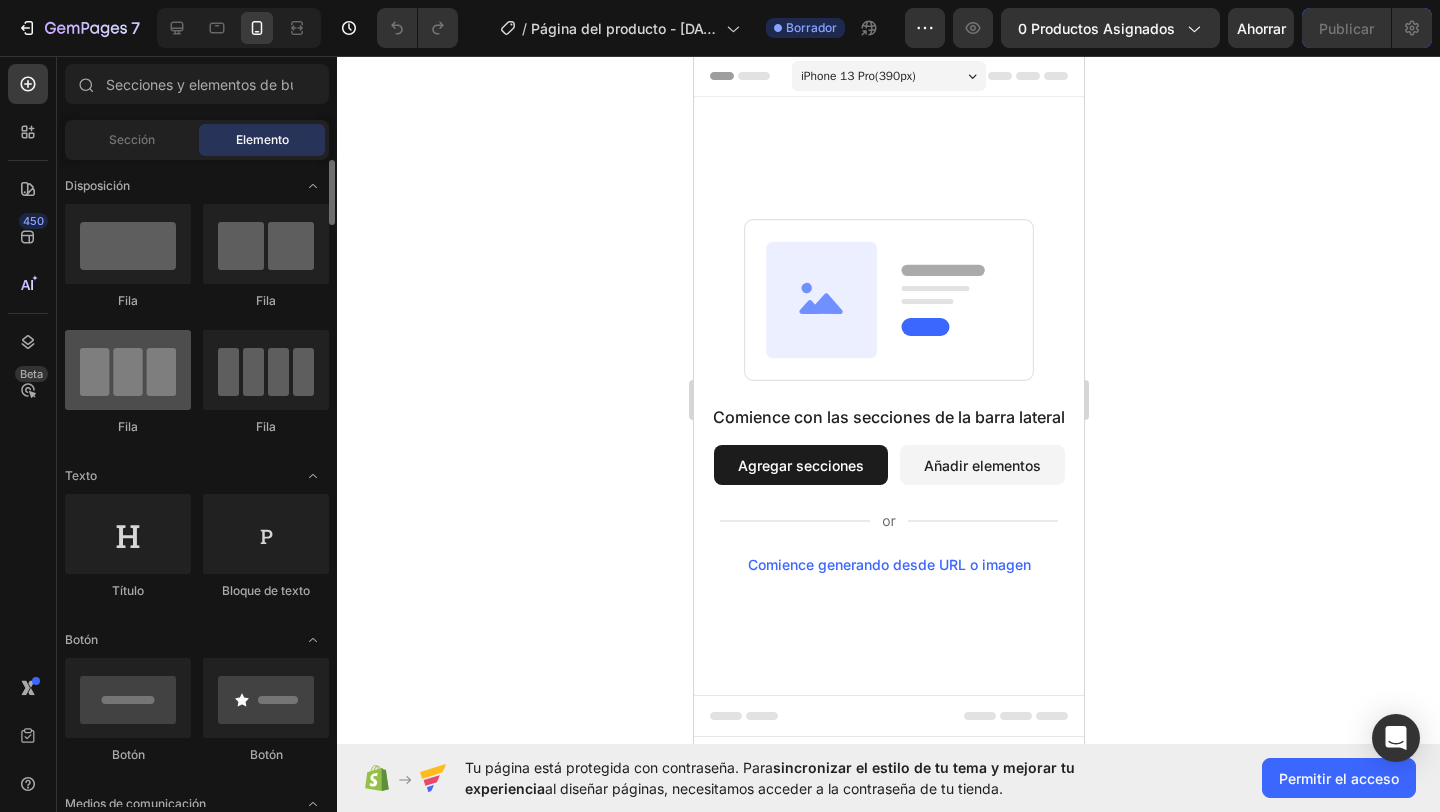 click at bounding box center (128, 370) 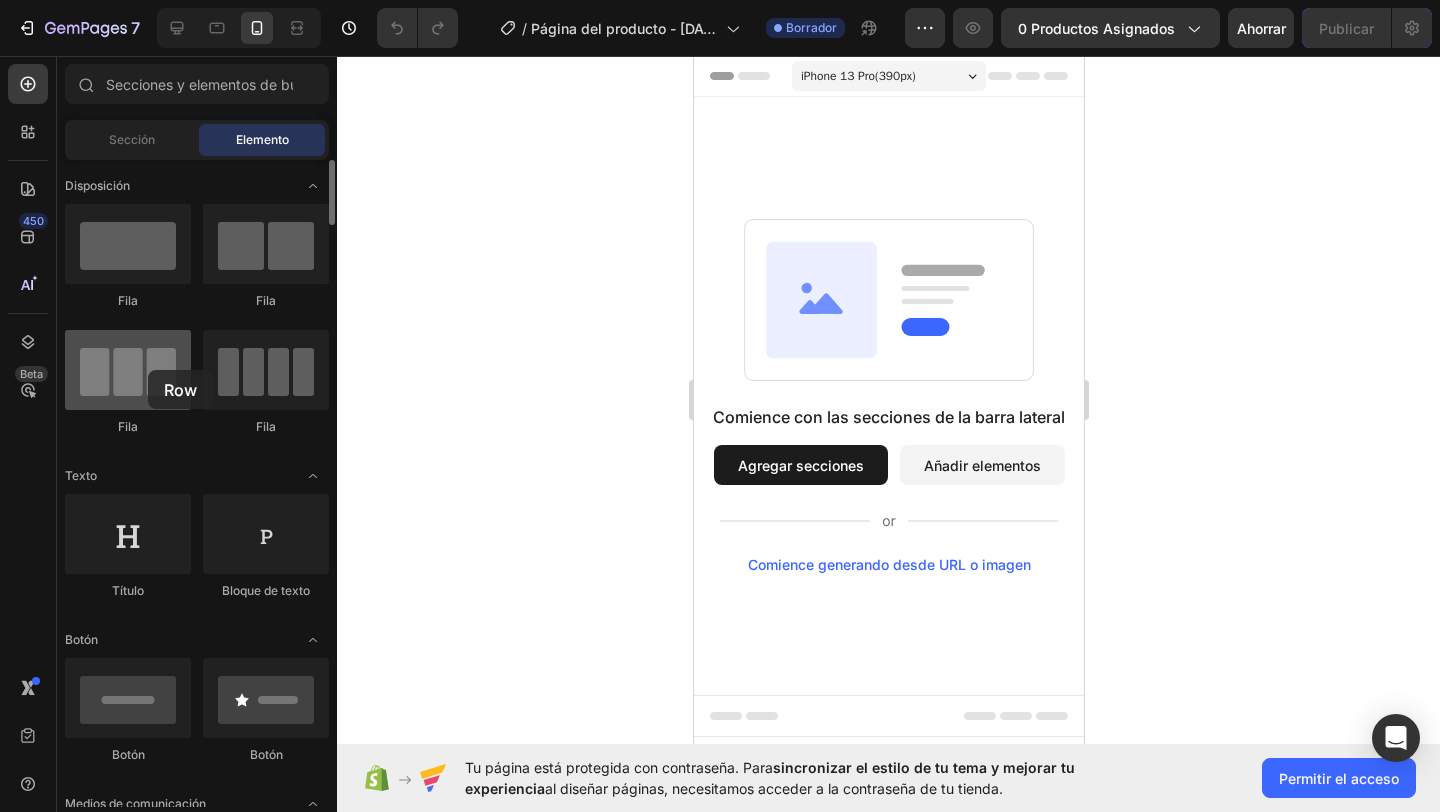 click at bounding box center [128, 370] 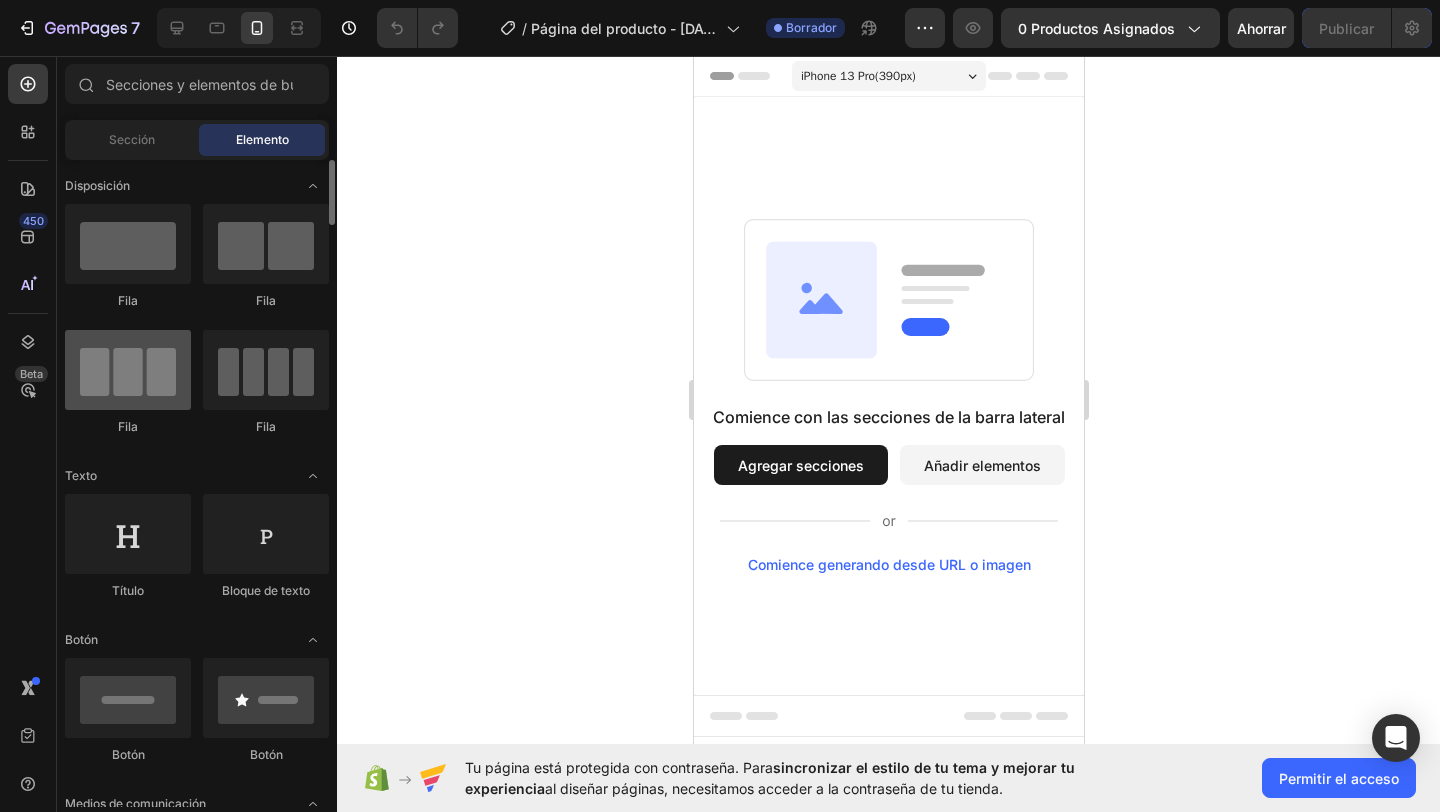 click at bounding box center [128, 370] 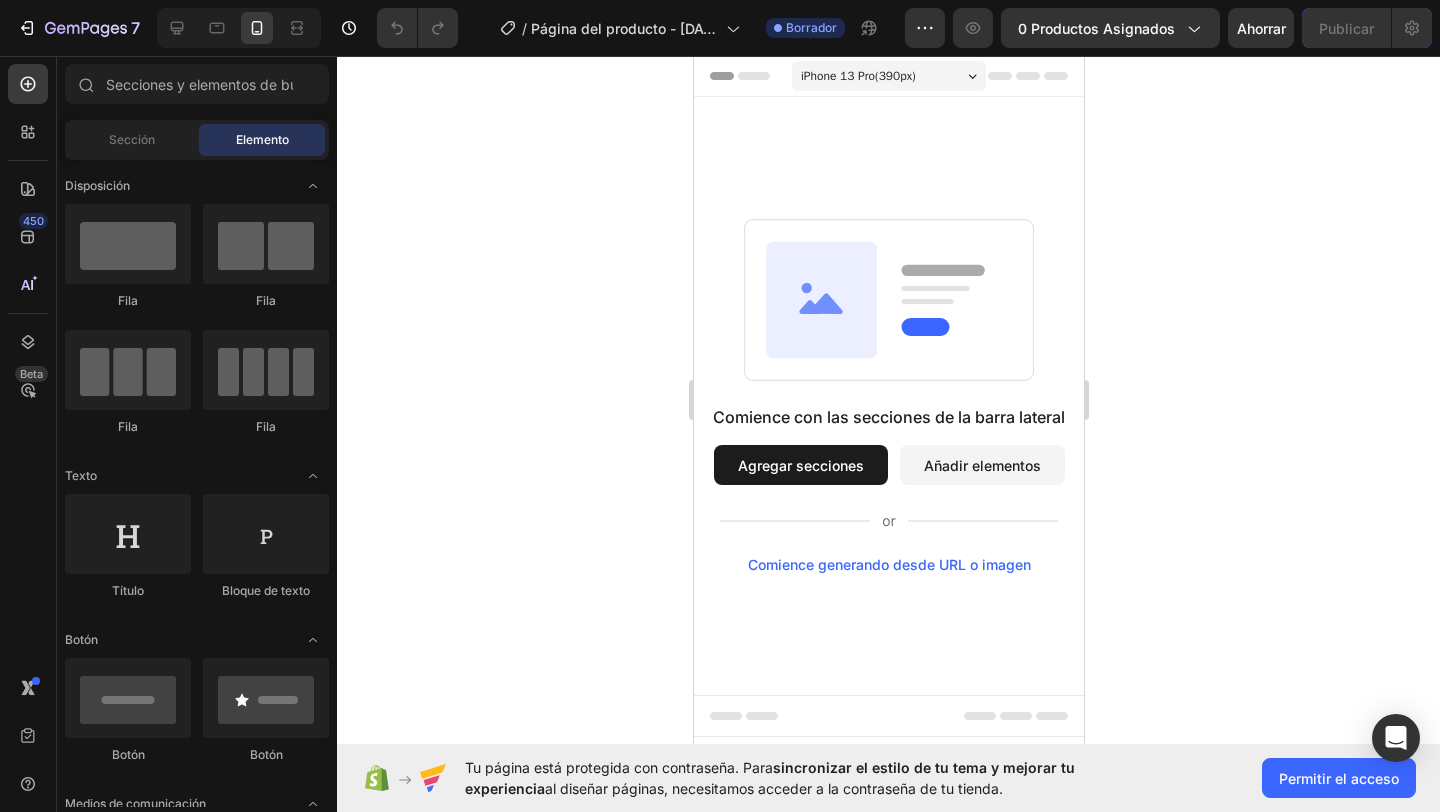 click on "Agregar secciones" at bounding box center [800, 465] 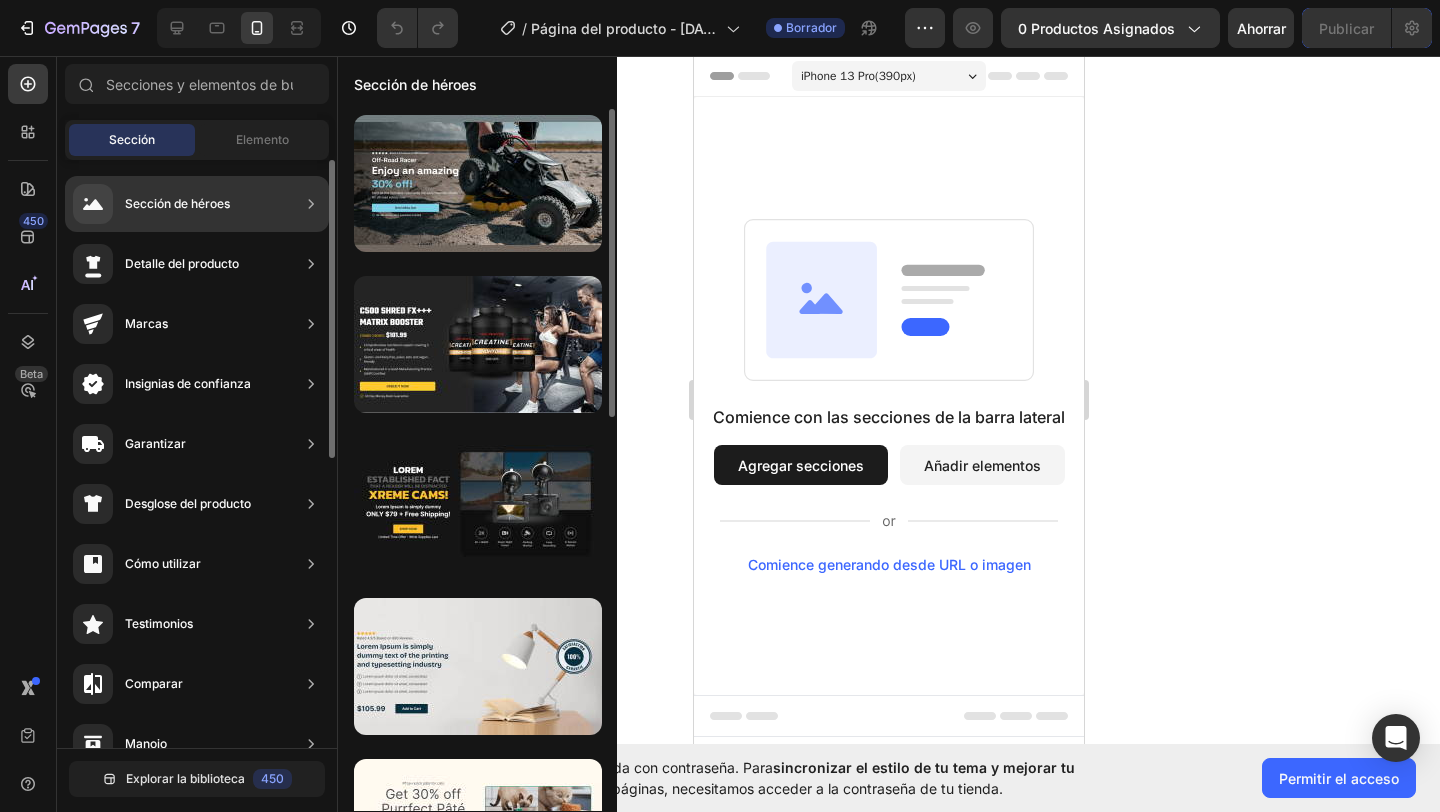 click 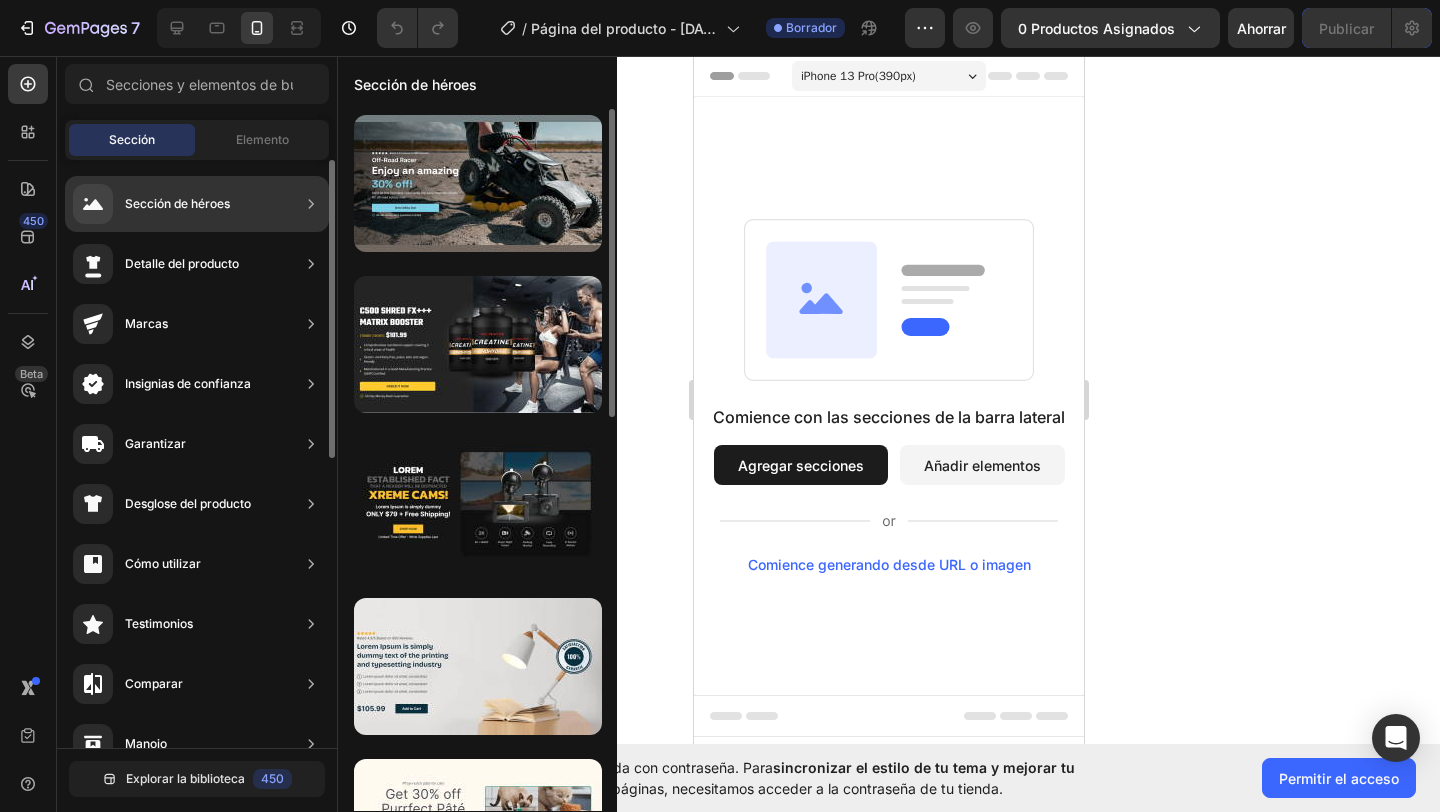 click on "Sección de héroes" 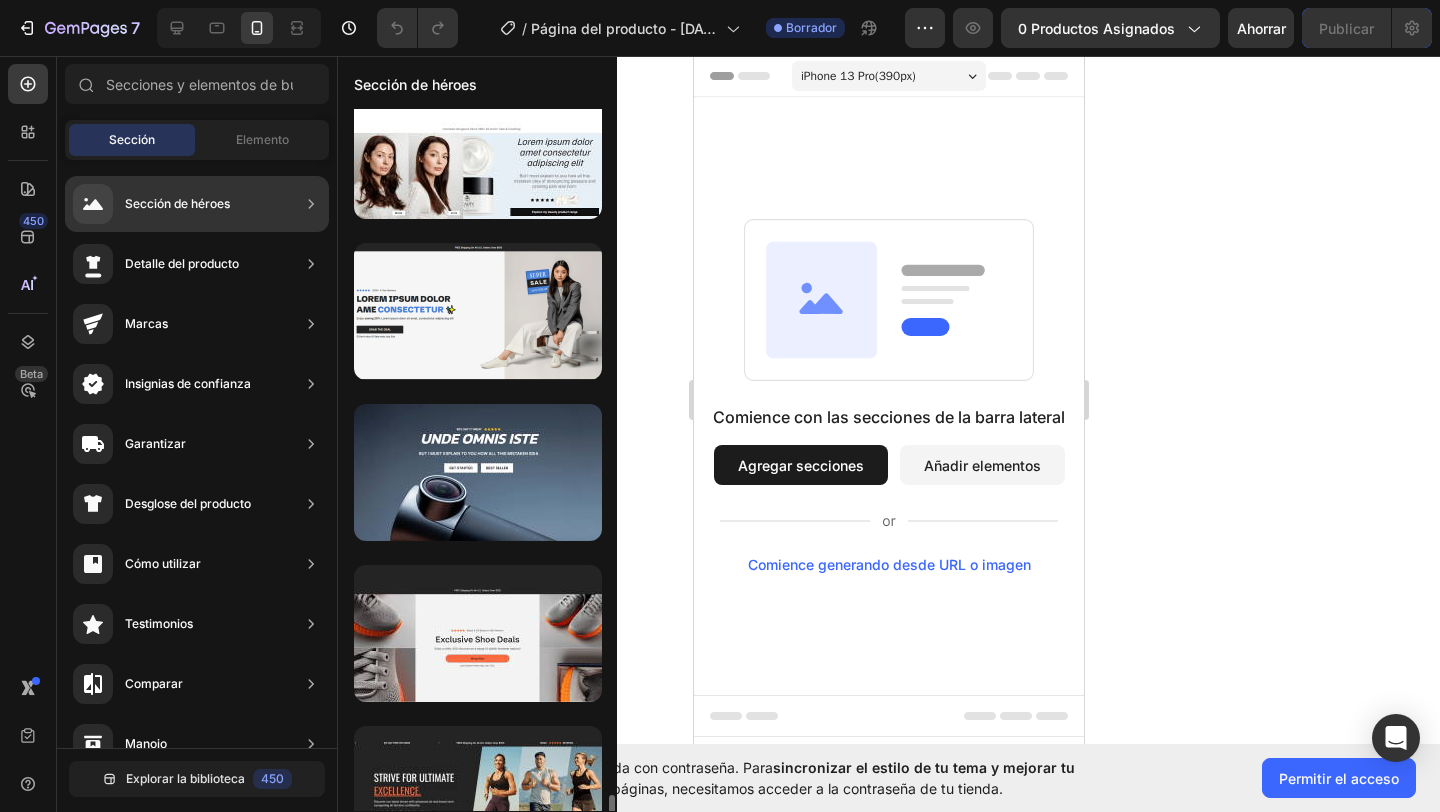 scroll, scrollTop: 2354, scrollLeft: 0, axis: vertical 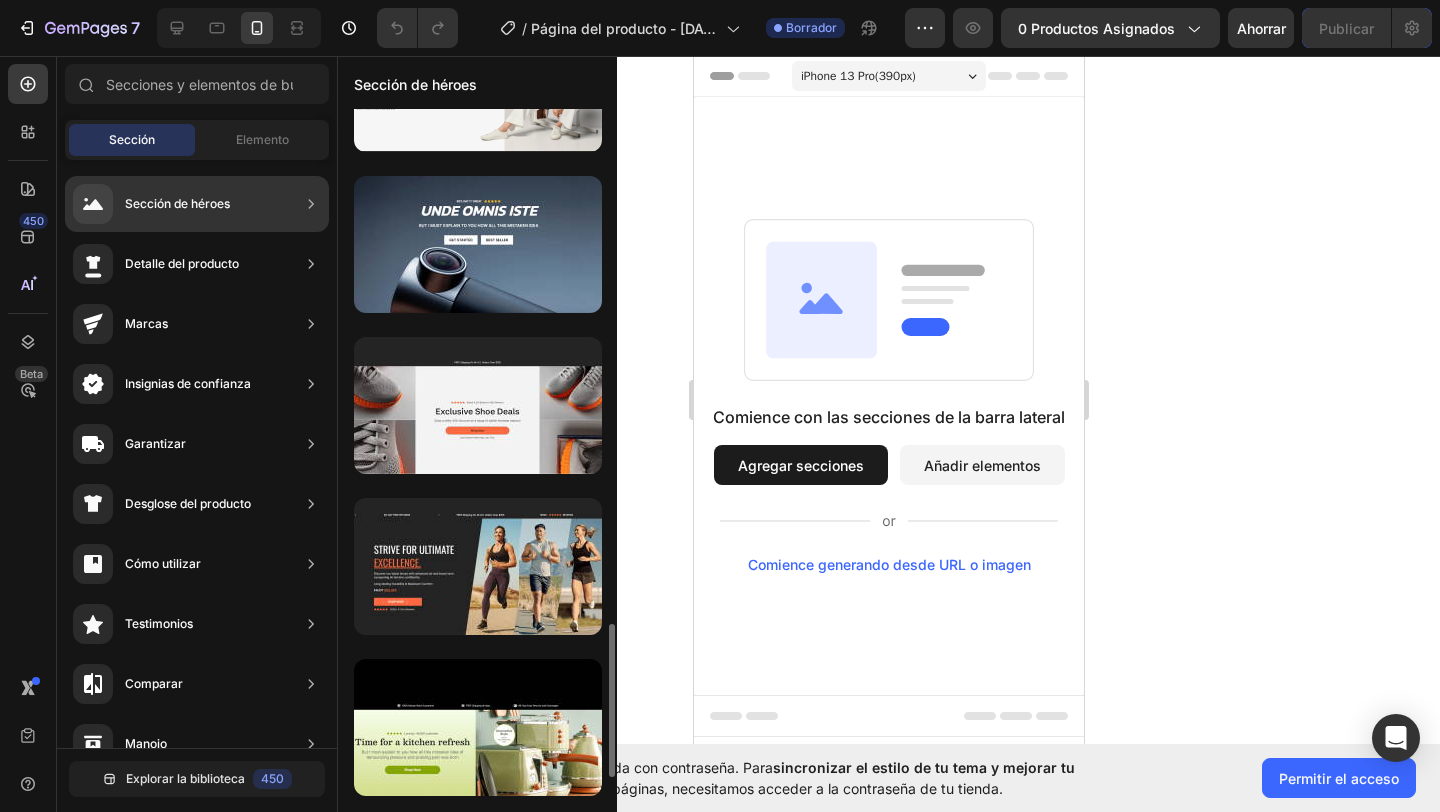 click at bounding box center [478, 244] 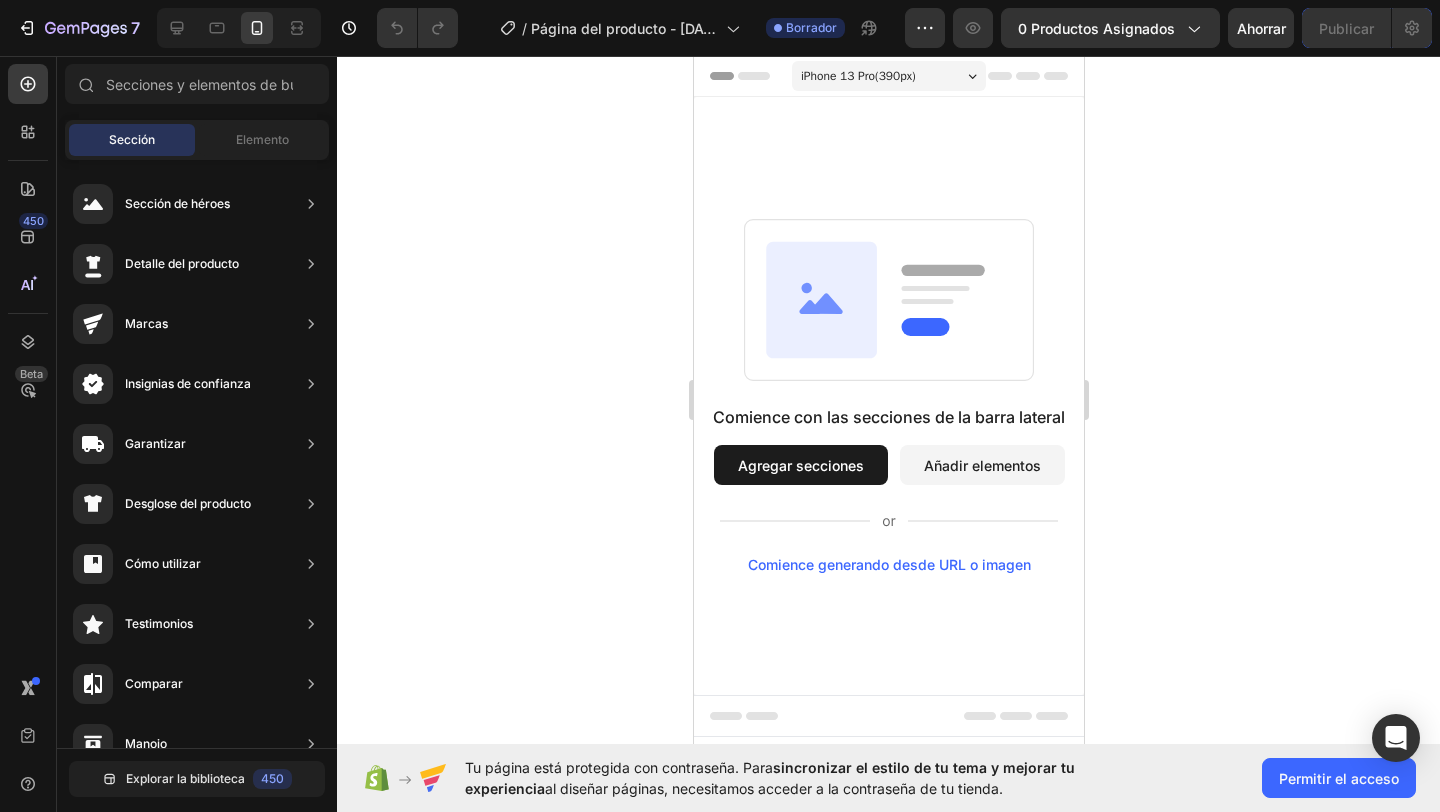 click on "Agregar secciones" at bounding box center (800, 465) 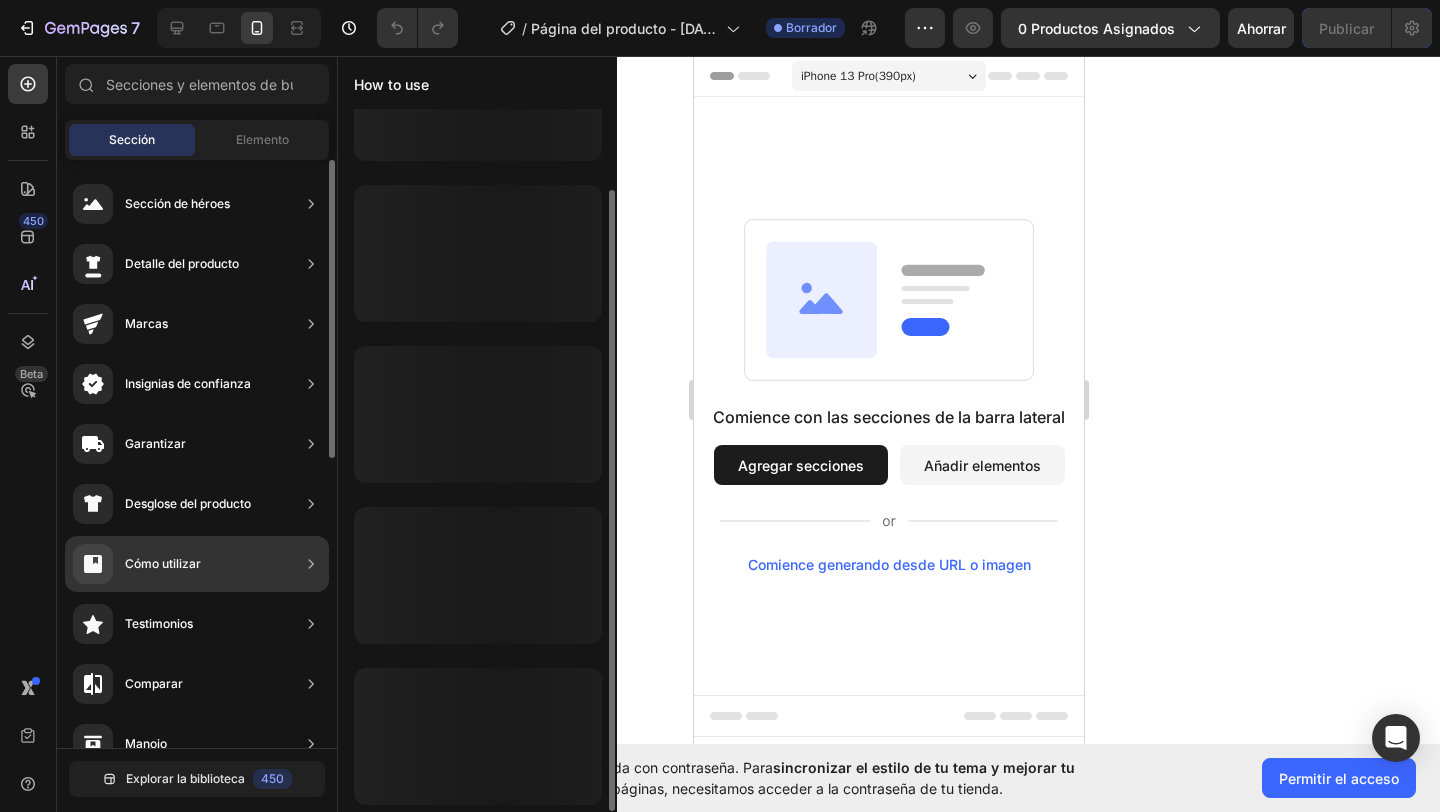 scroll, scrollTop: 0, scrollLeft: 0, axis: both 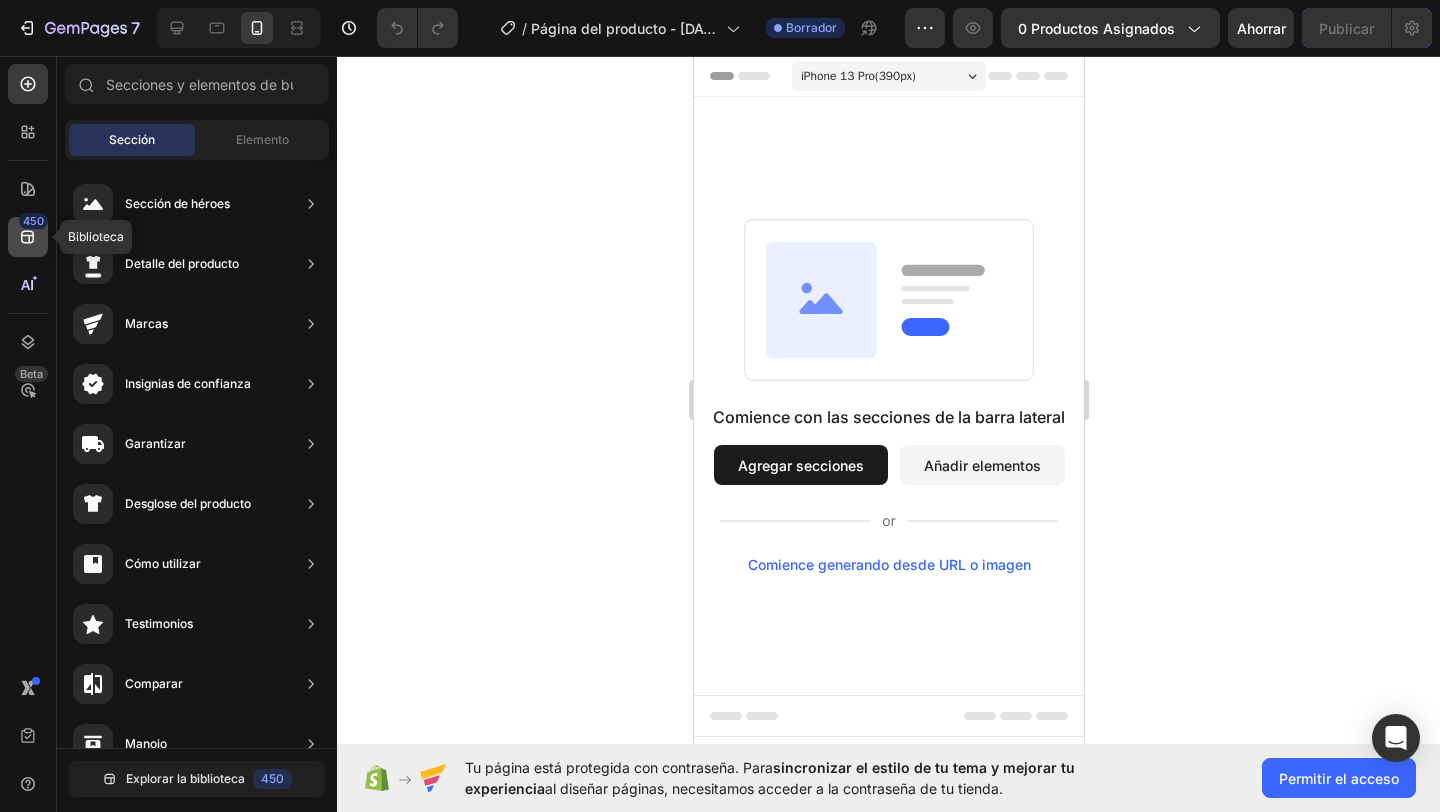 click on "450" at bounding box center (33, 221) 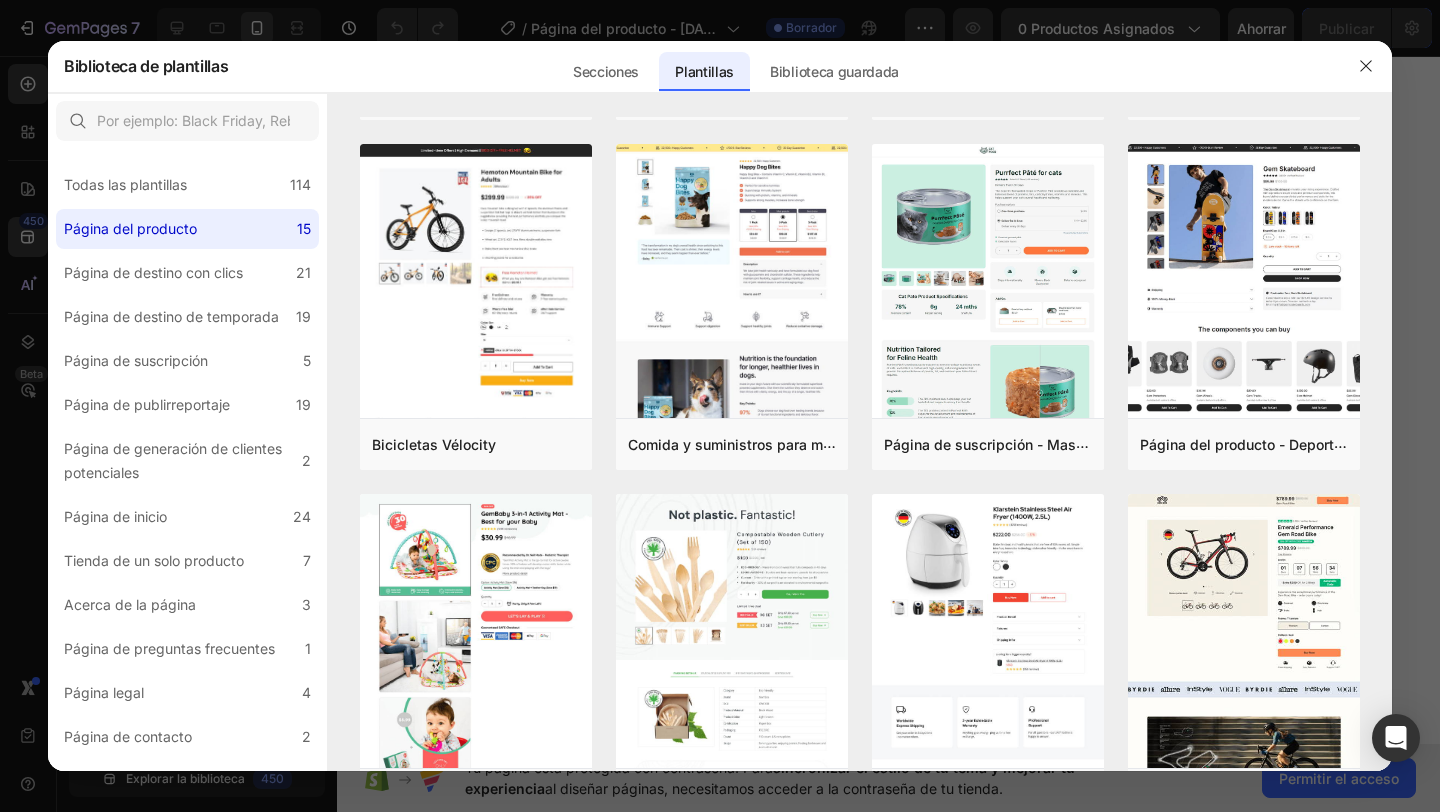 scroll, scrollTop: 0, scrollLeft: 0, axis: both 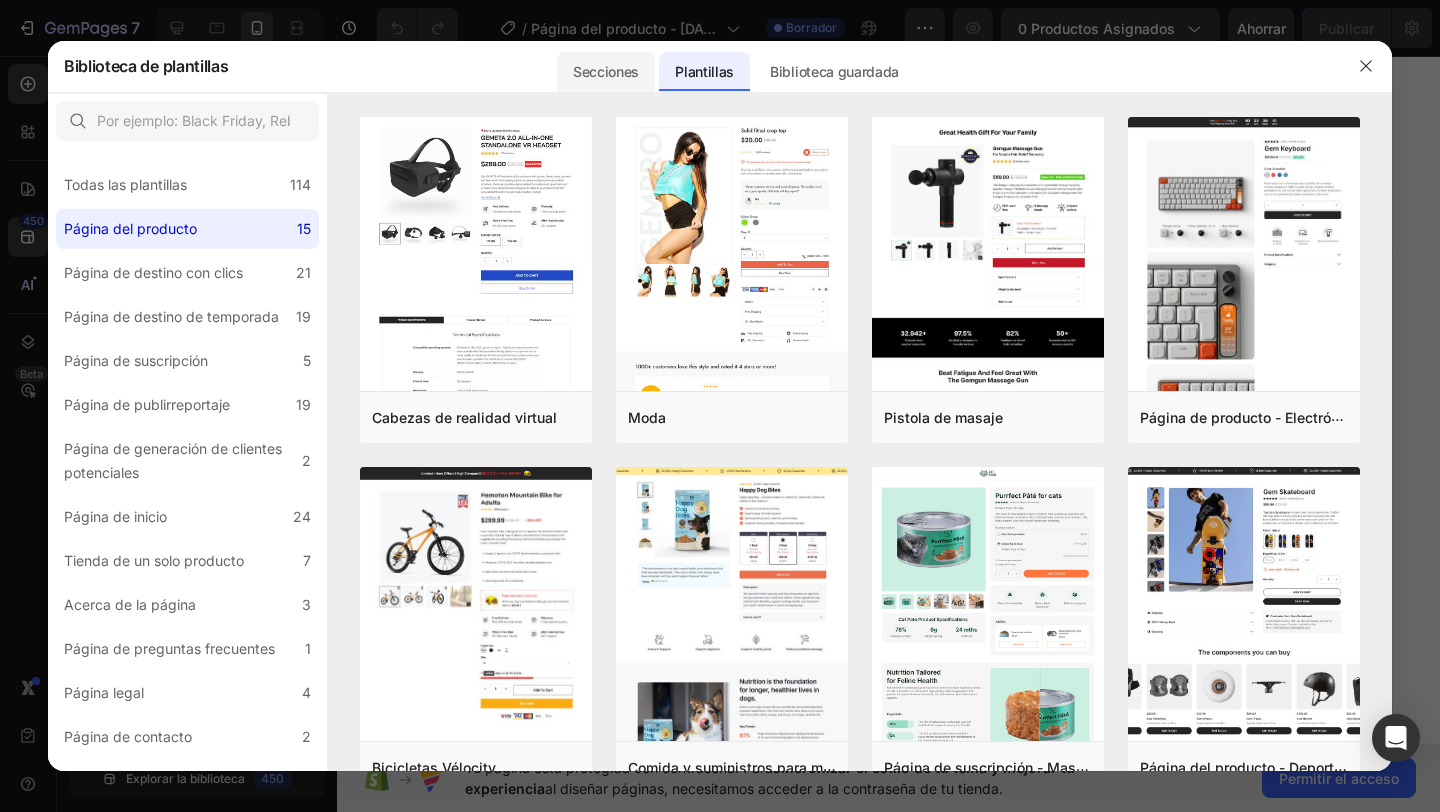 click on "Secciones" at bounding box center [606, 71] 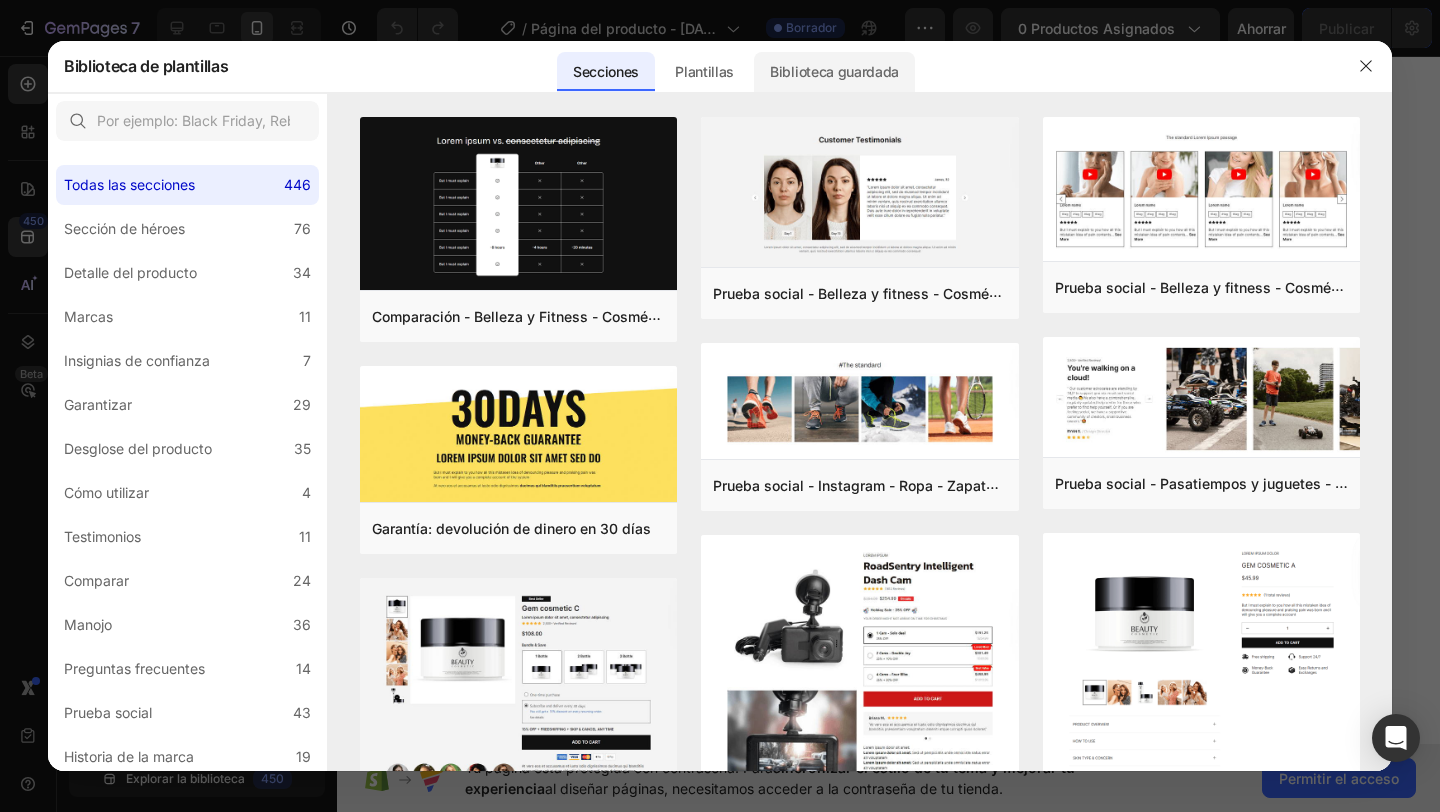 click on "Biblioteca guardada" at bounding box center [834, 72] 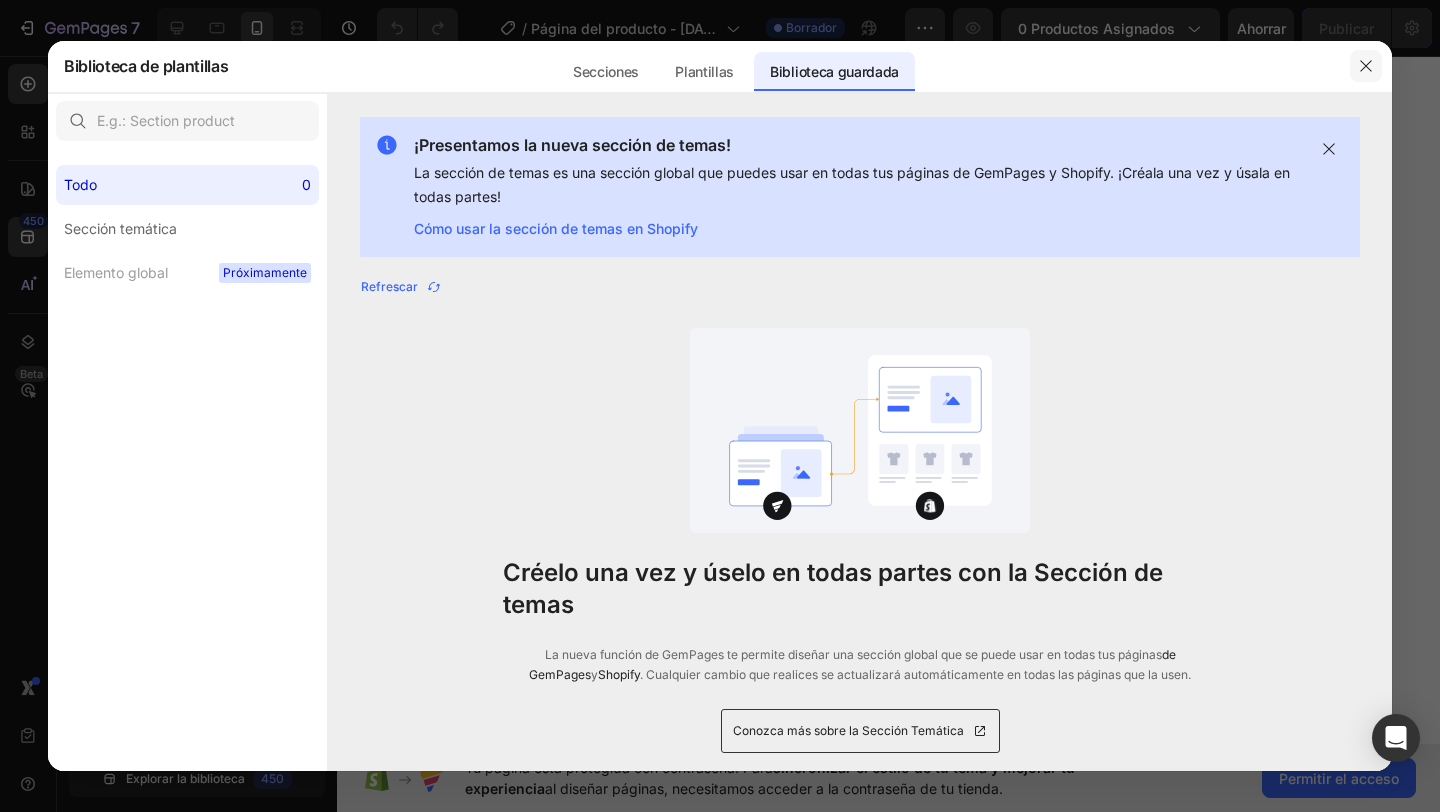 click 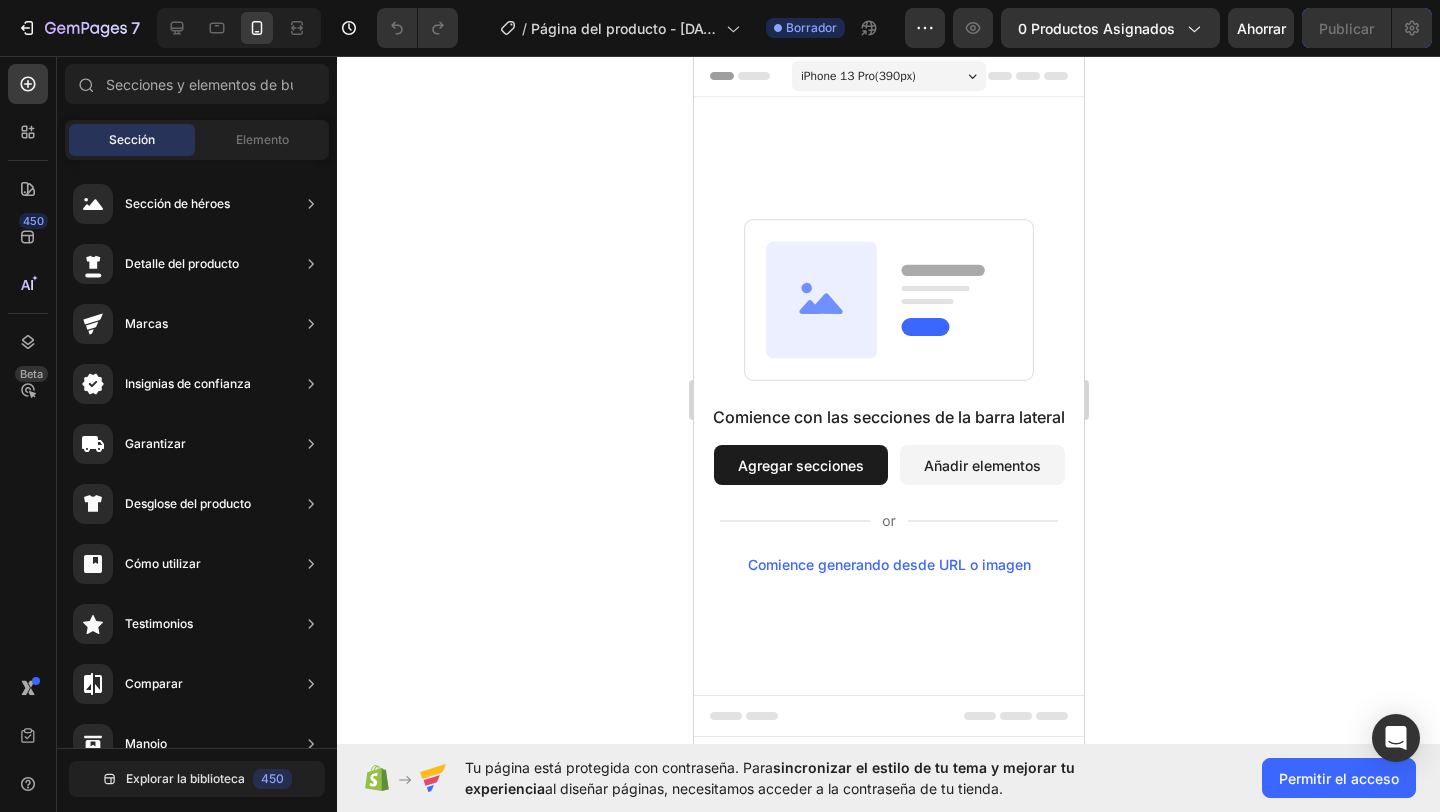 click 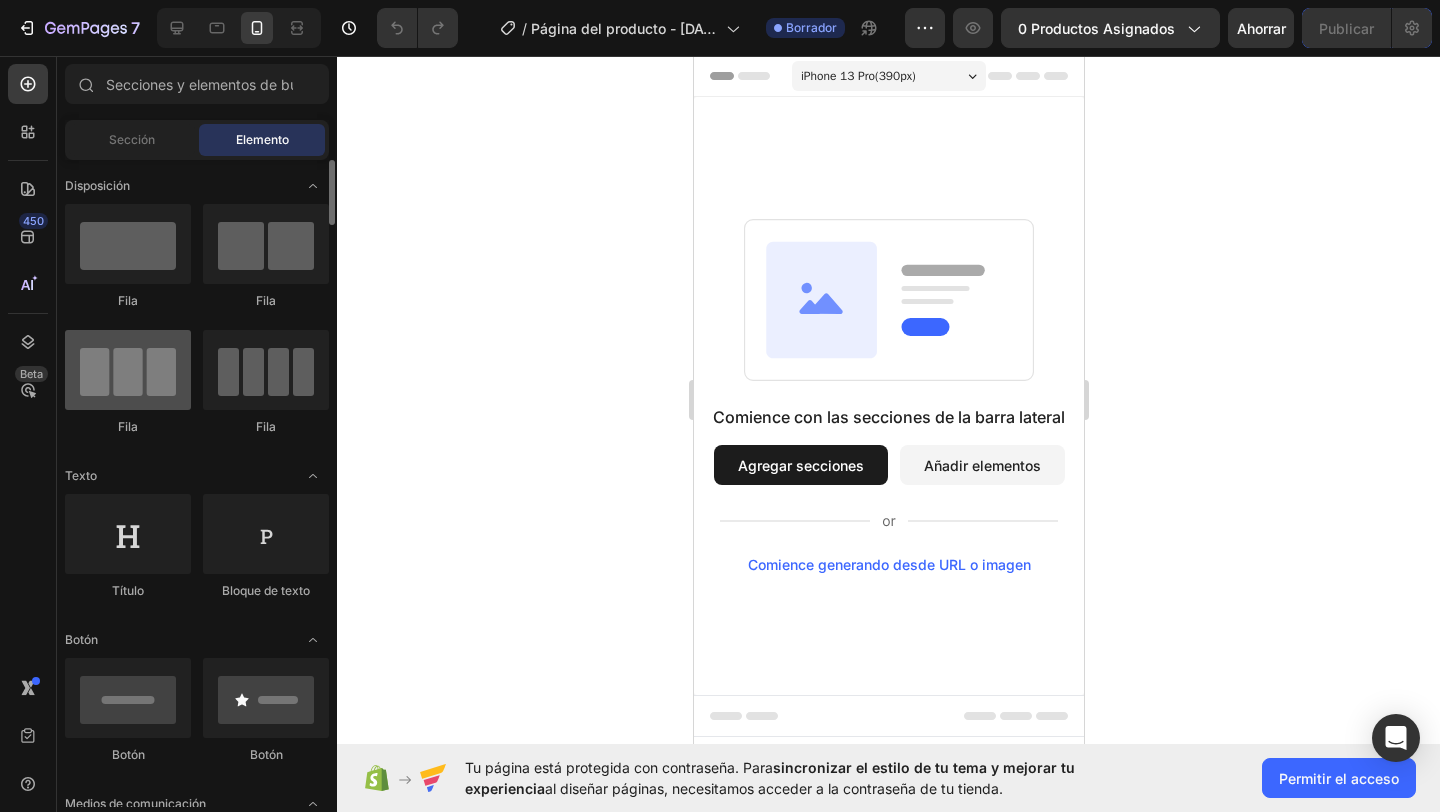 click at bounding box center (128, 370) 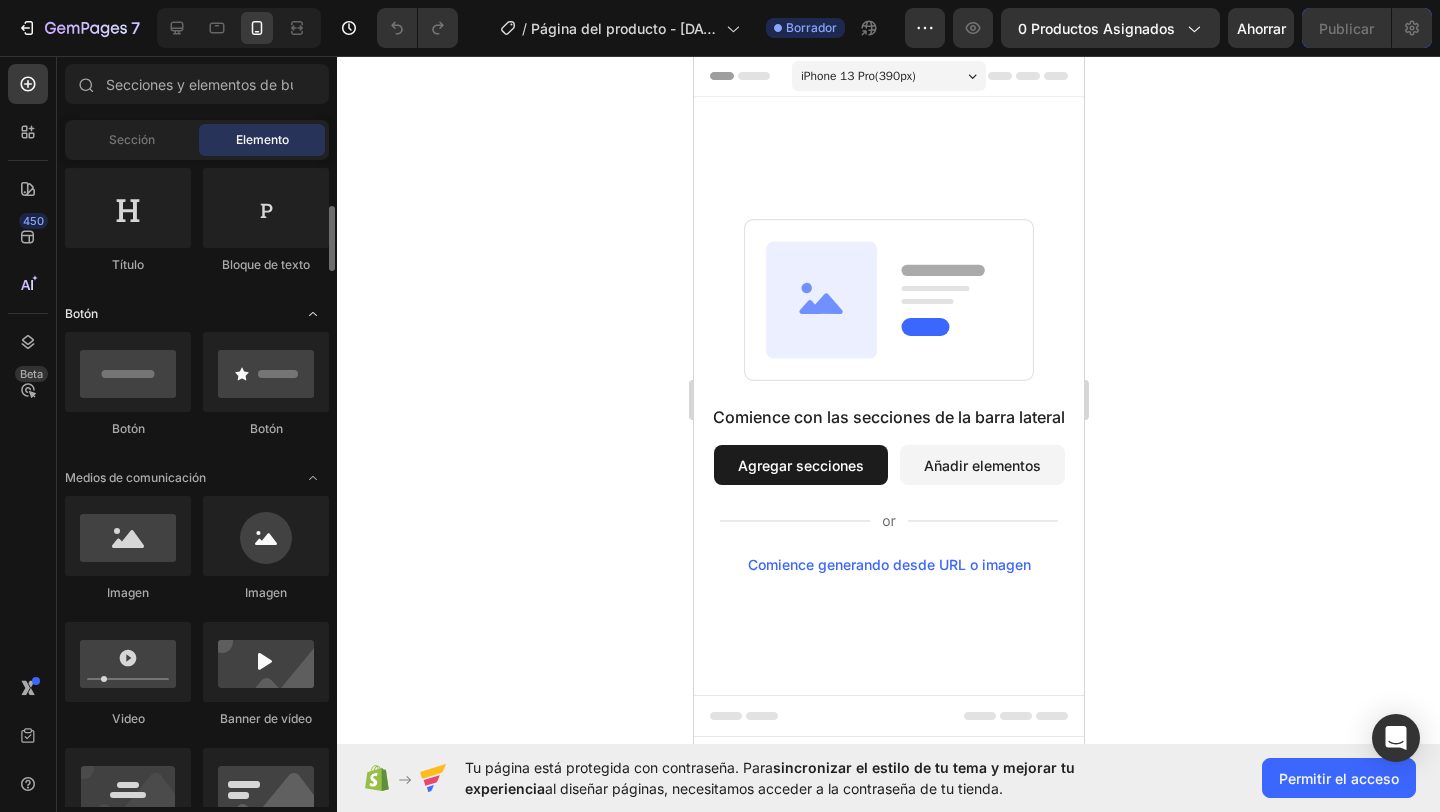 scroll, scrollTop: 339, scrollLeft: 0, axis: vertical 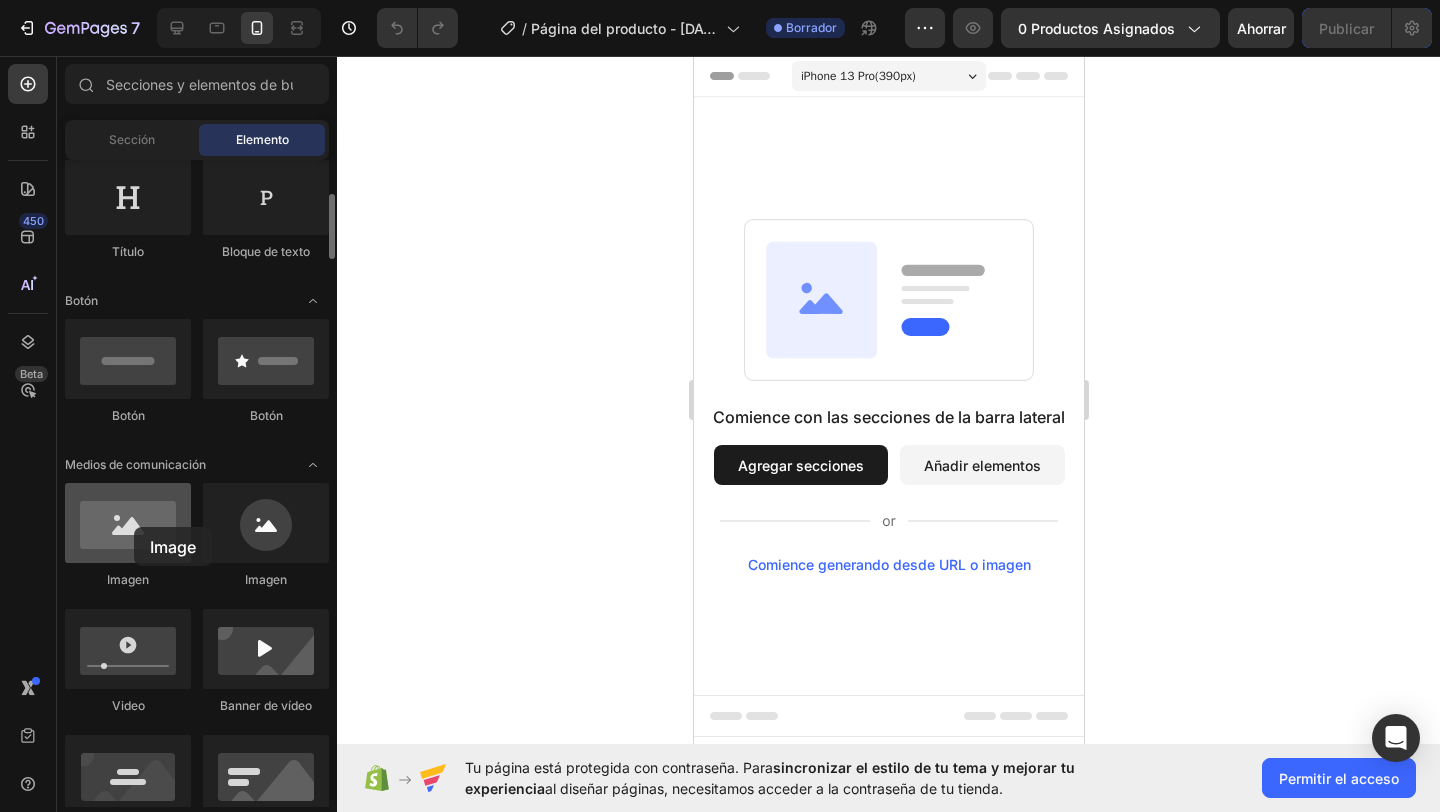 click at bounding box center (128, 523) 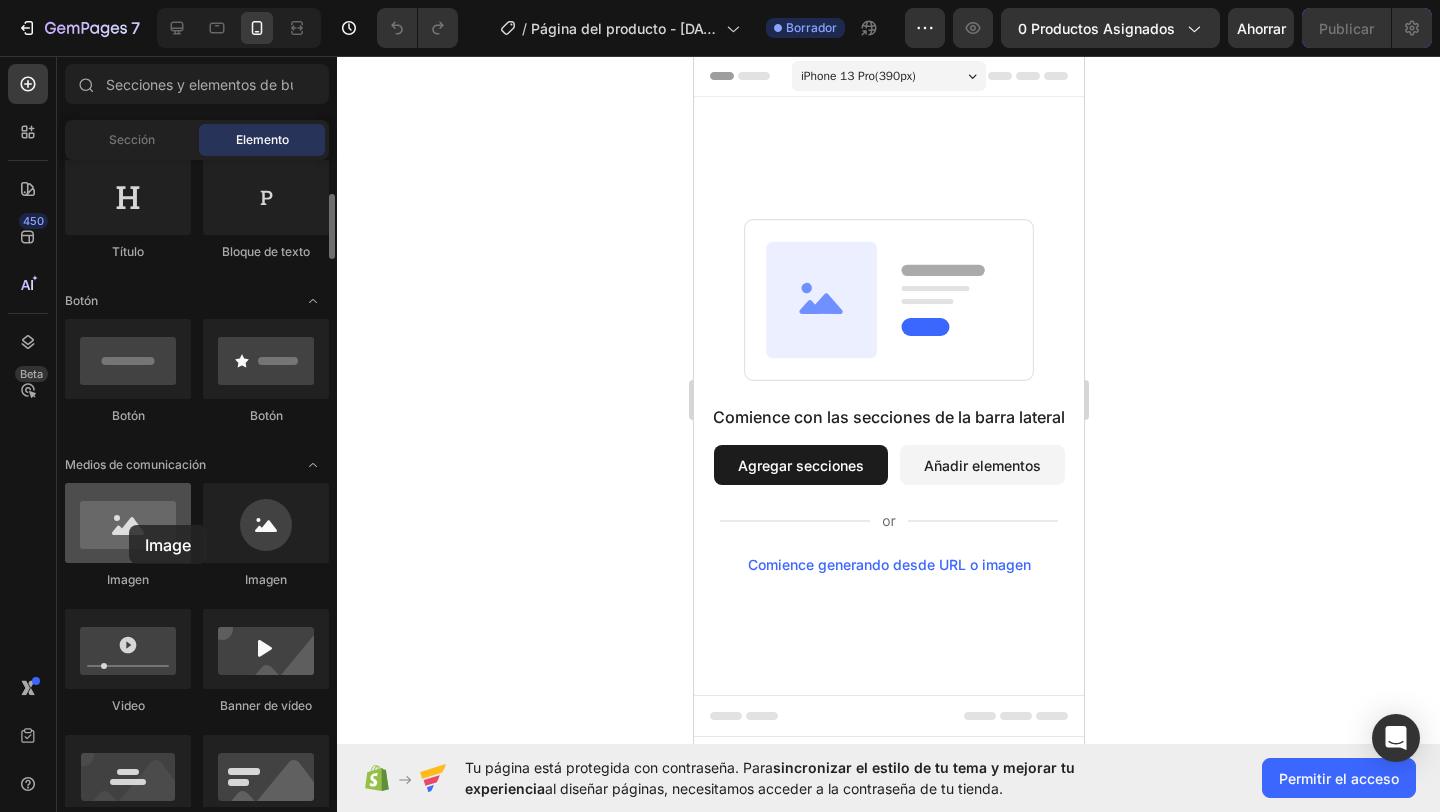 click at bounding box center [128, 523] 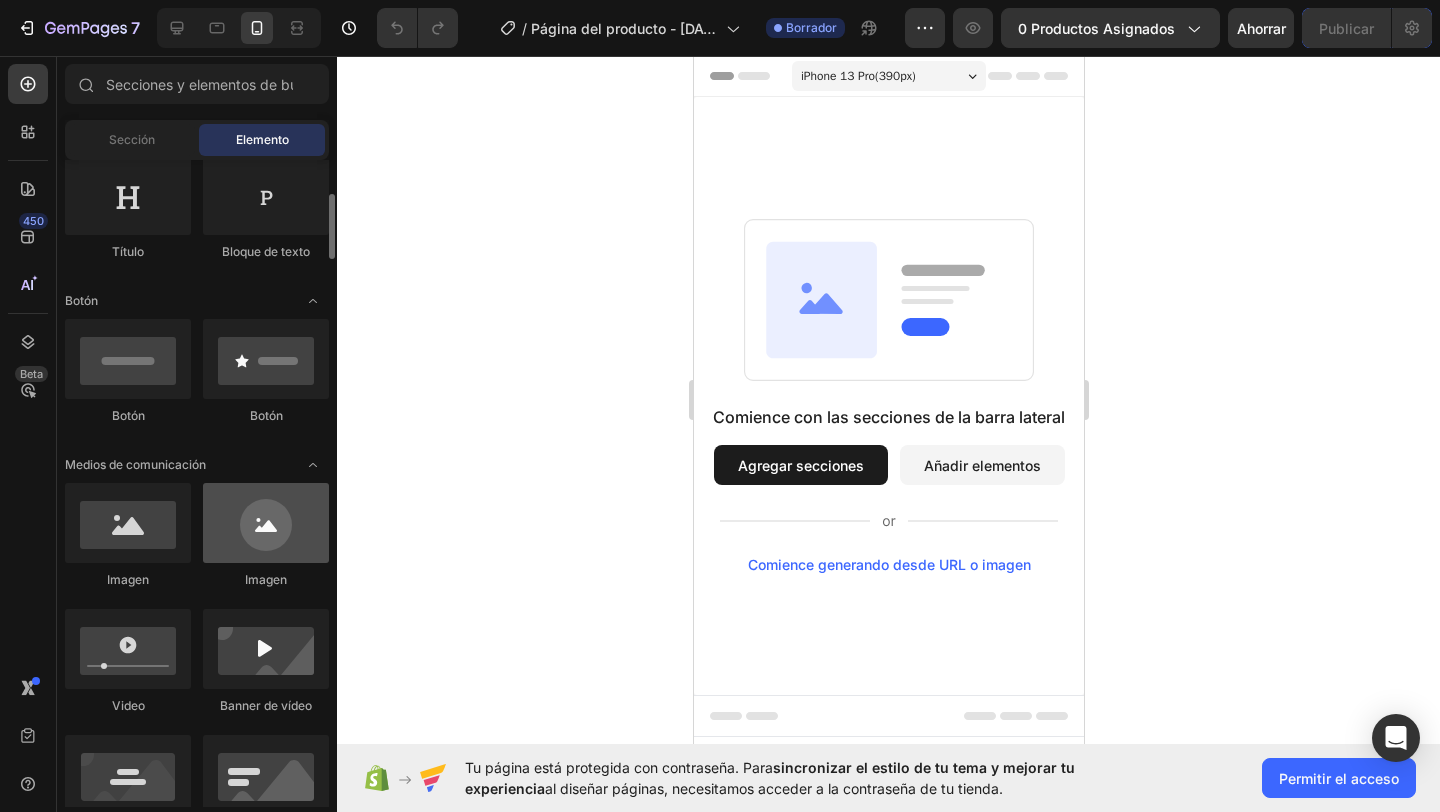 click at bounding box center [266, 523] 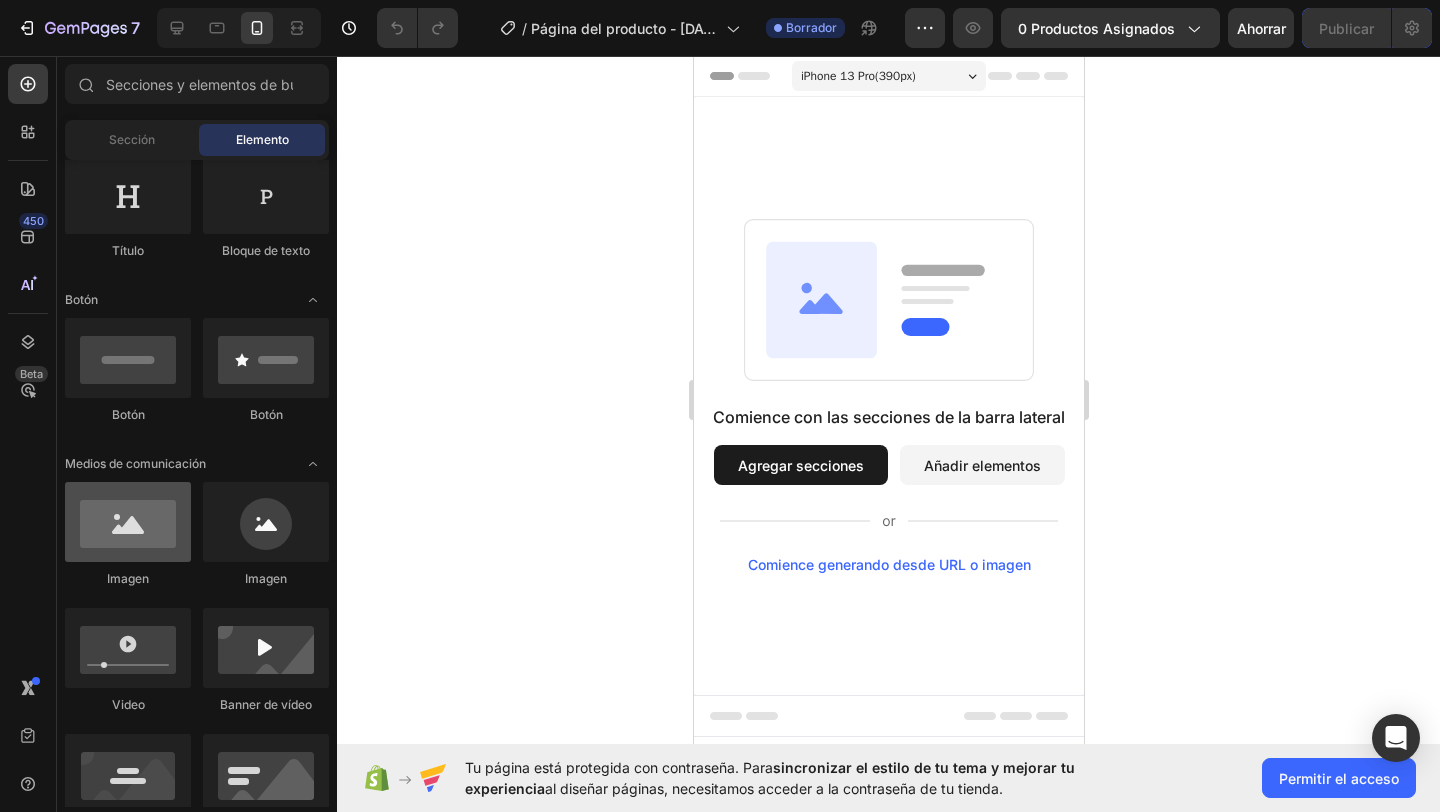 scroll, scrollTop: 0, scrollLeft: 0, axis: both 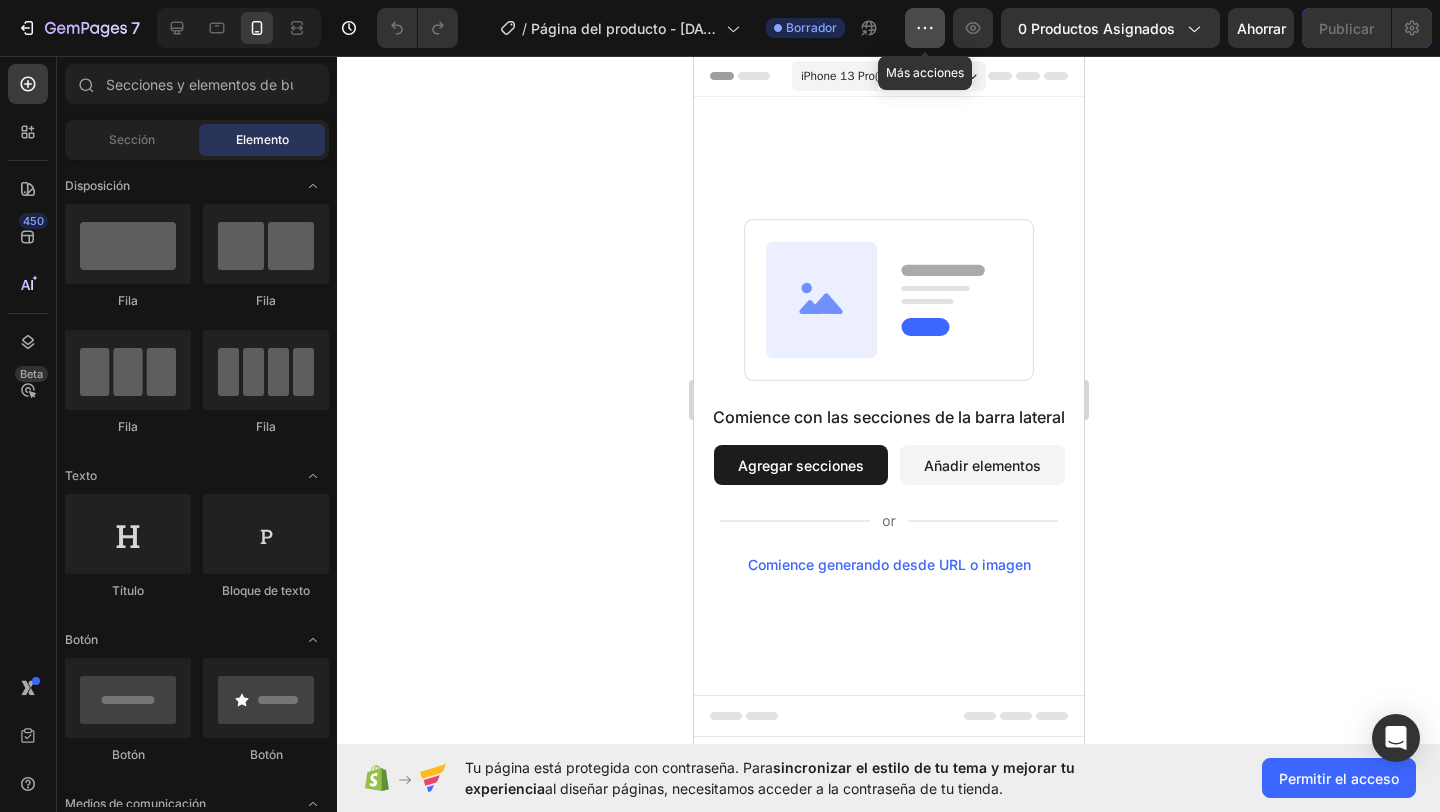 click 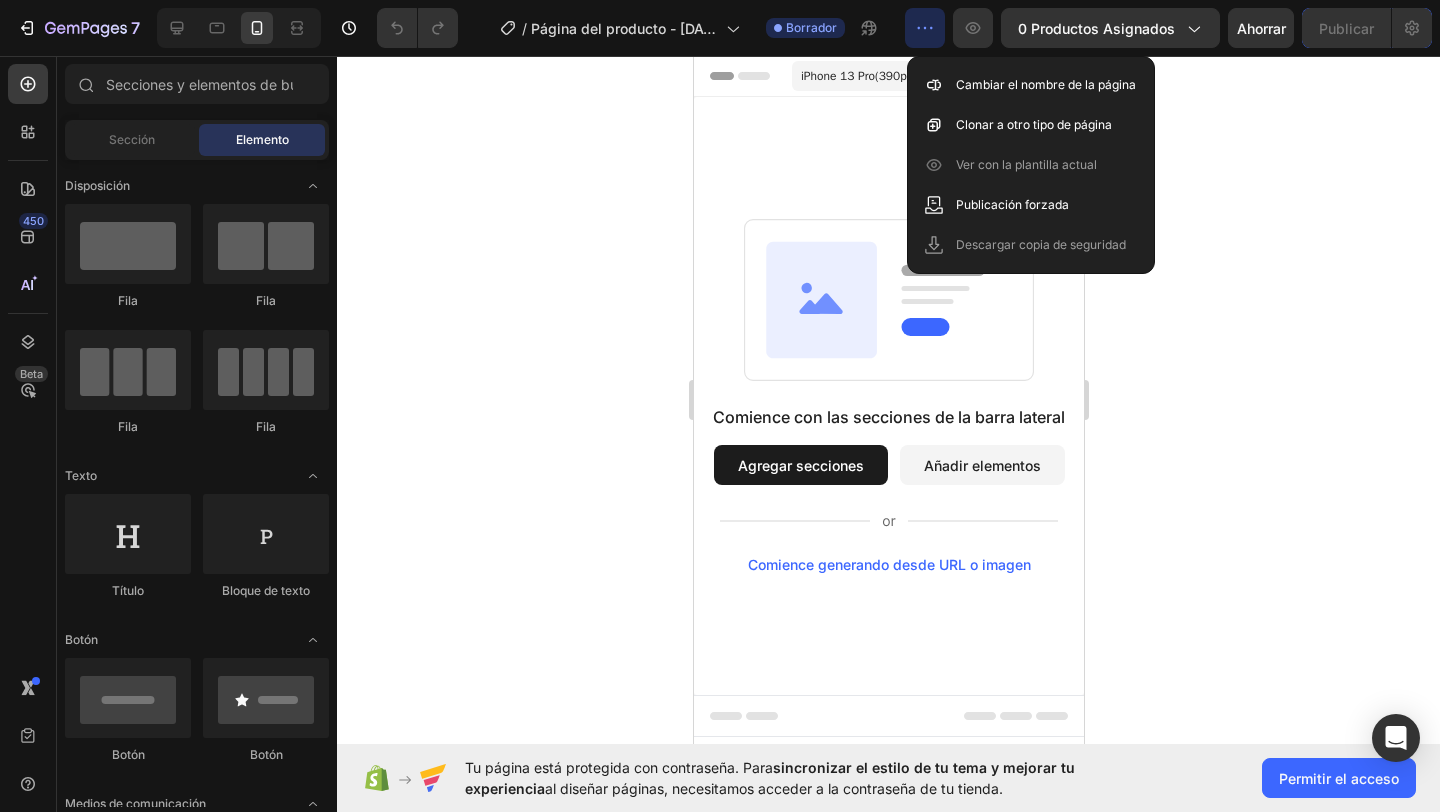 click 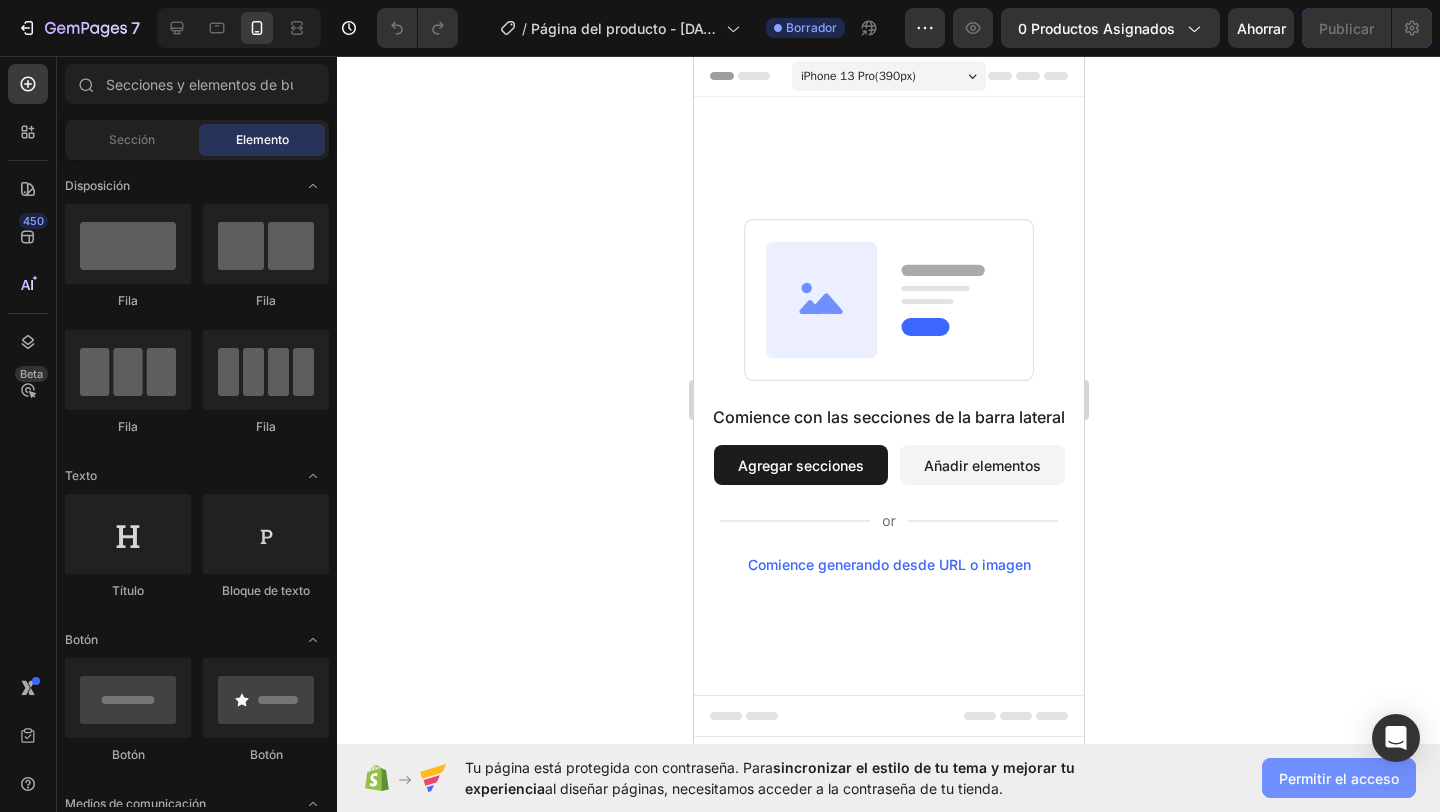 click on "Permitir el acceso" at bounding box center (1339, 778) 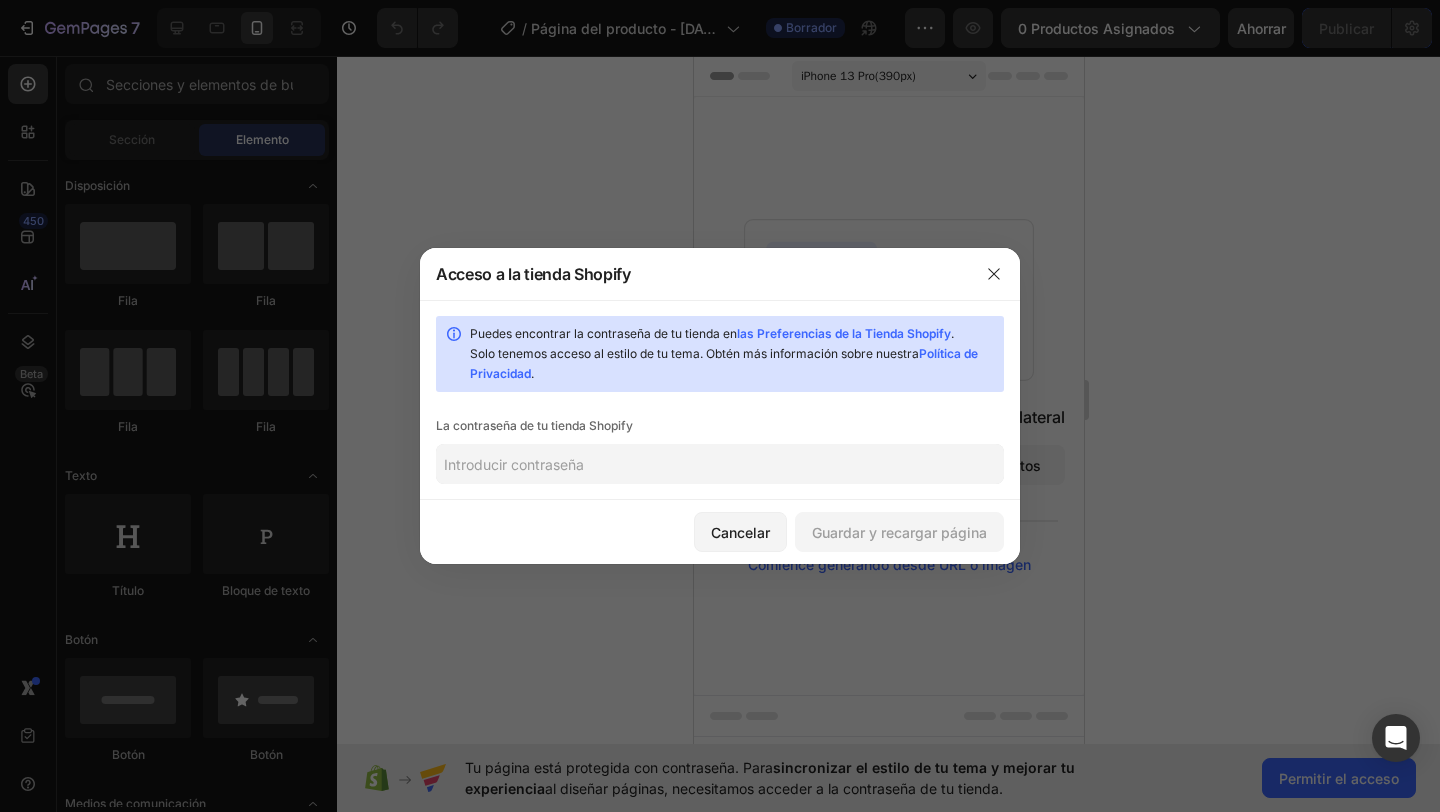 click 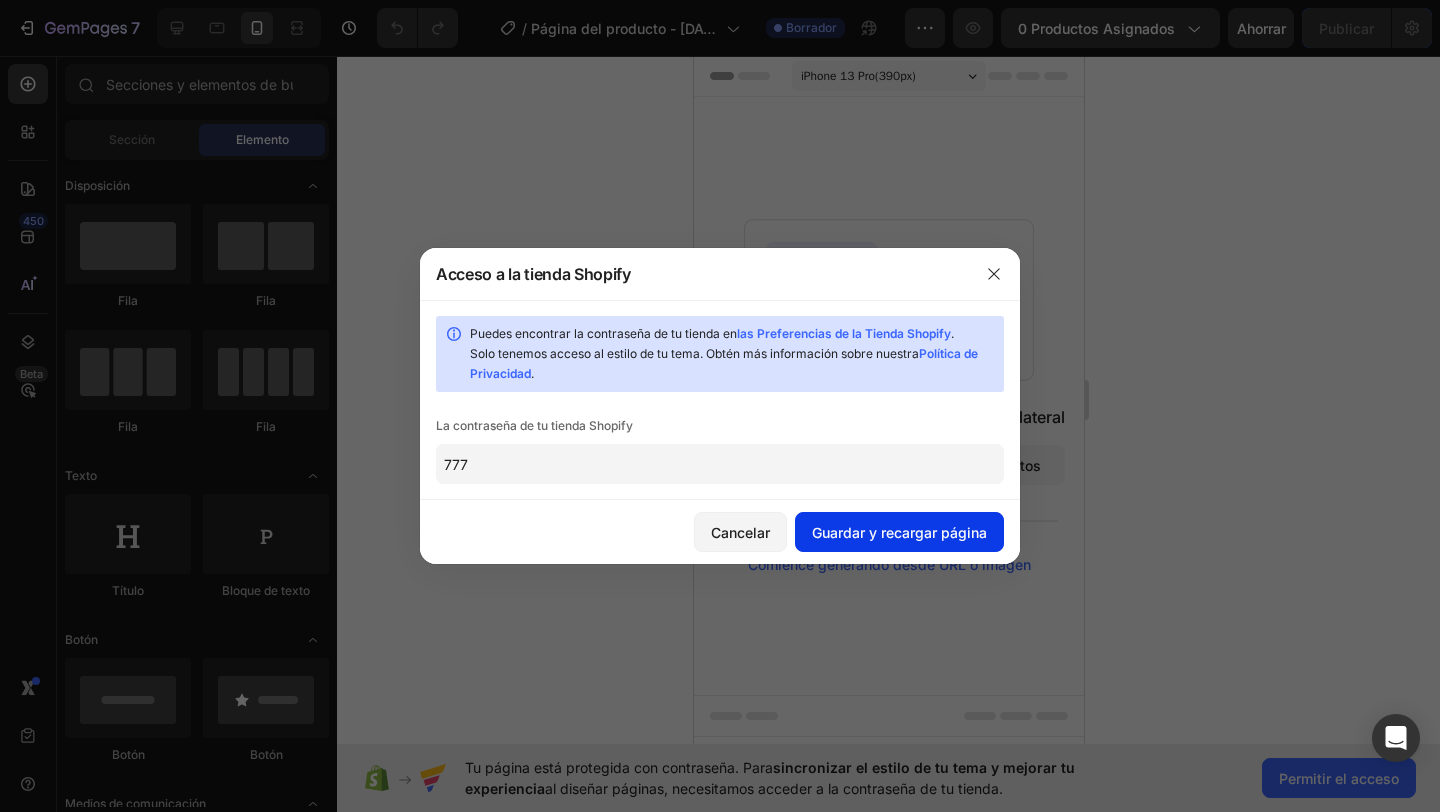 type on "777" 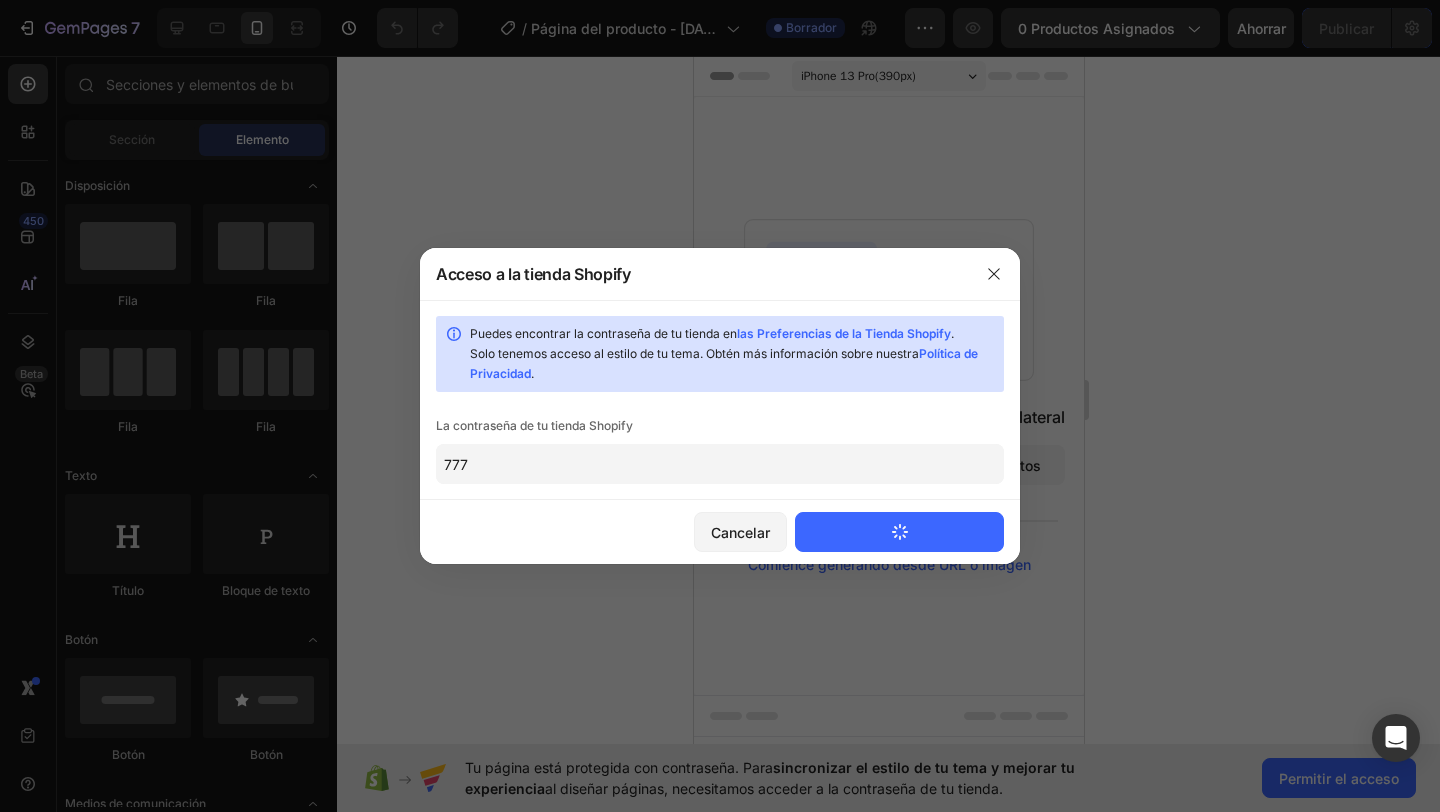 type 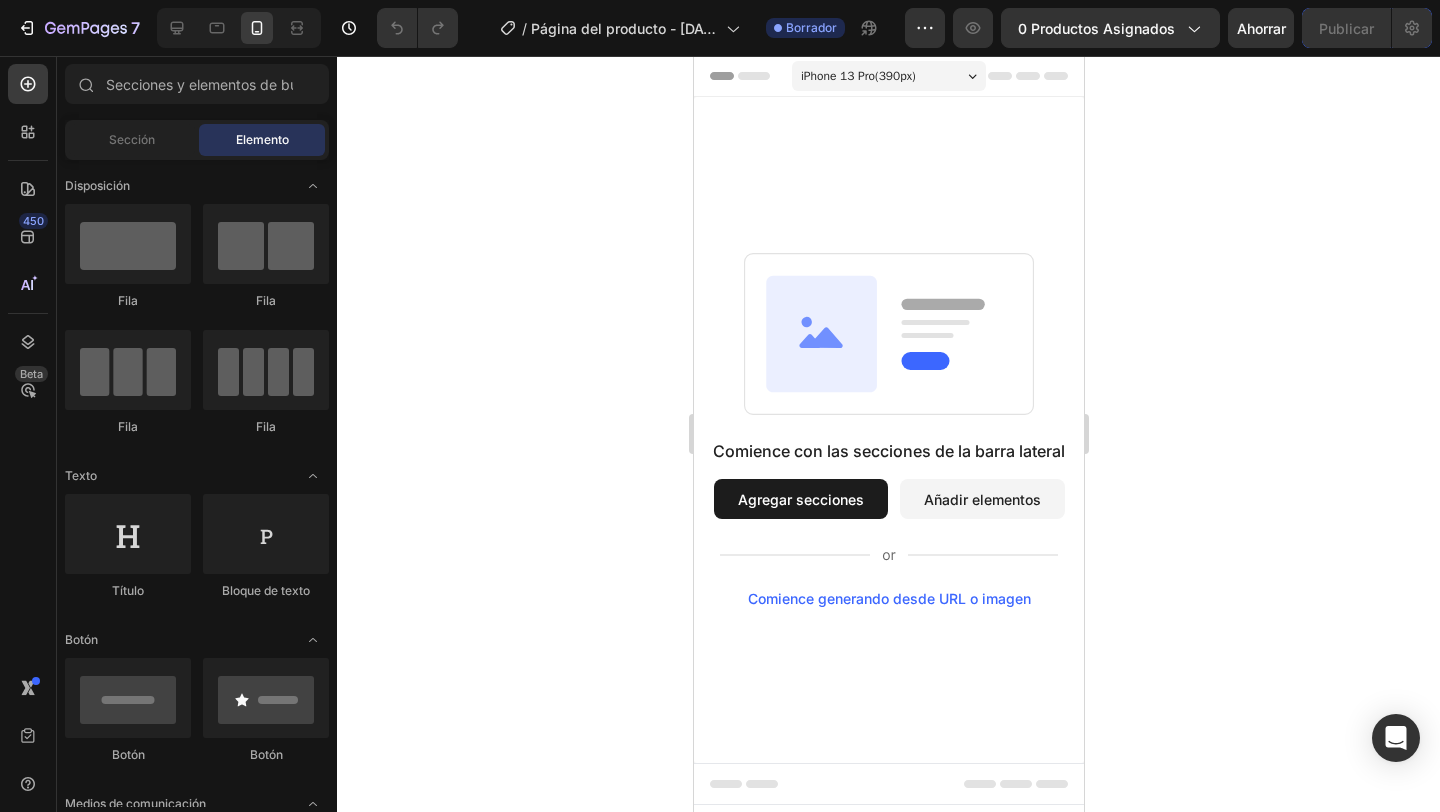 scroll, scrollTop: 0, scrollLeft: 0, axis: both 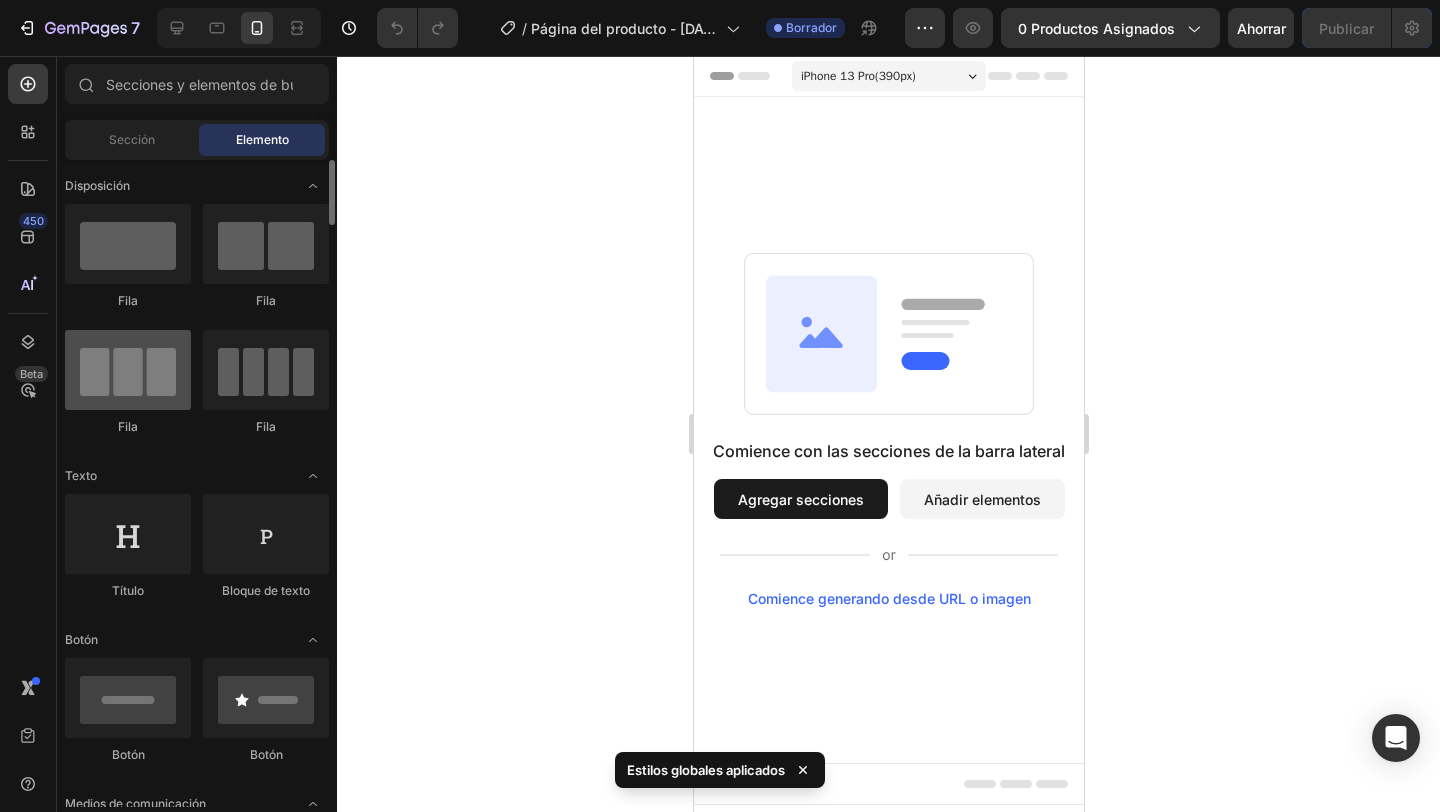 click at bounding box center [128, 370] 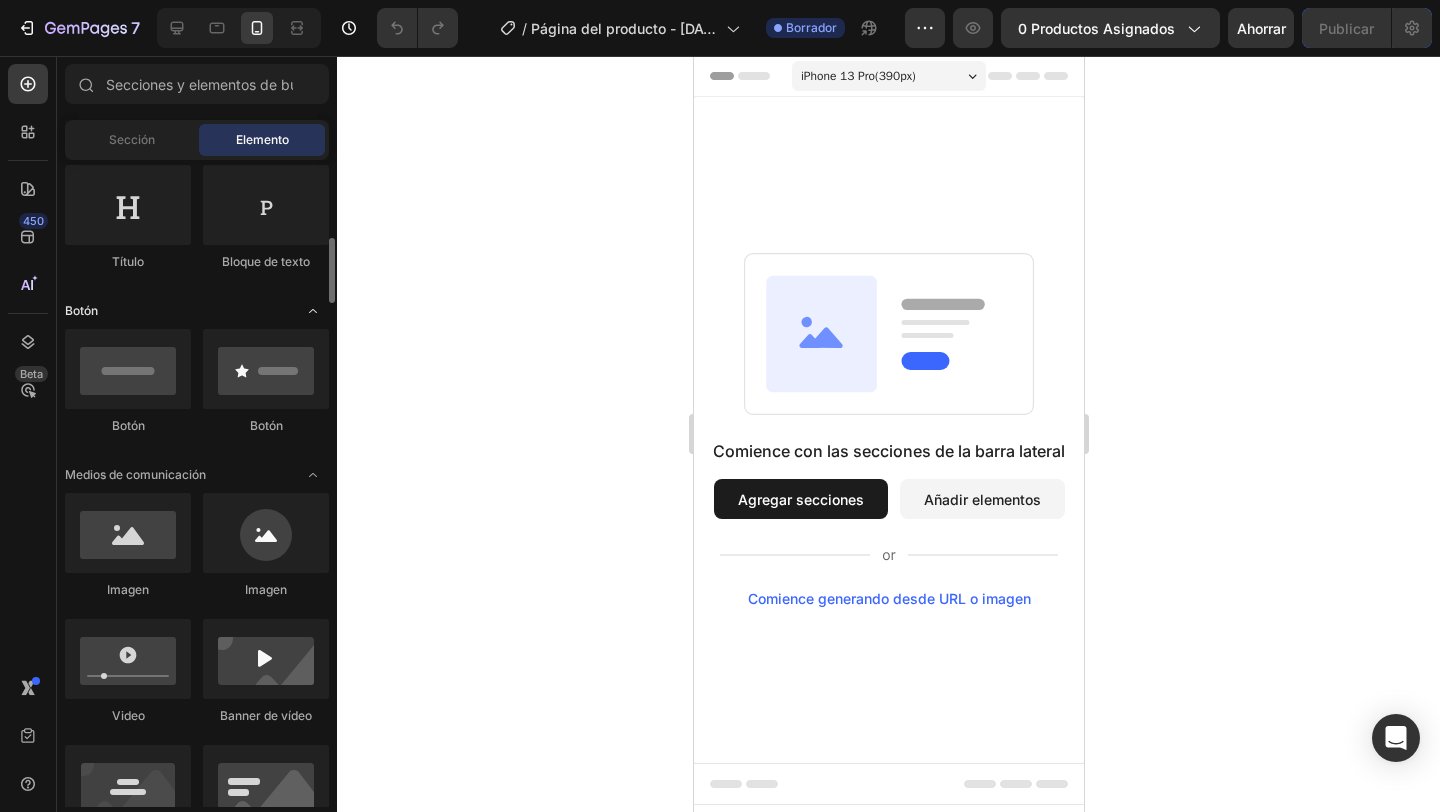 scroll, scrollTop: 379, scrollLeft: 0, axis: vertical 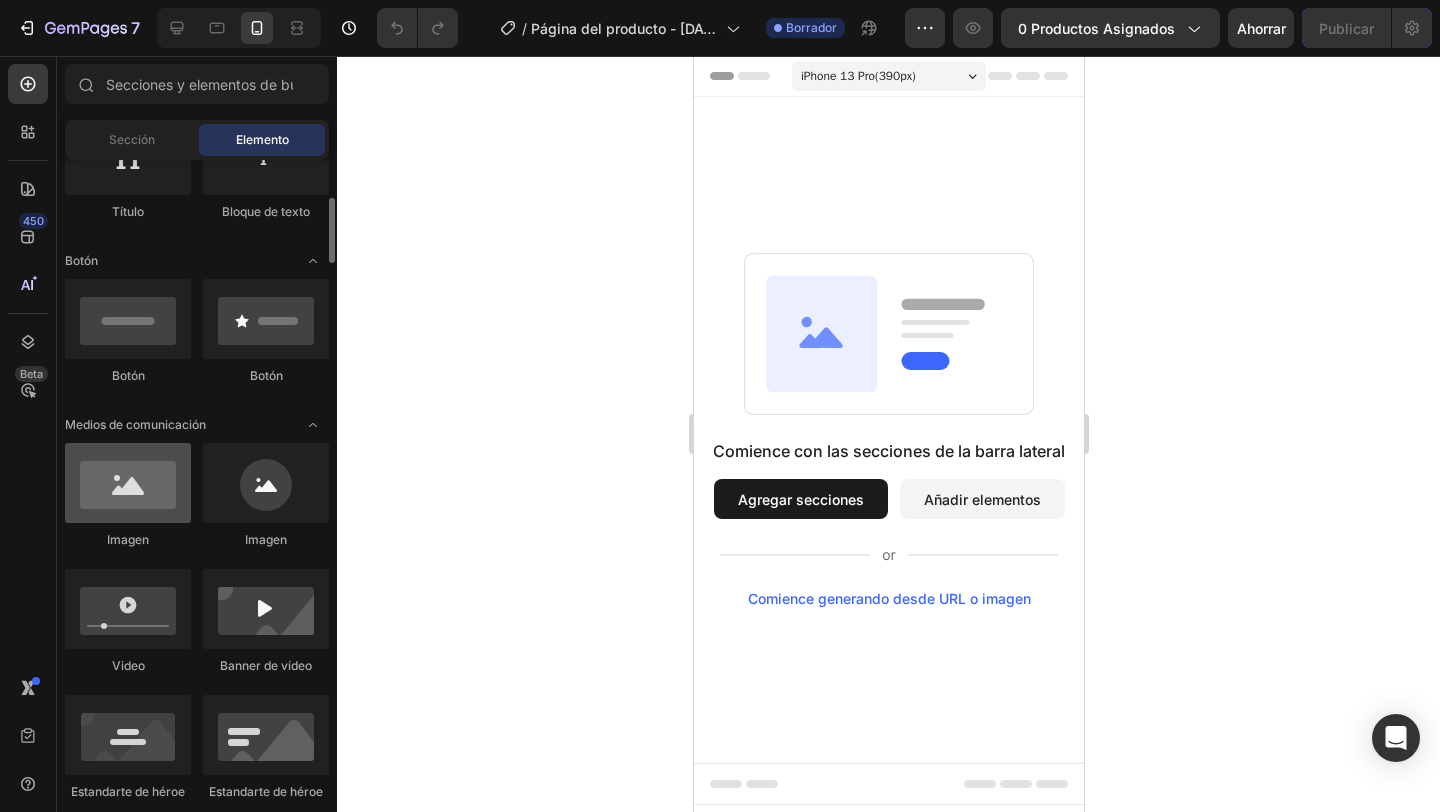 click at bounding box center (128, 483) 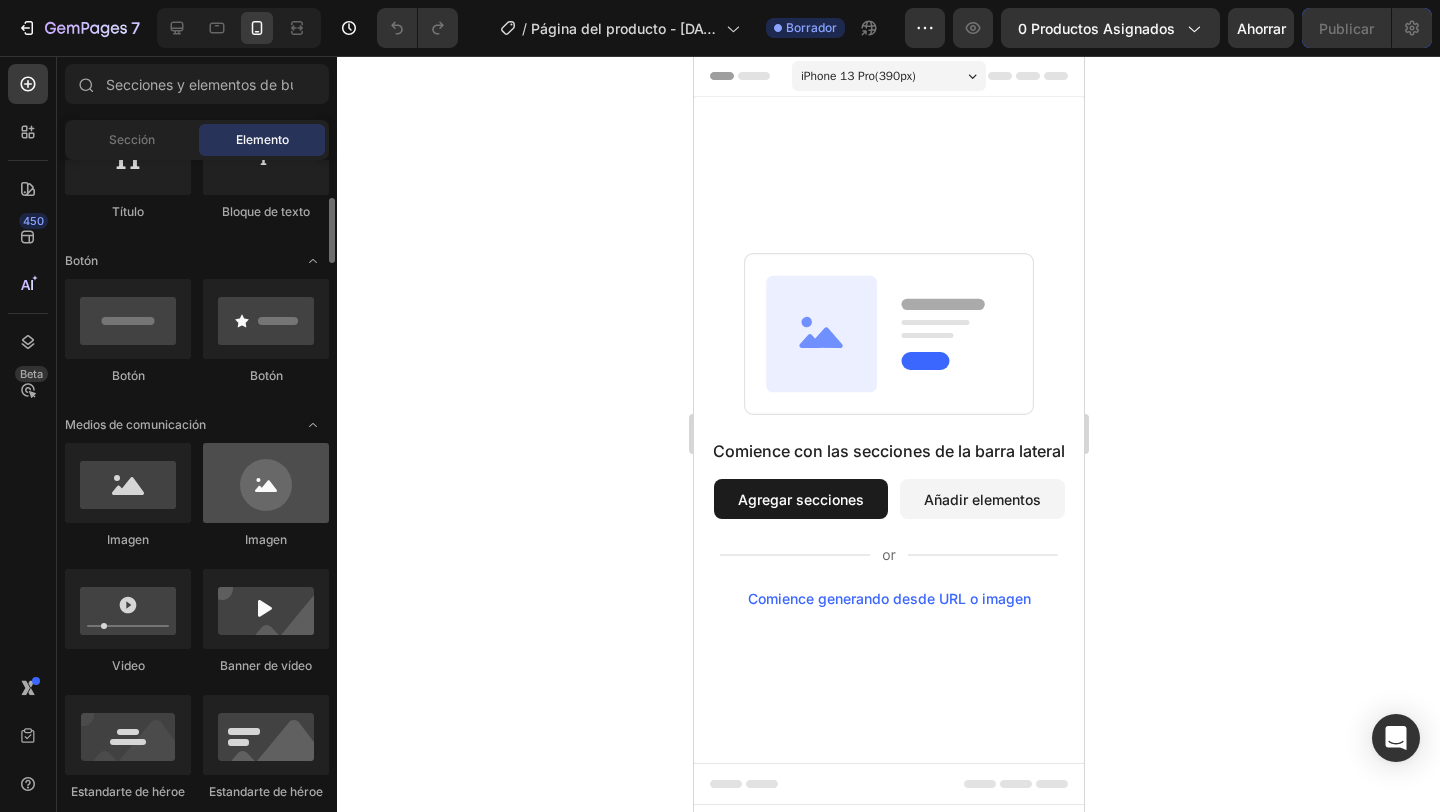 click at bounding box center (266, 483) 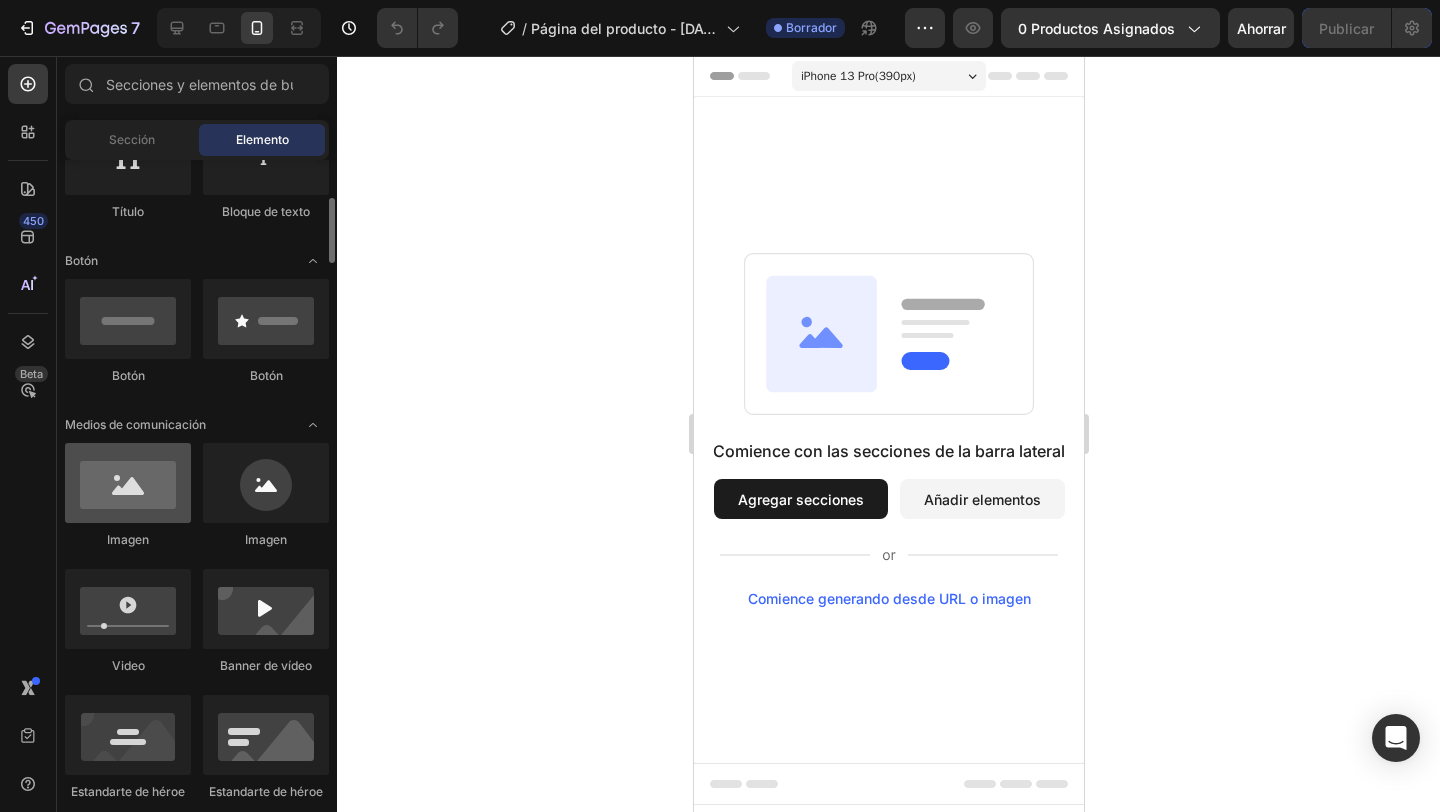 click at bounding box center (128, 483) 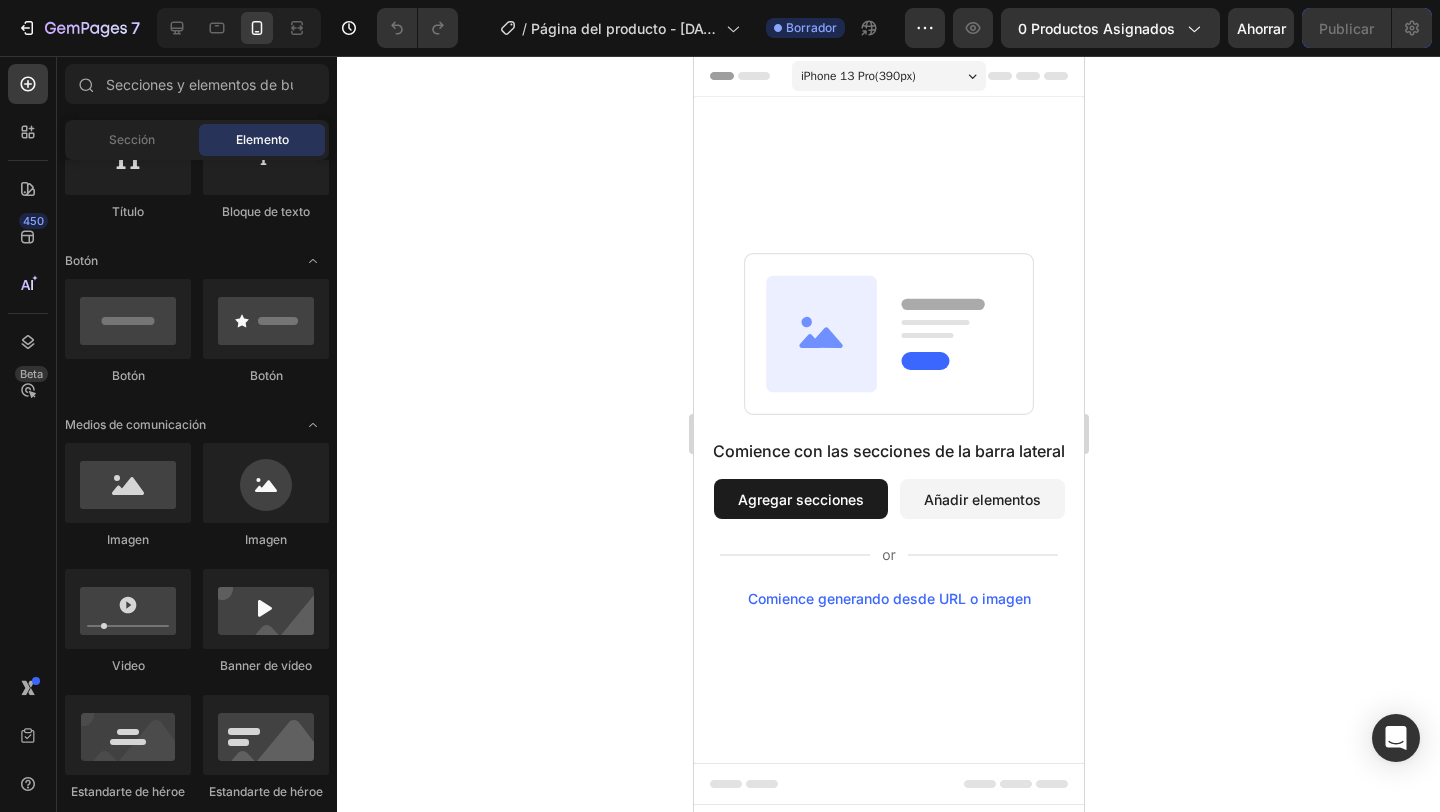 click on "Agregar secciones" at bounding box center (800, 499) 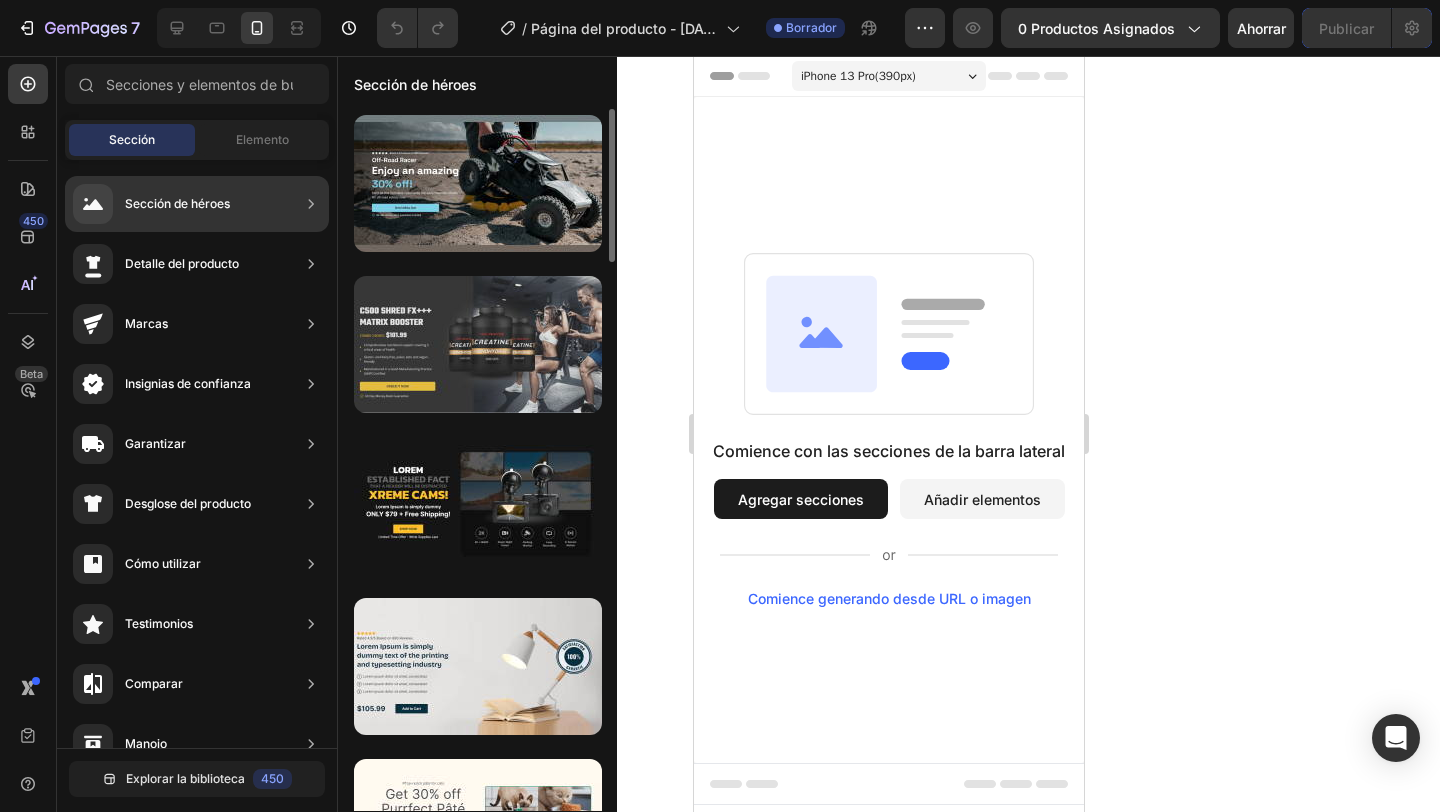 click at bounding box center [478, 344] 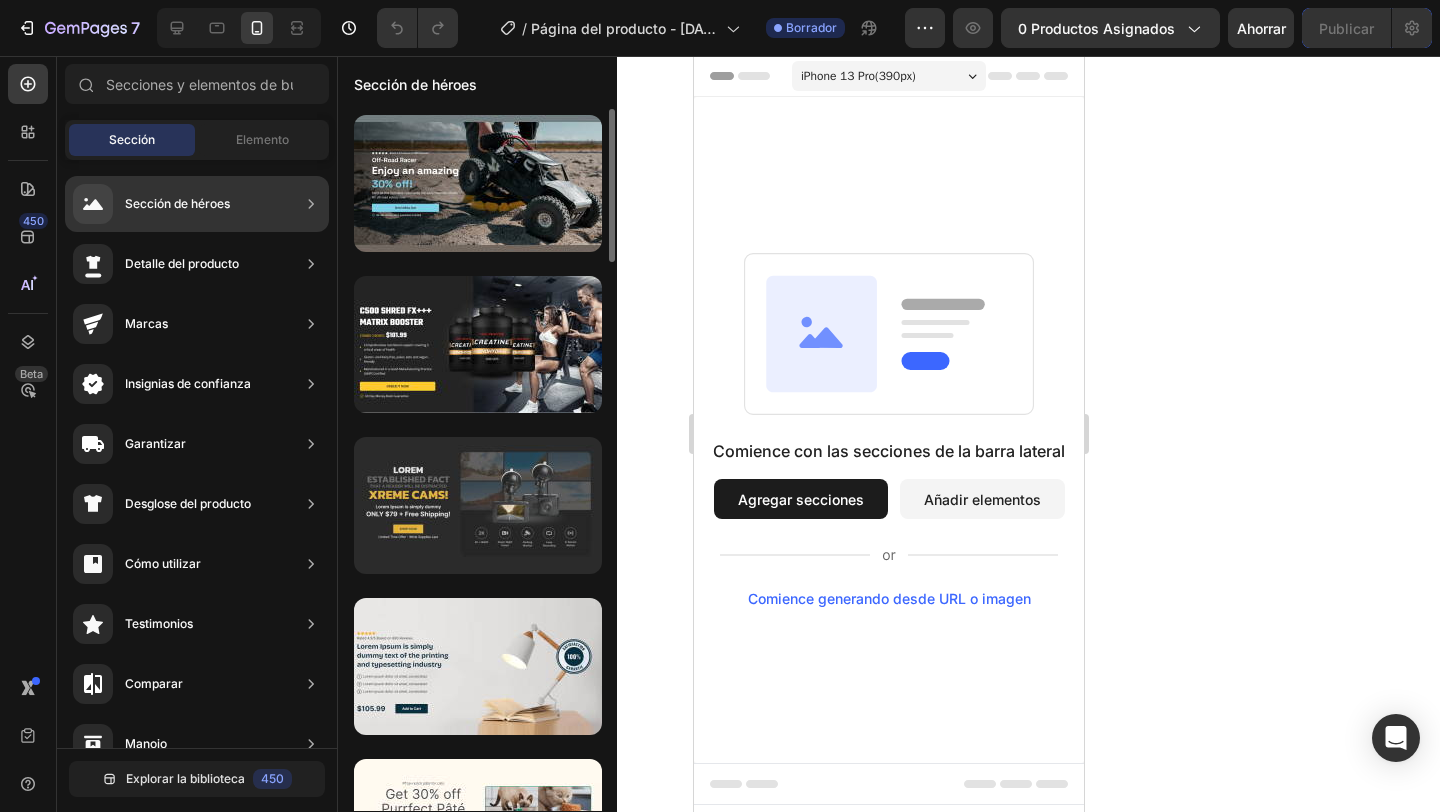 click at bounding box center (478, 505) 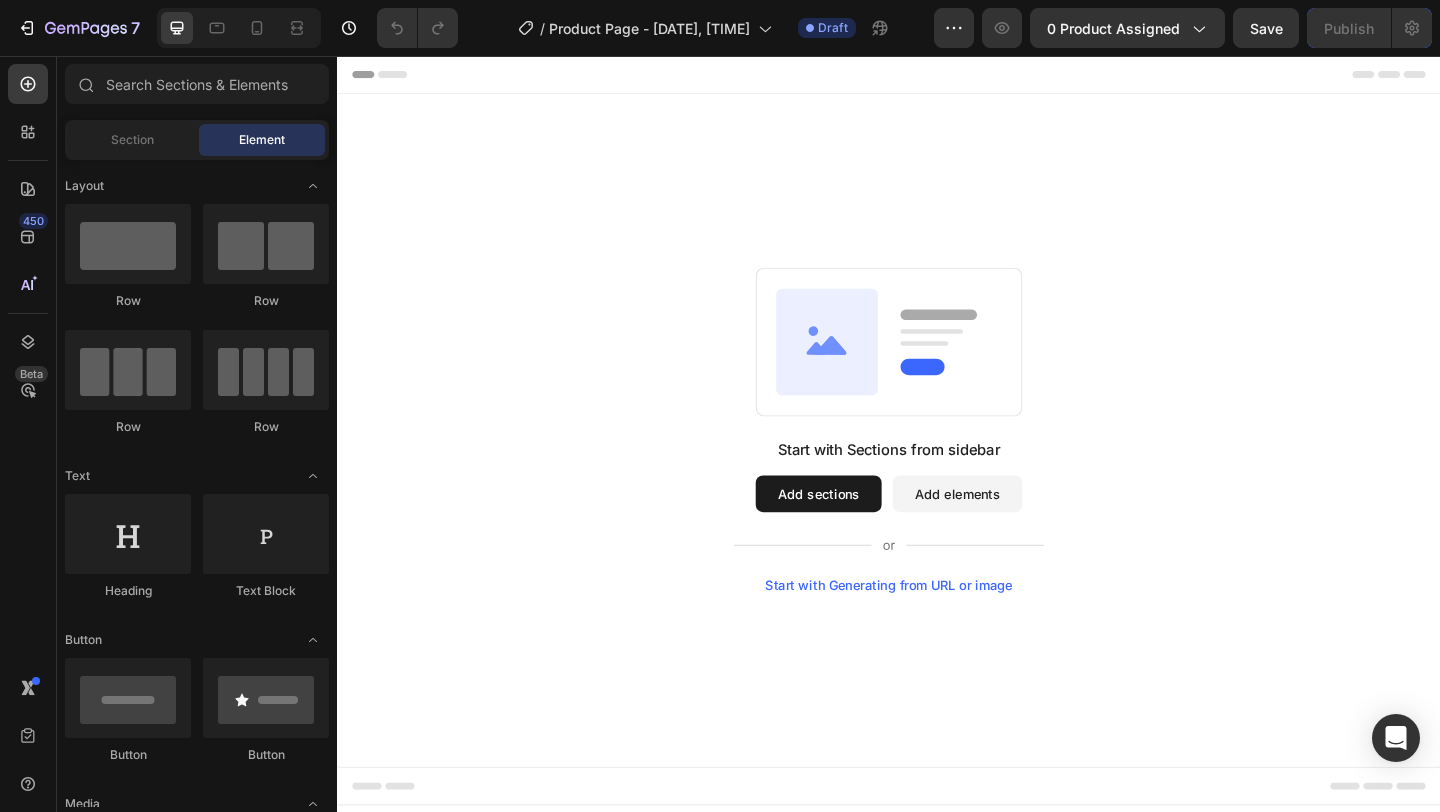 scroll, scrollTop: 0, scrollLeft: 0, axis: both 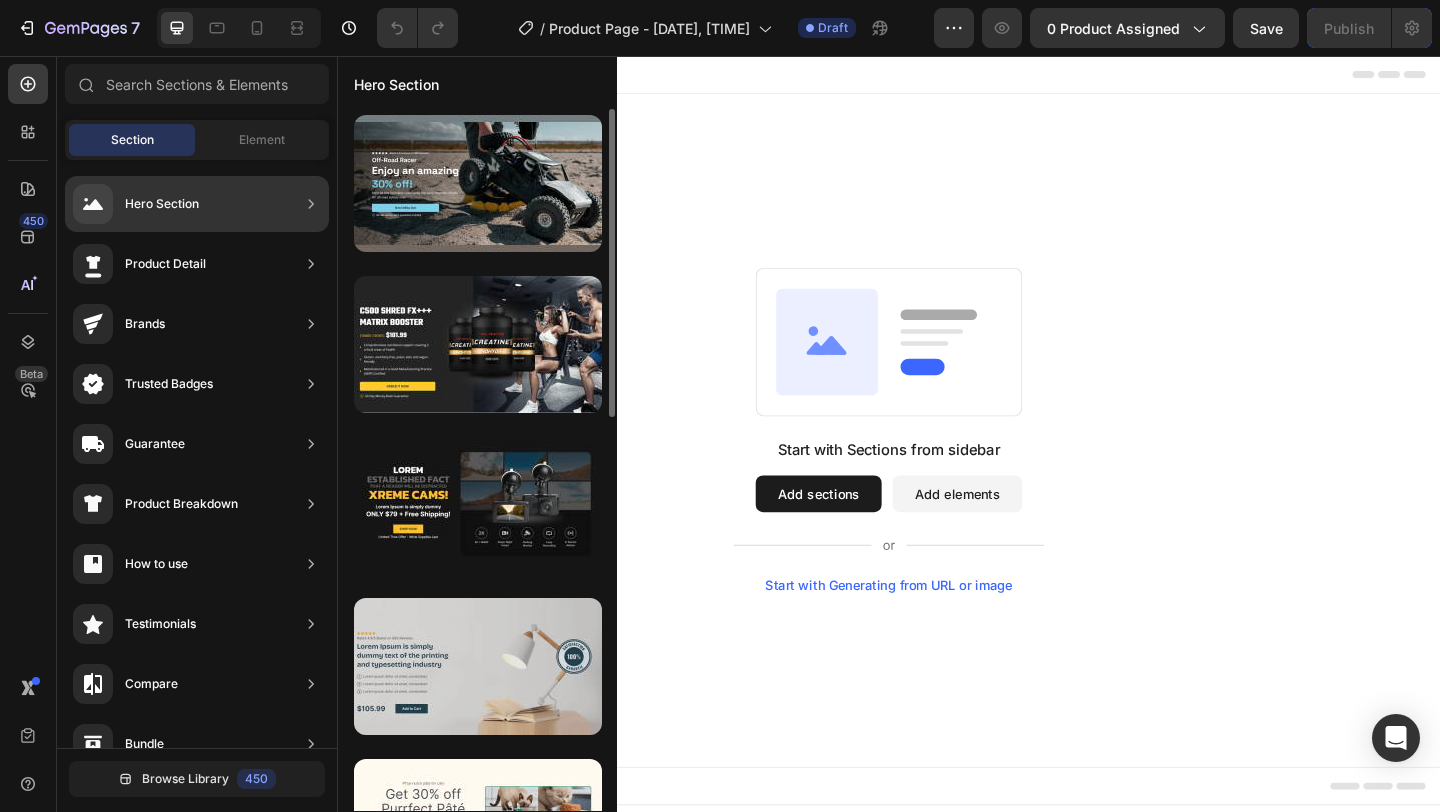 click at bounding box center (478, 666) 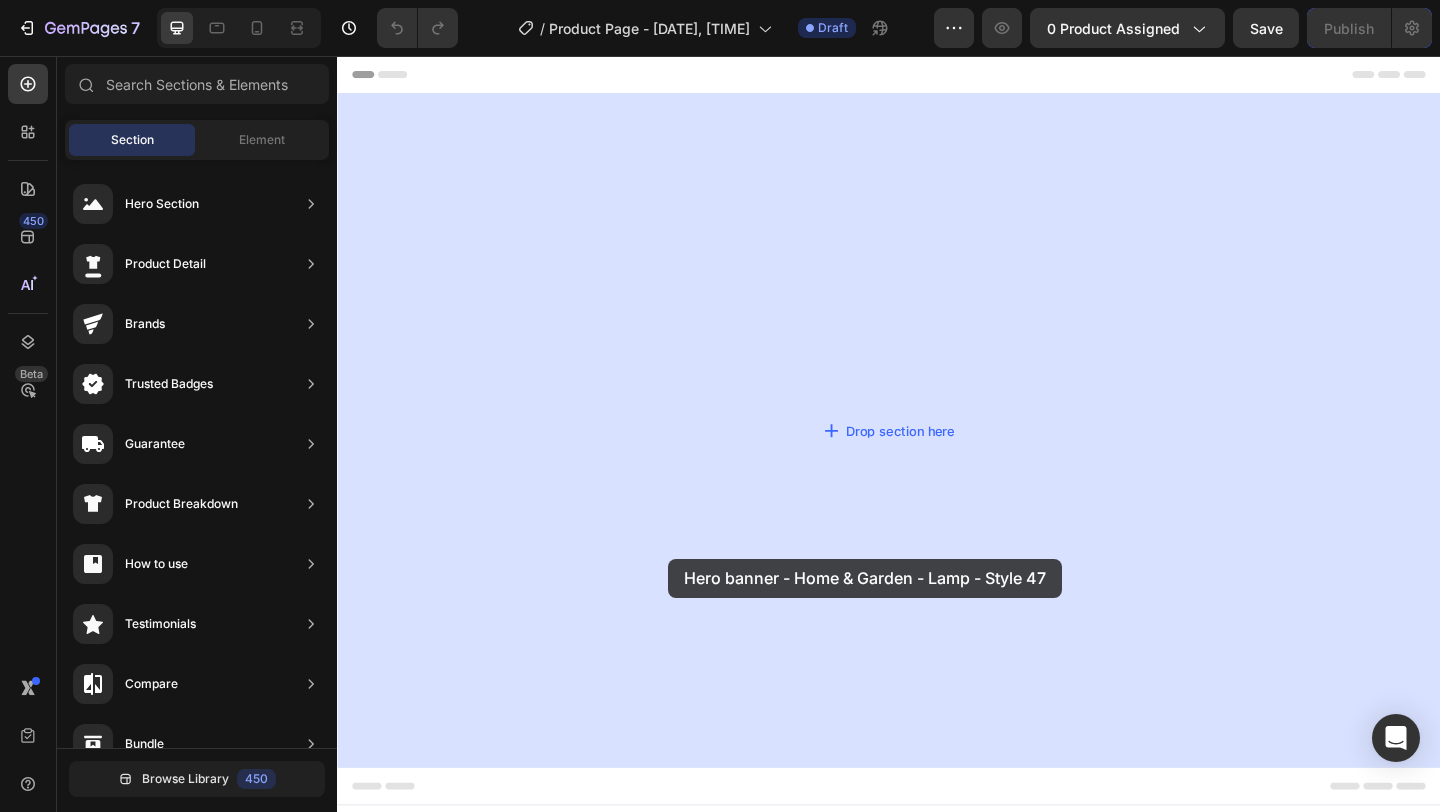 drag, startPoint x: 796, startPoint y: 735, endPoint x: 697, endPoint y: 603, distance: 165 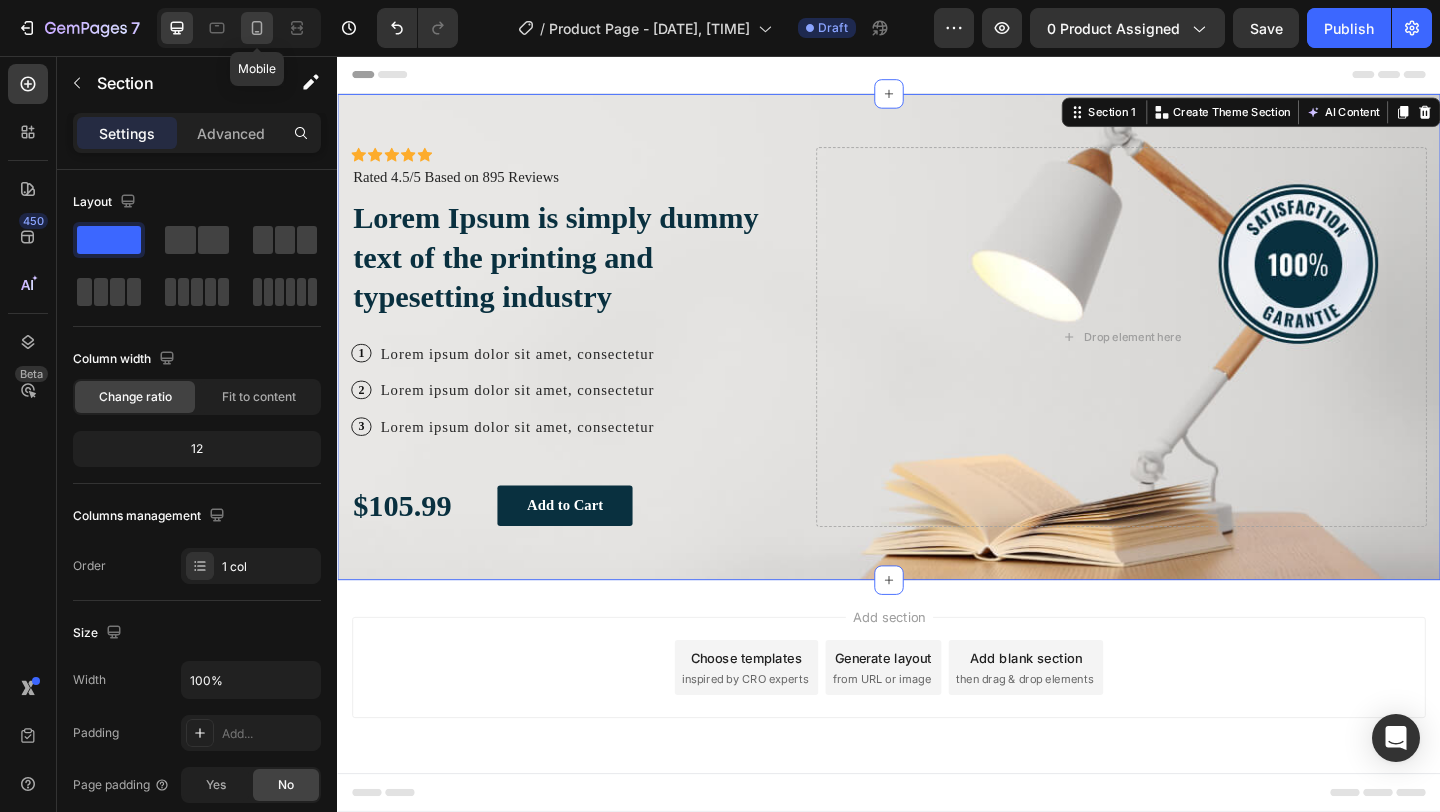 click 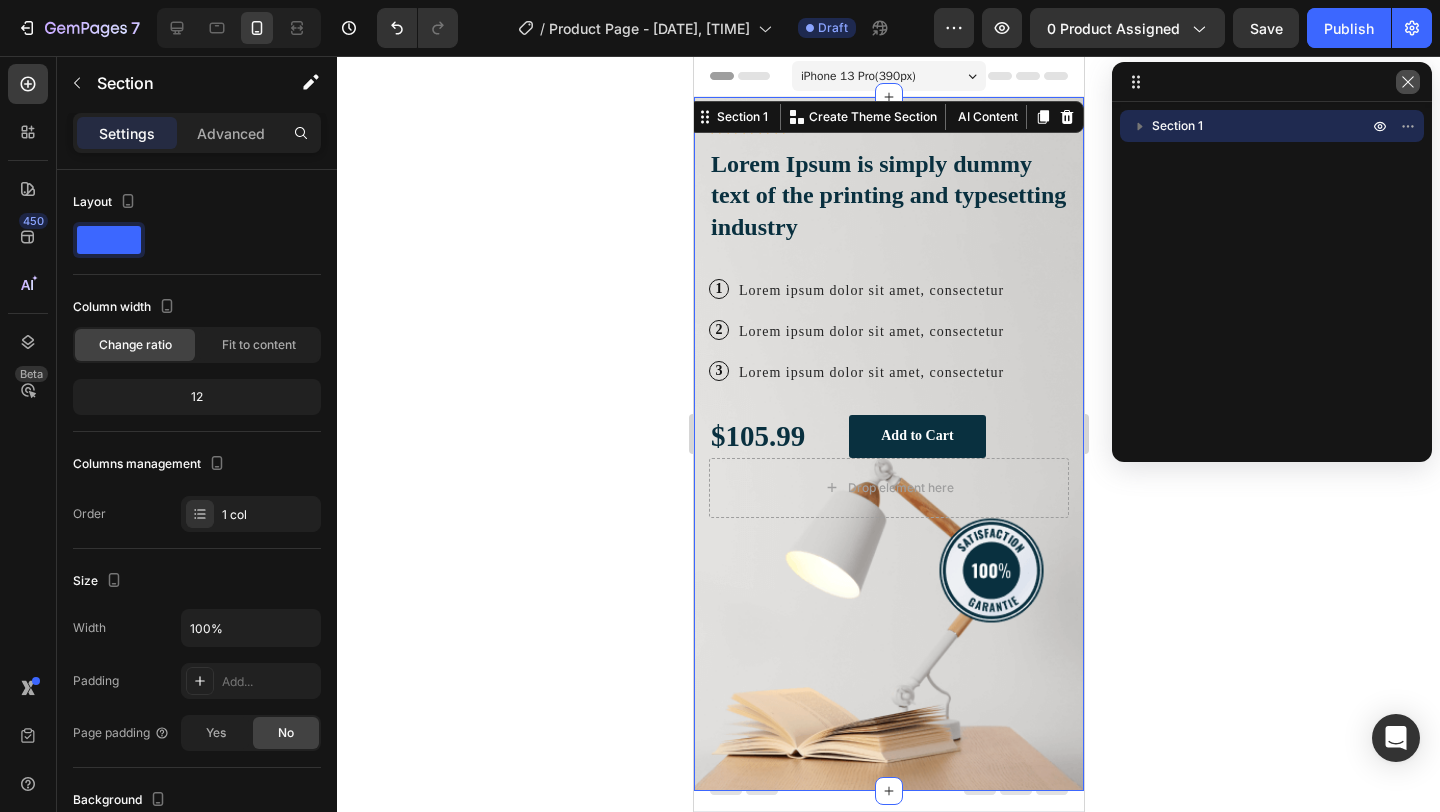 click 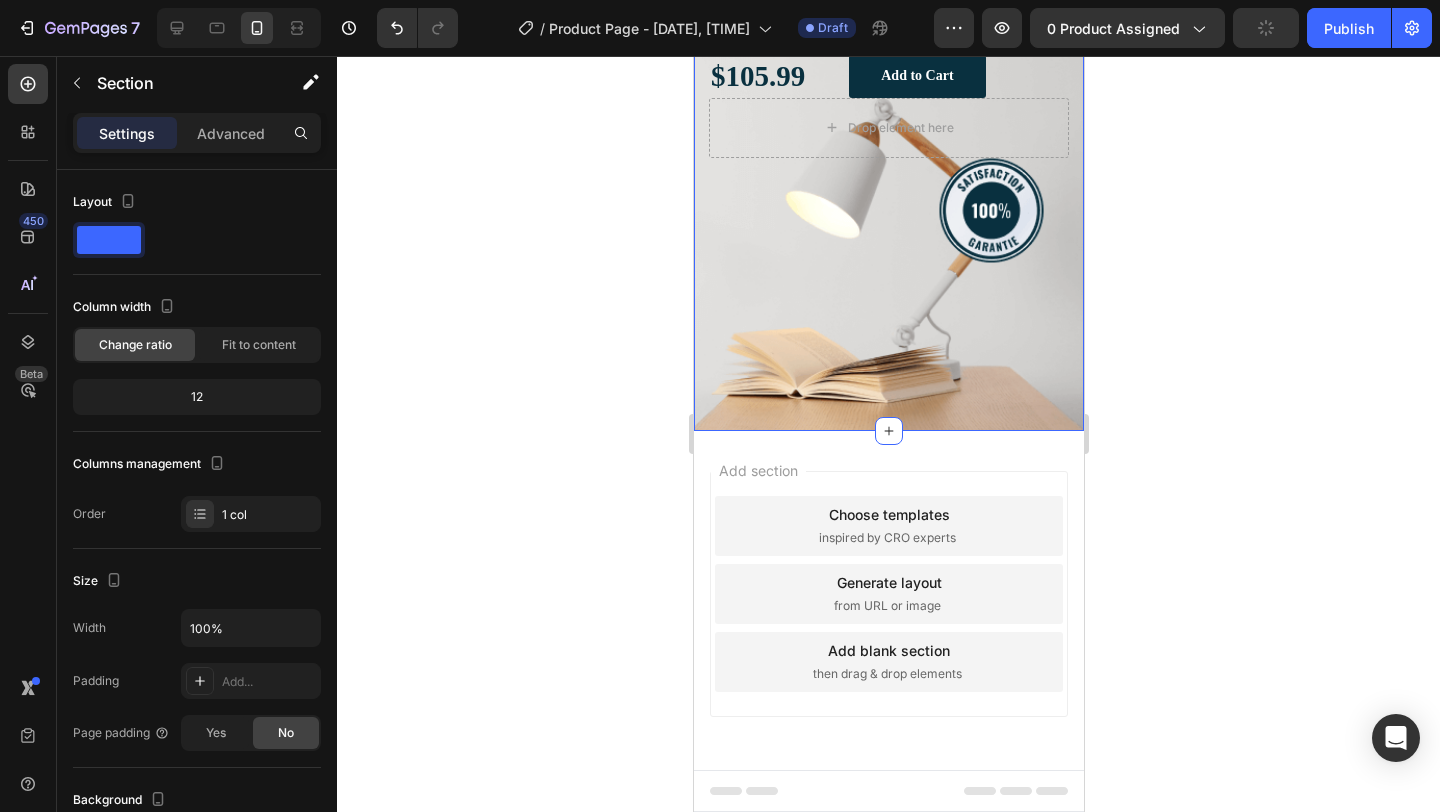 scroll, scrollTop: 361, scrollLeft: 0, axis: vertical 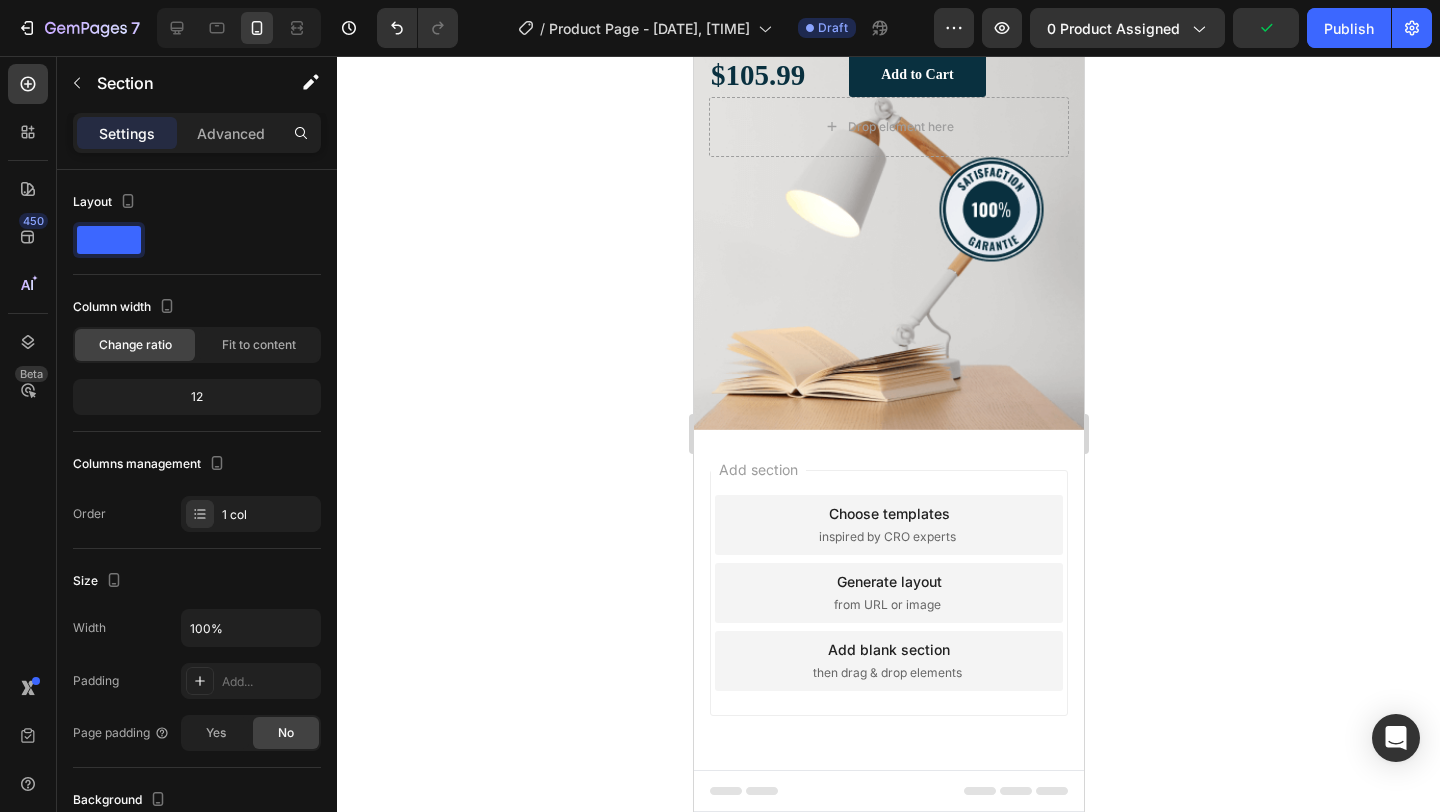 click on "Add section Choose templates inspired by CRO experts Generate layout from URL or image Add blank section then drag & drop elements" at bounding box center (888, 593) 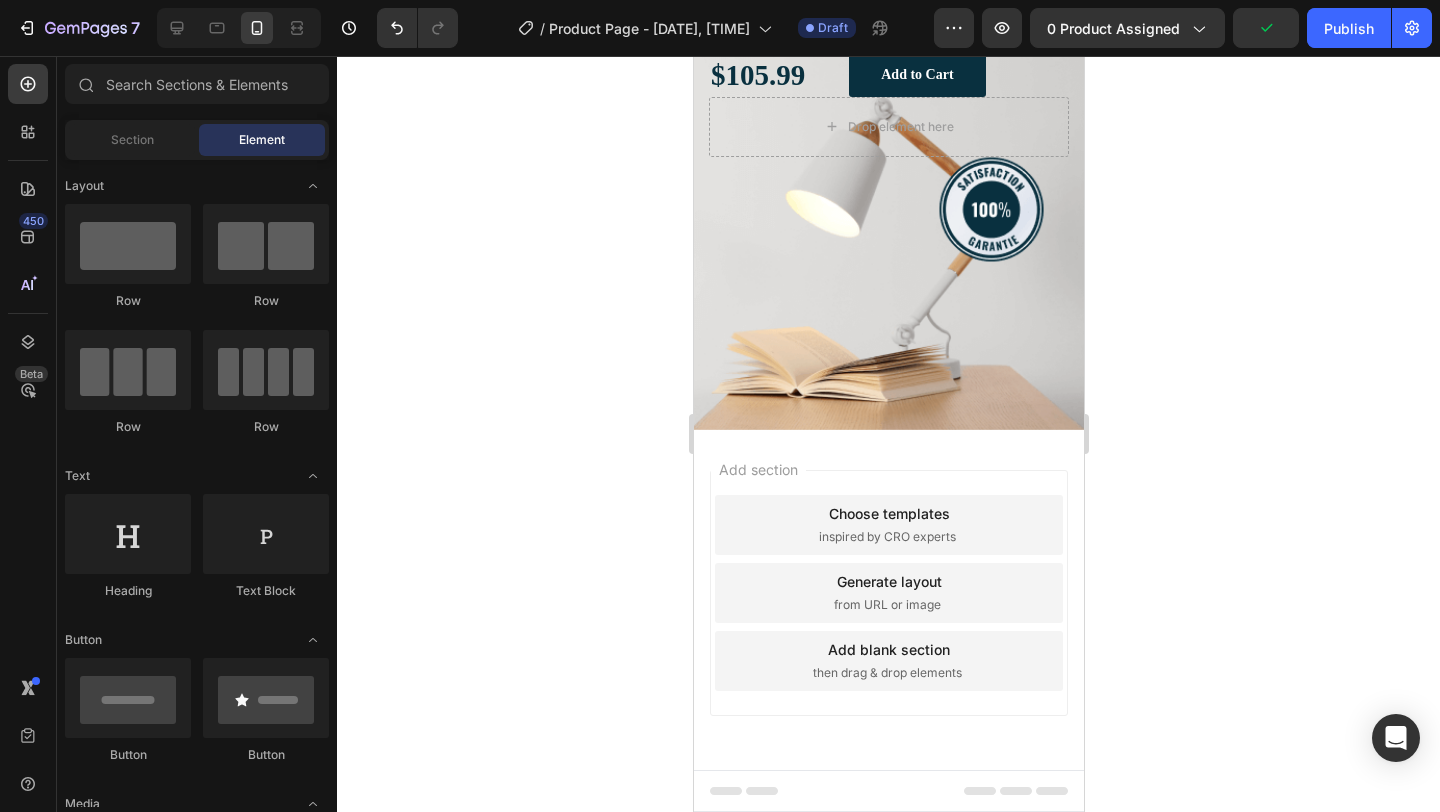click on "Add section Choose templates inspired by CRO experts Generate layout from URL or image Add blank section then drag & drop elements" at bounding box center [888, 593] 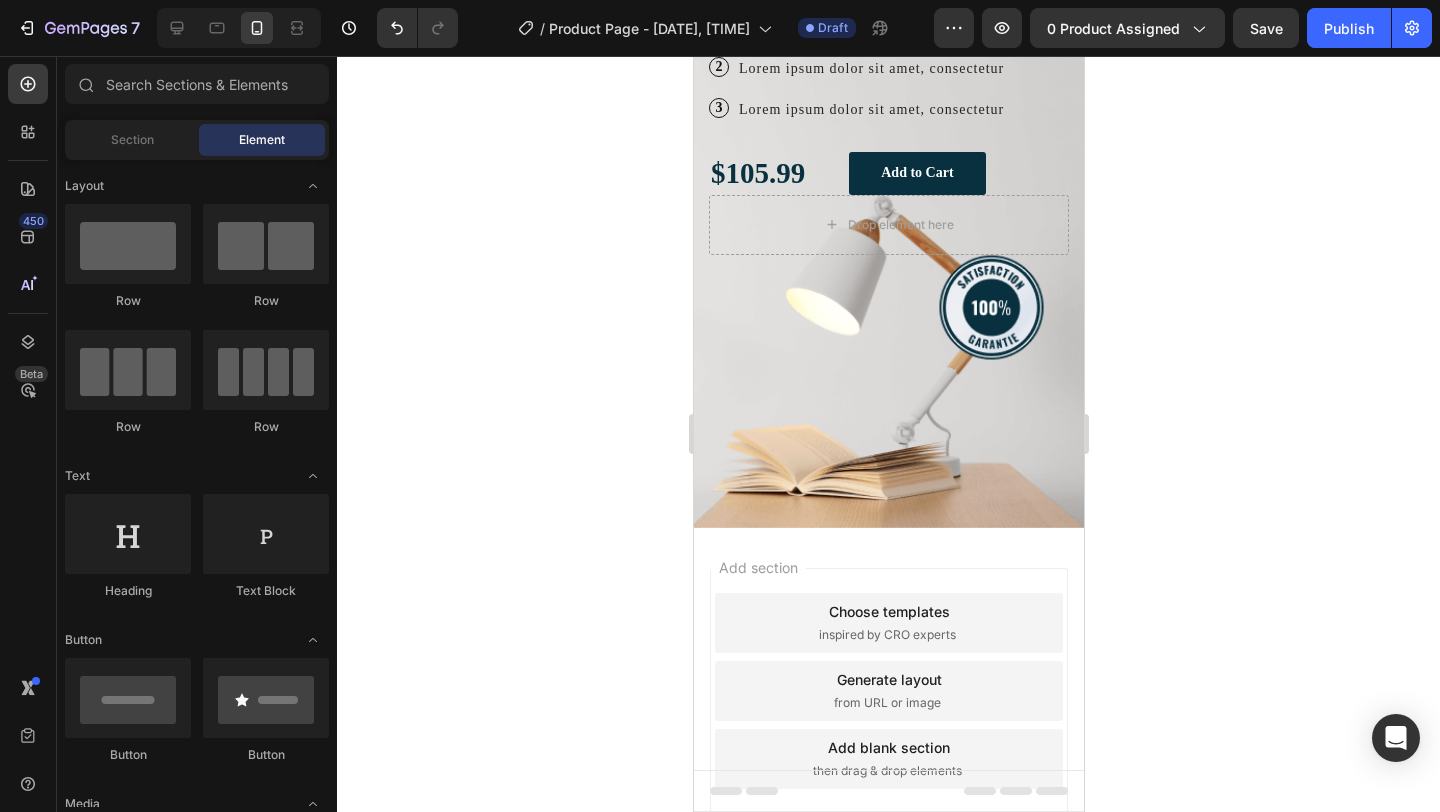 scroll, scrollTop: 0, scrollLeft: 0, axis: both 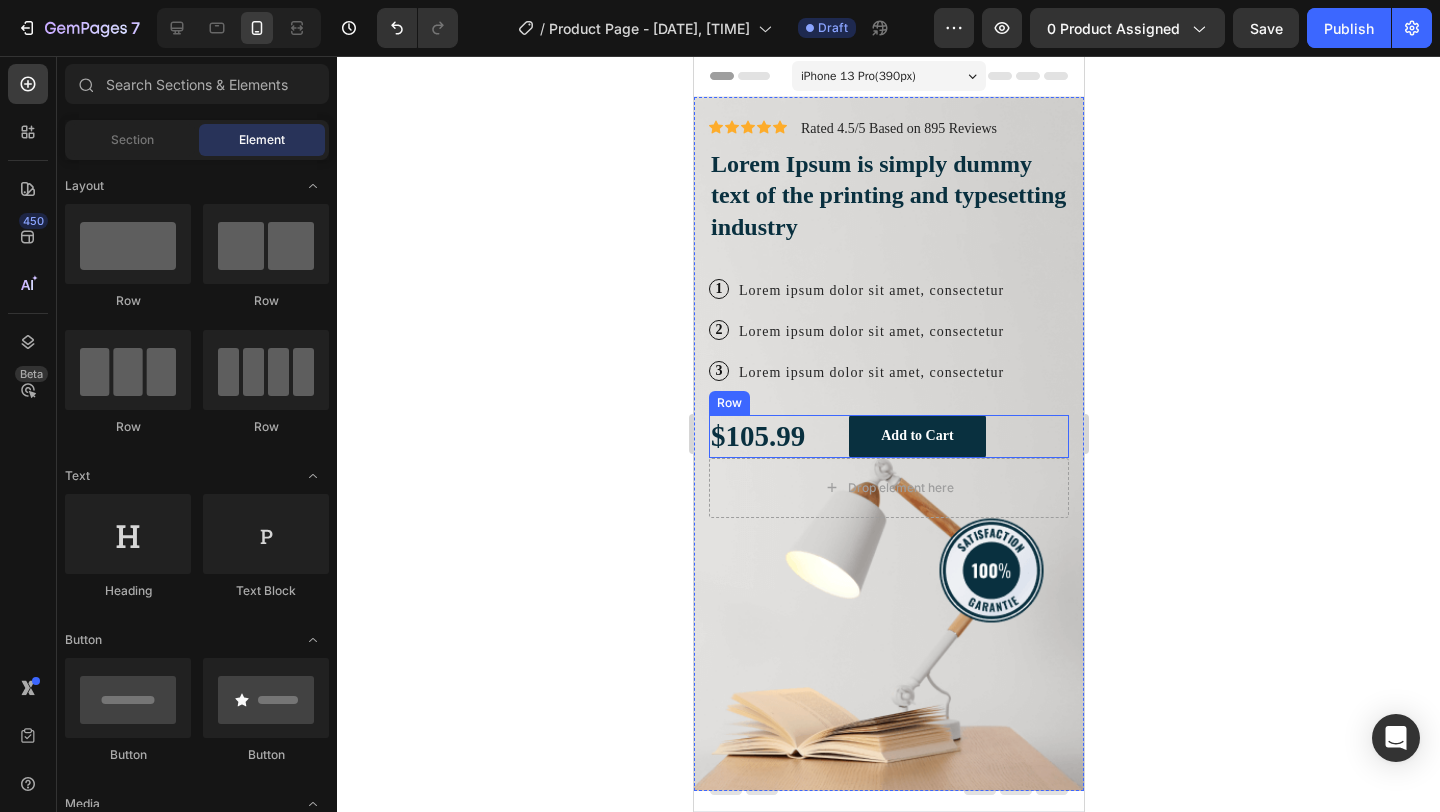 click on "$105.99 Text Block Add to Cart Button Row" at bounding box center [888, 436] 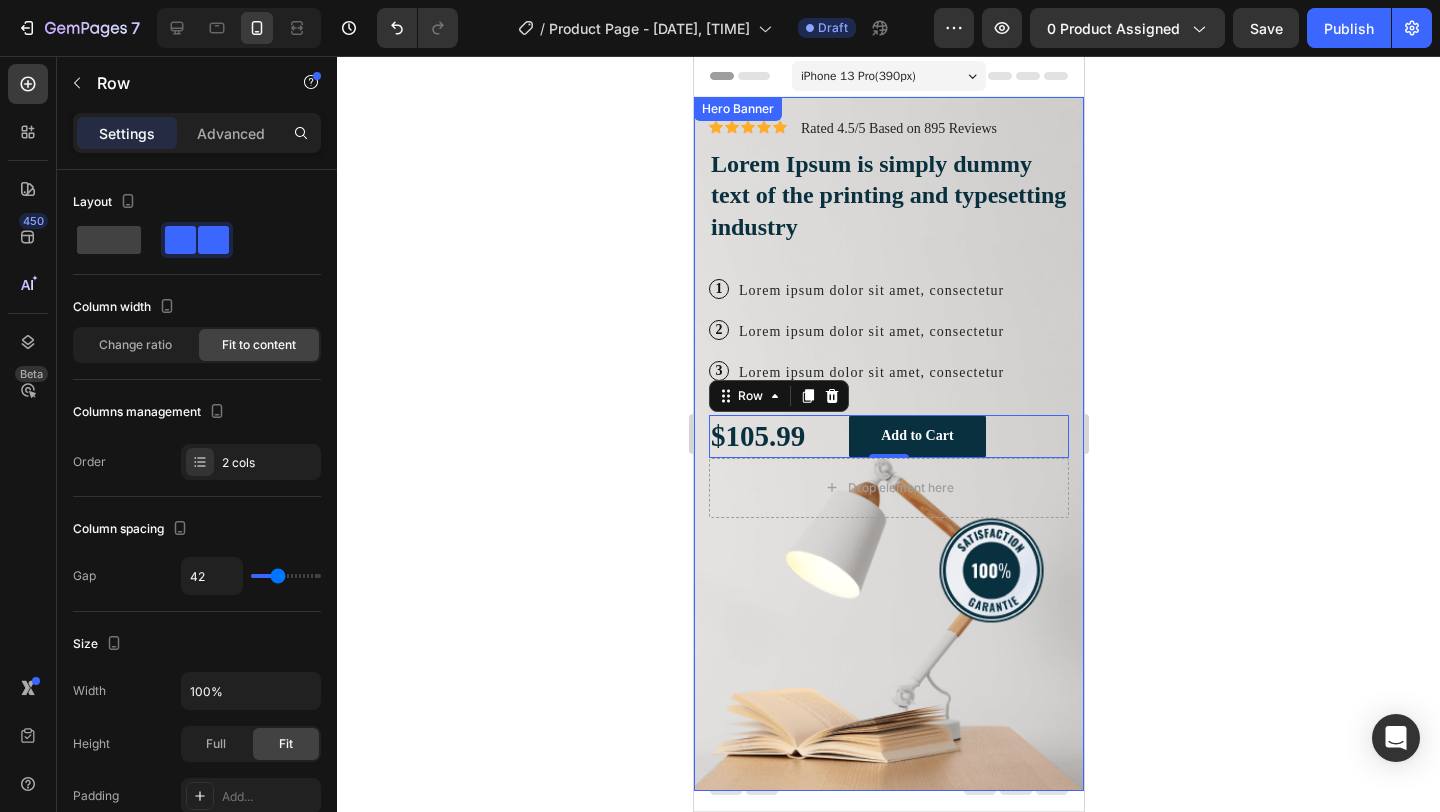 click on "Icon Icon Icon Icon Icon Icon List Icon Icon Icon Icon Icon Icon List Rated 4.5/5 Based on 895 Reviews Text Block Row Lorem Ipsum is simply dummy text of the printing and typesetting industry Heading 1 Text Block Row Lorem ipsum dolor sit amet, consectetur Text Block Row 2 Text Block Row Lorem ipsum dolor sit amet, consectetur Text Block Row 3 Text Block Row Lorem ipsum dolor sit amet, consectetur Text Block Row [PRICE] Text Block Add to Cart Button Row   0" at bounding box center (888, 288) 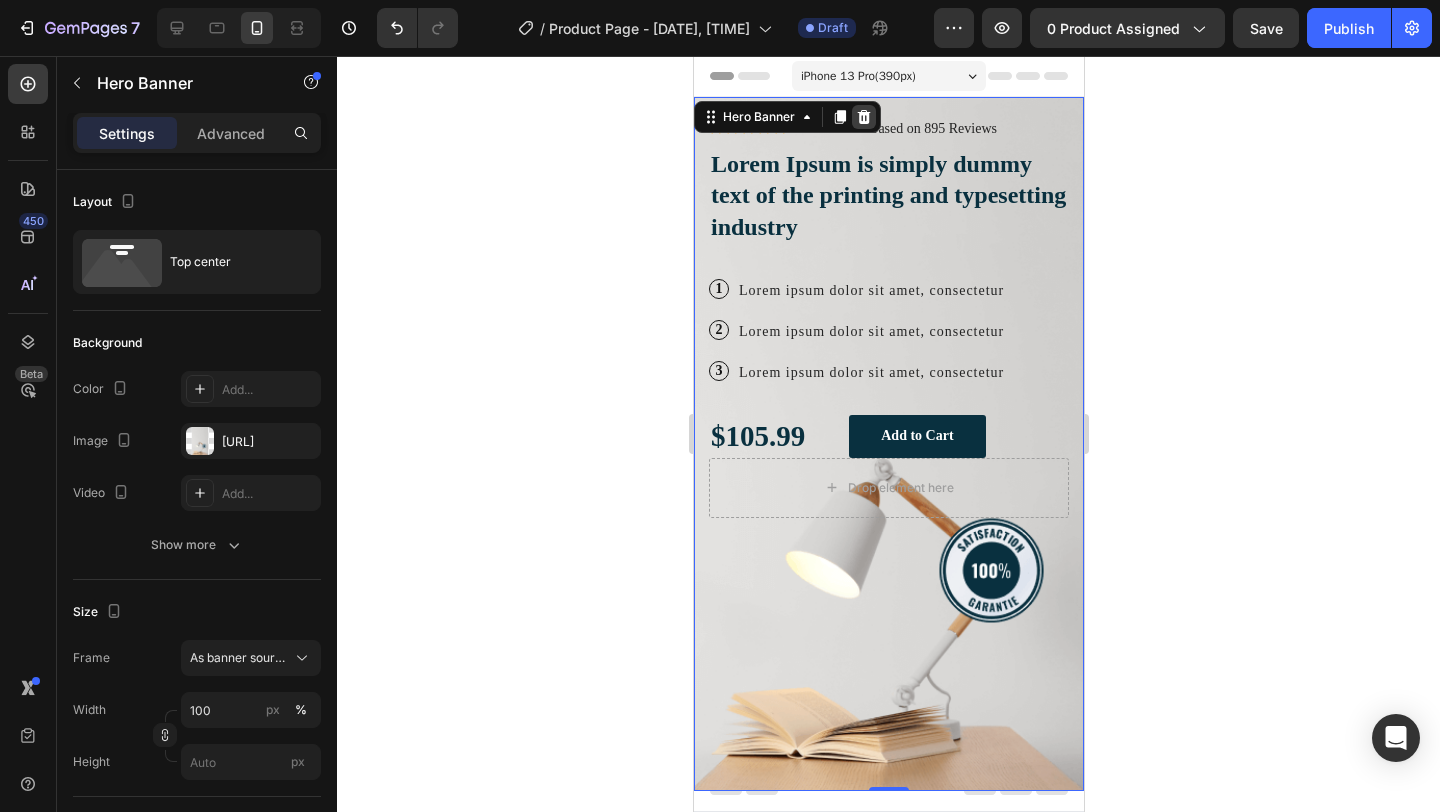 click 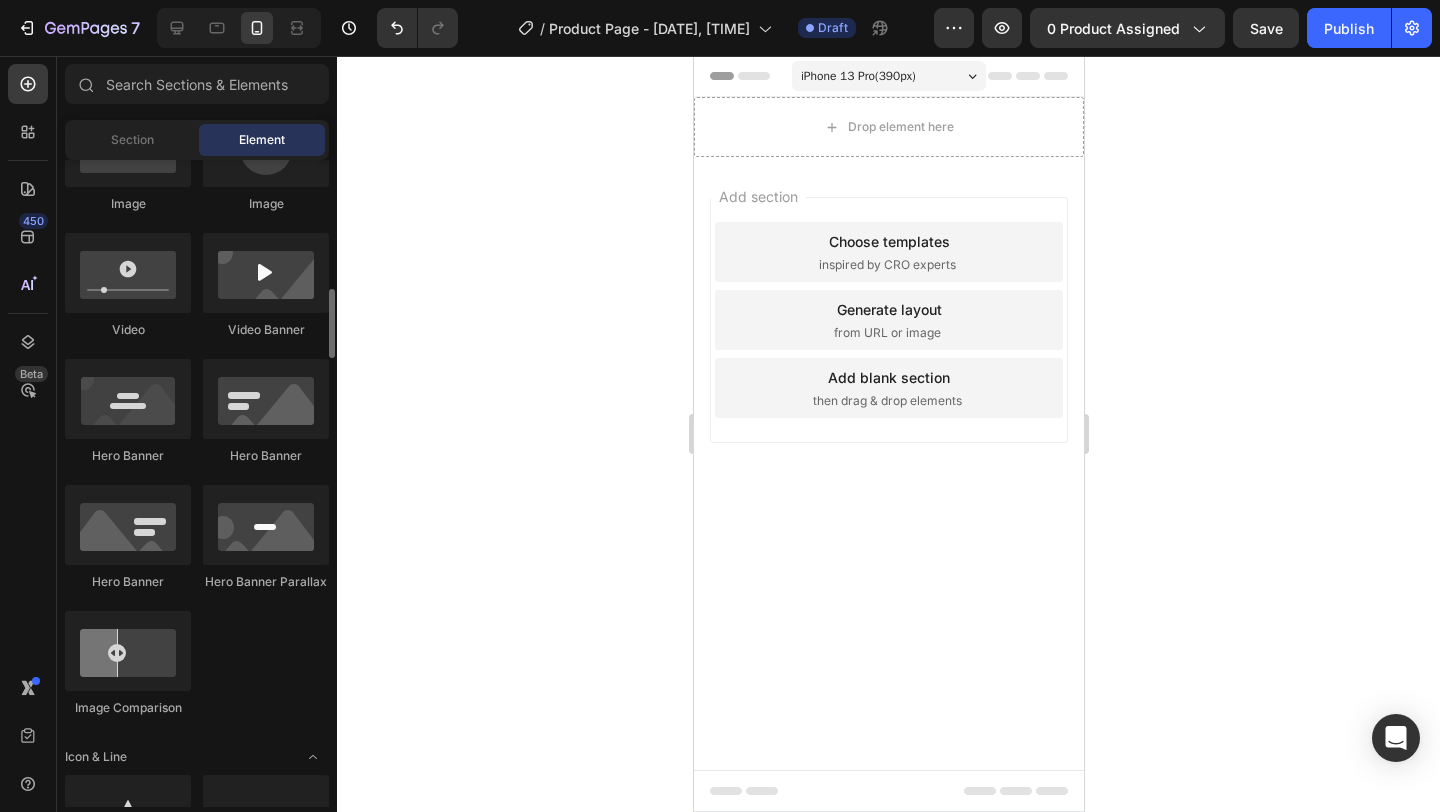 scroll, scrollTop: 544, scrollLeft: 0, axis: vertical 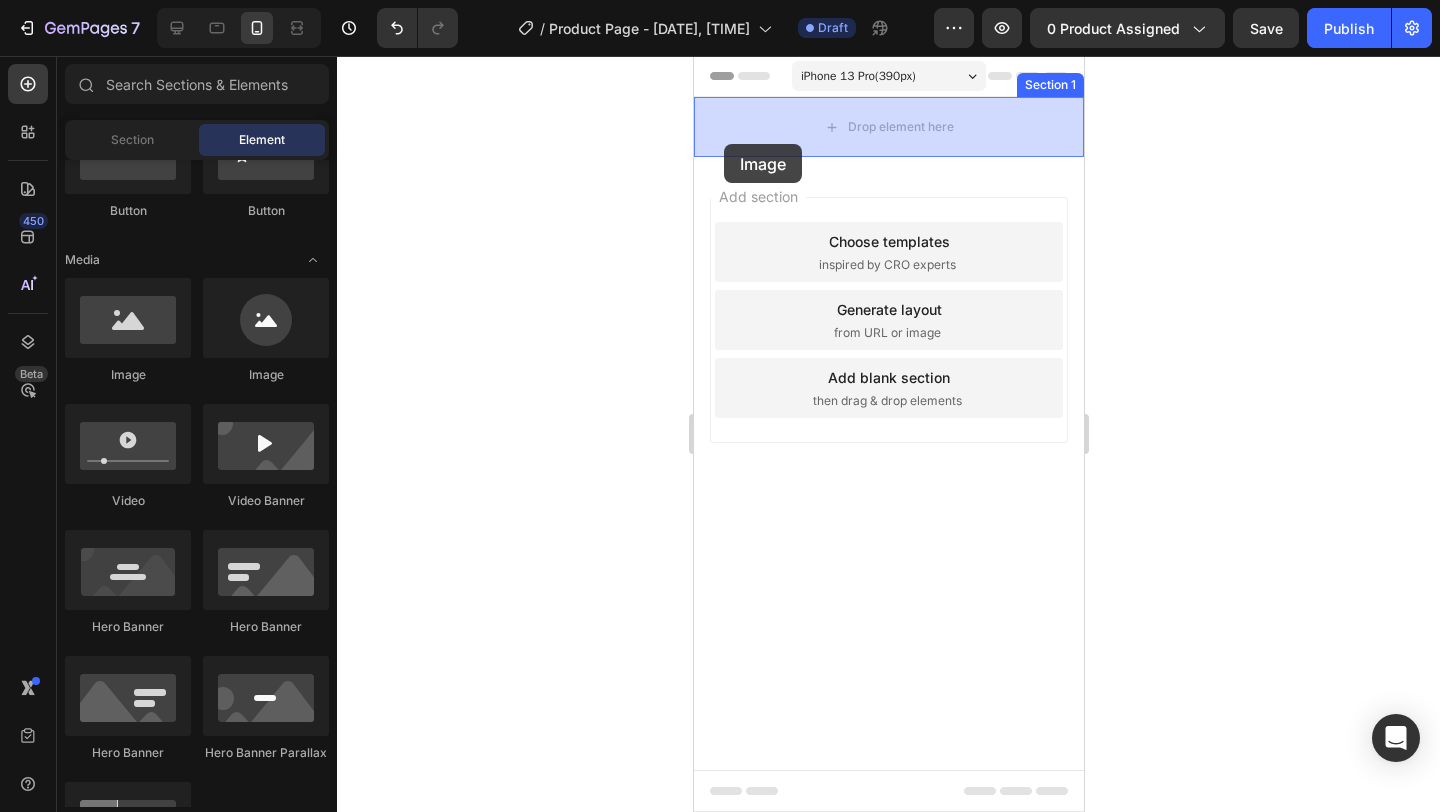 drag, startPoint x: 831, startPoint y: 411, endPoint x: 723, endPoint y: 144, distance: 288.01562 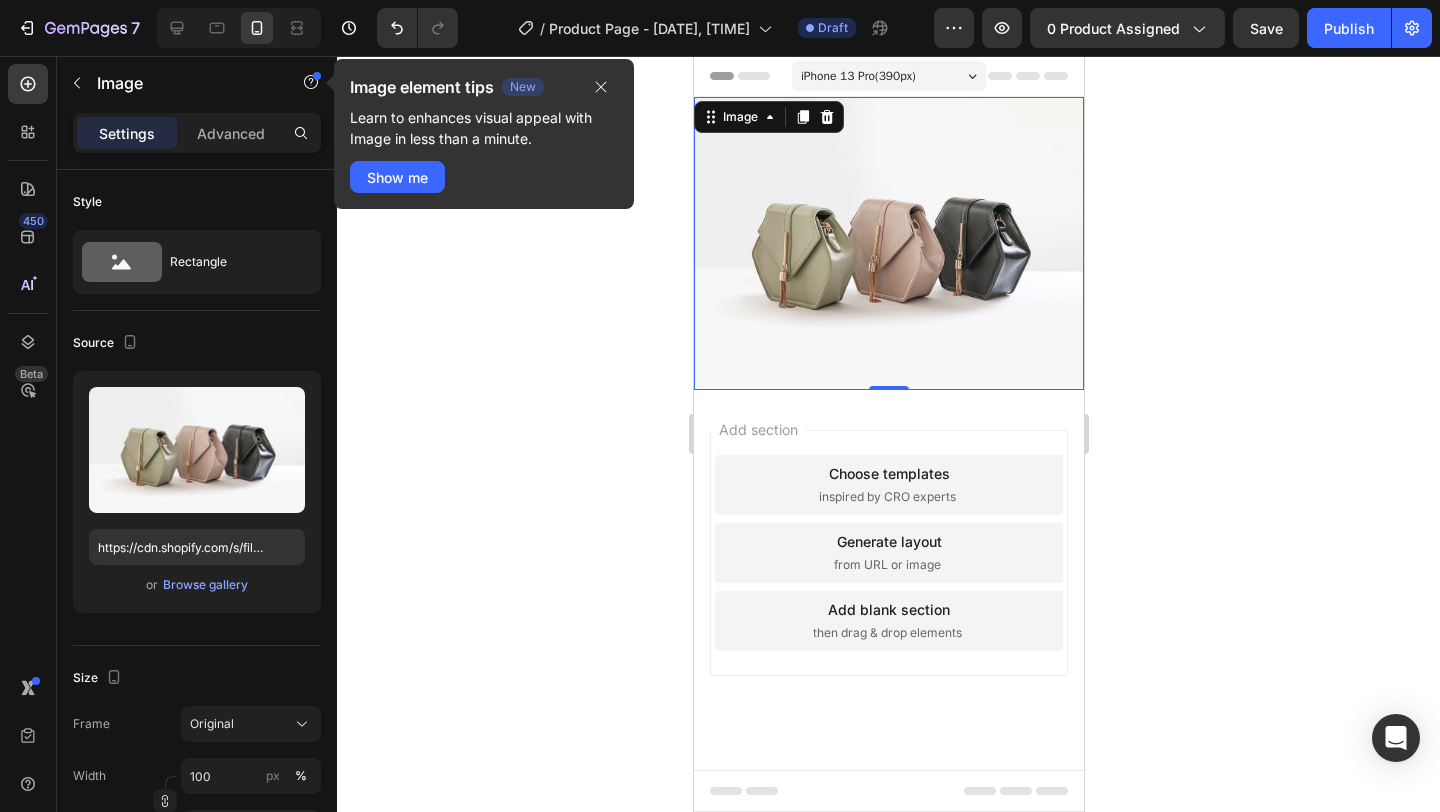 click at bounding box center (888, 243) 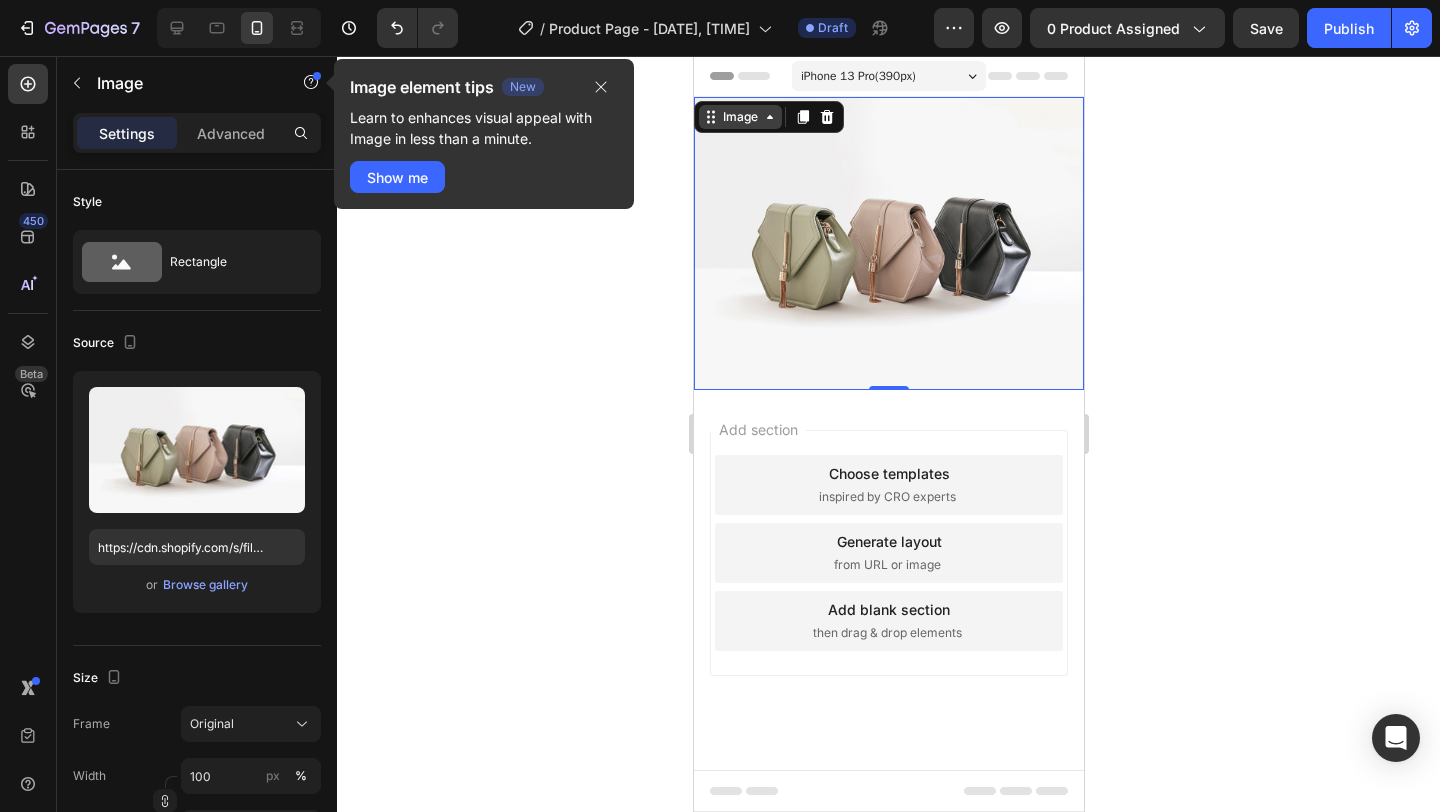 click 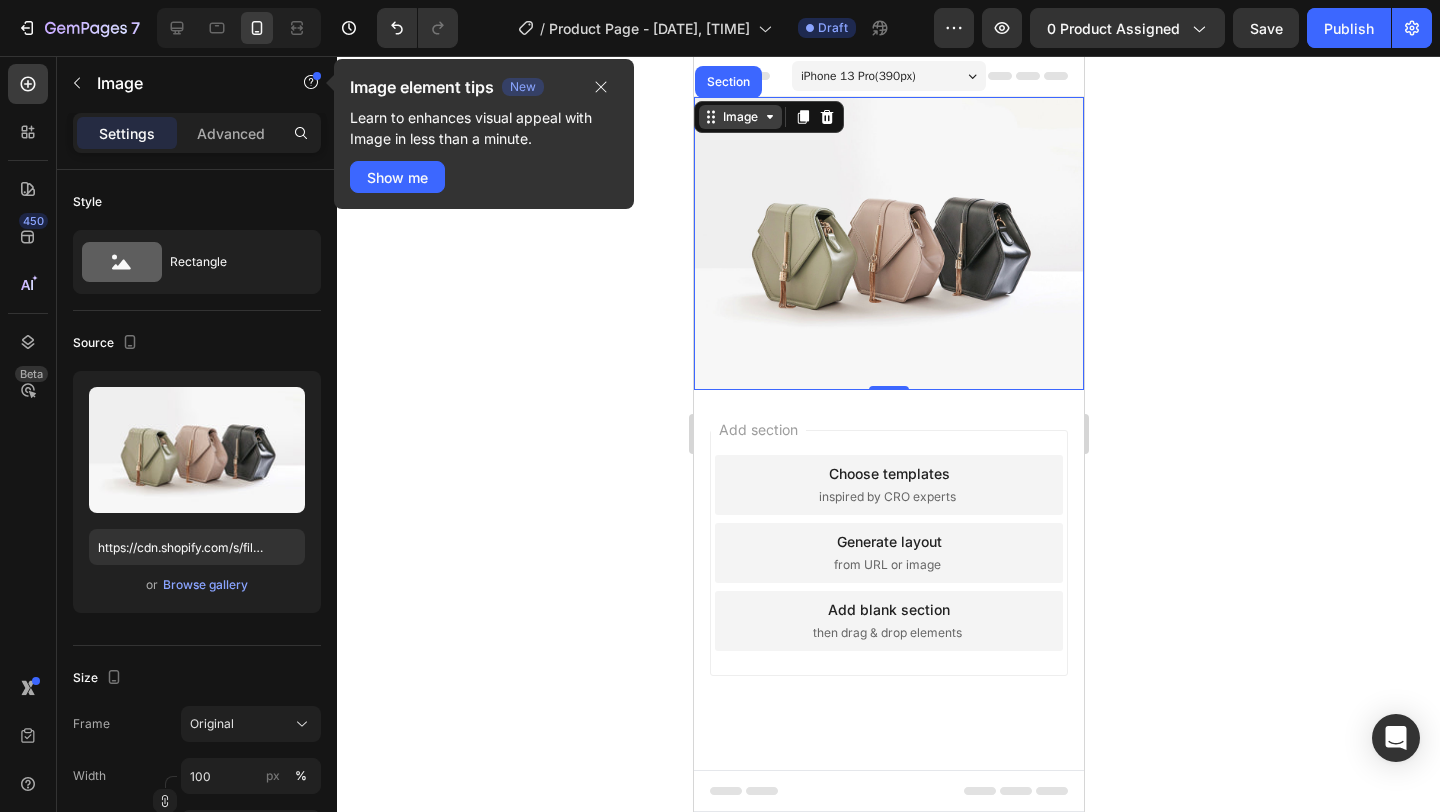 click 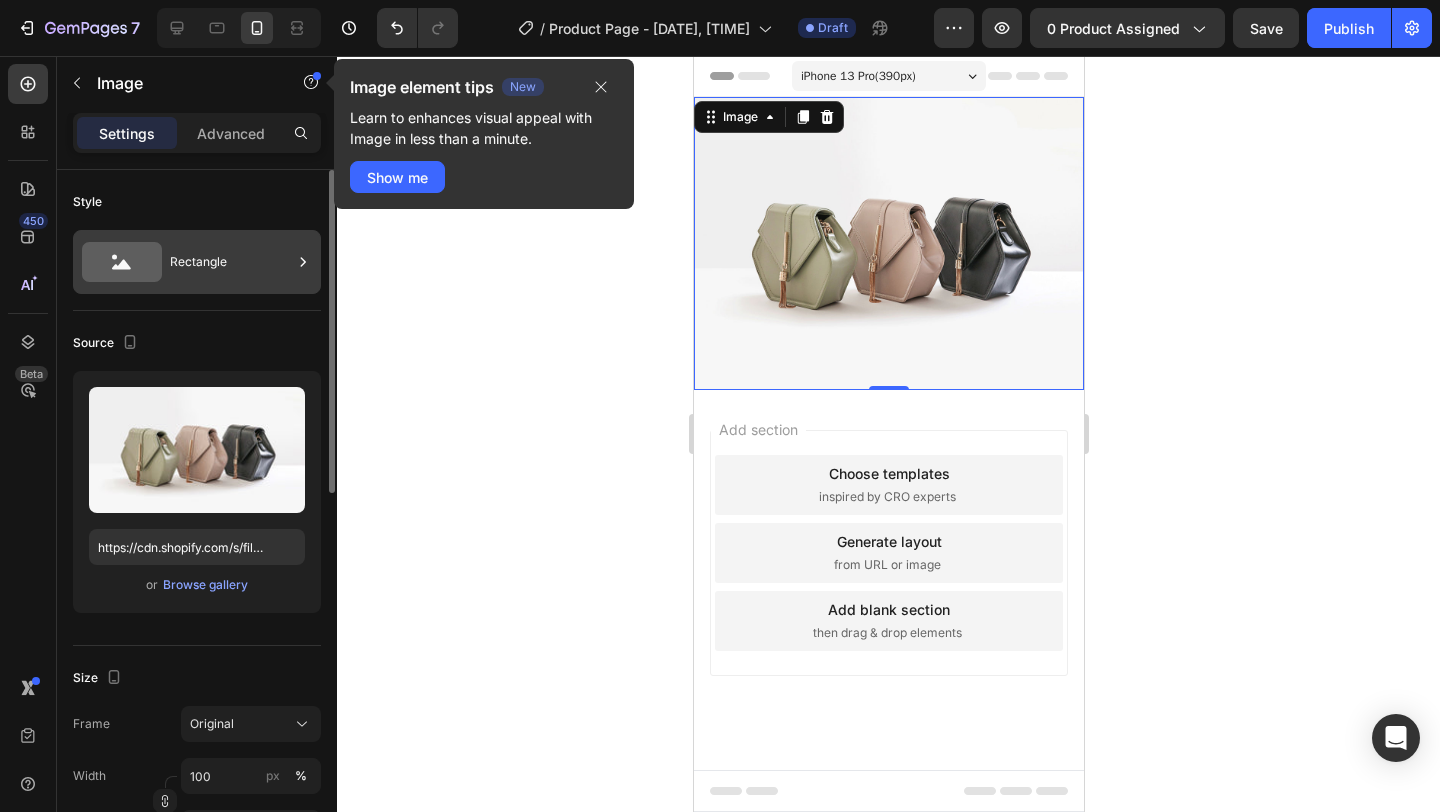 click 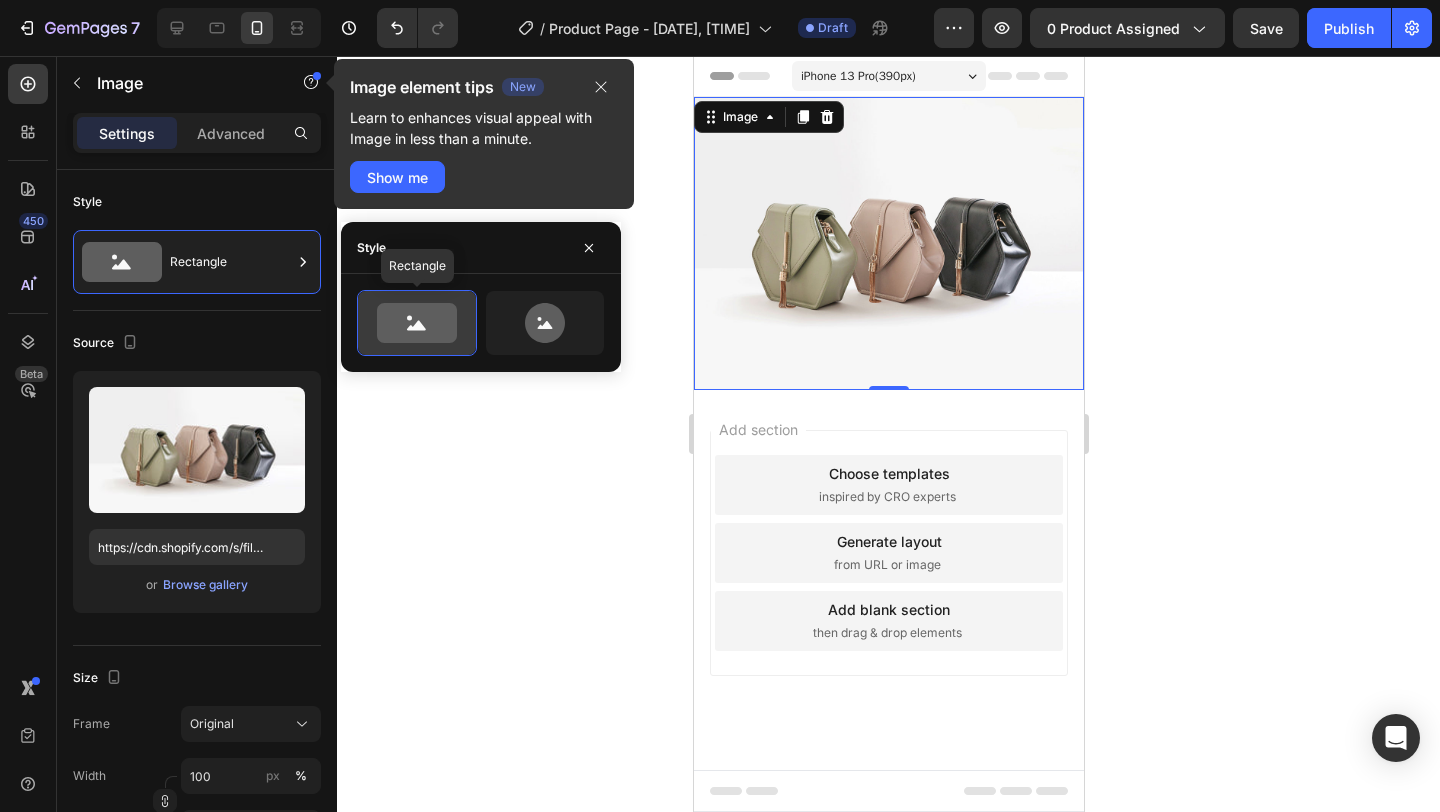click 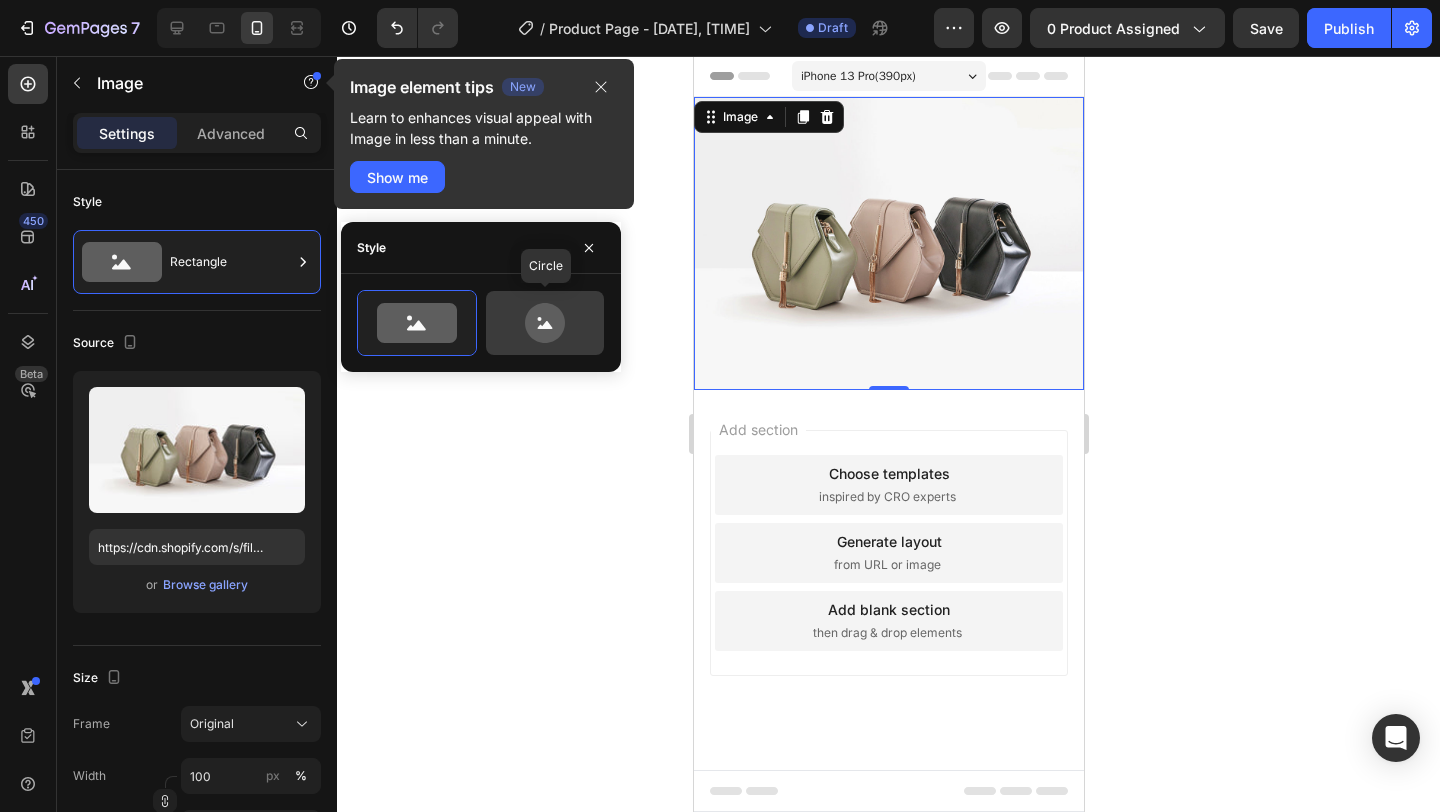 click 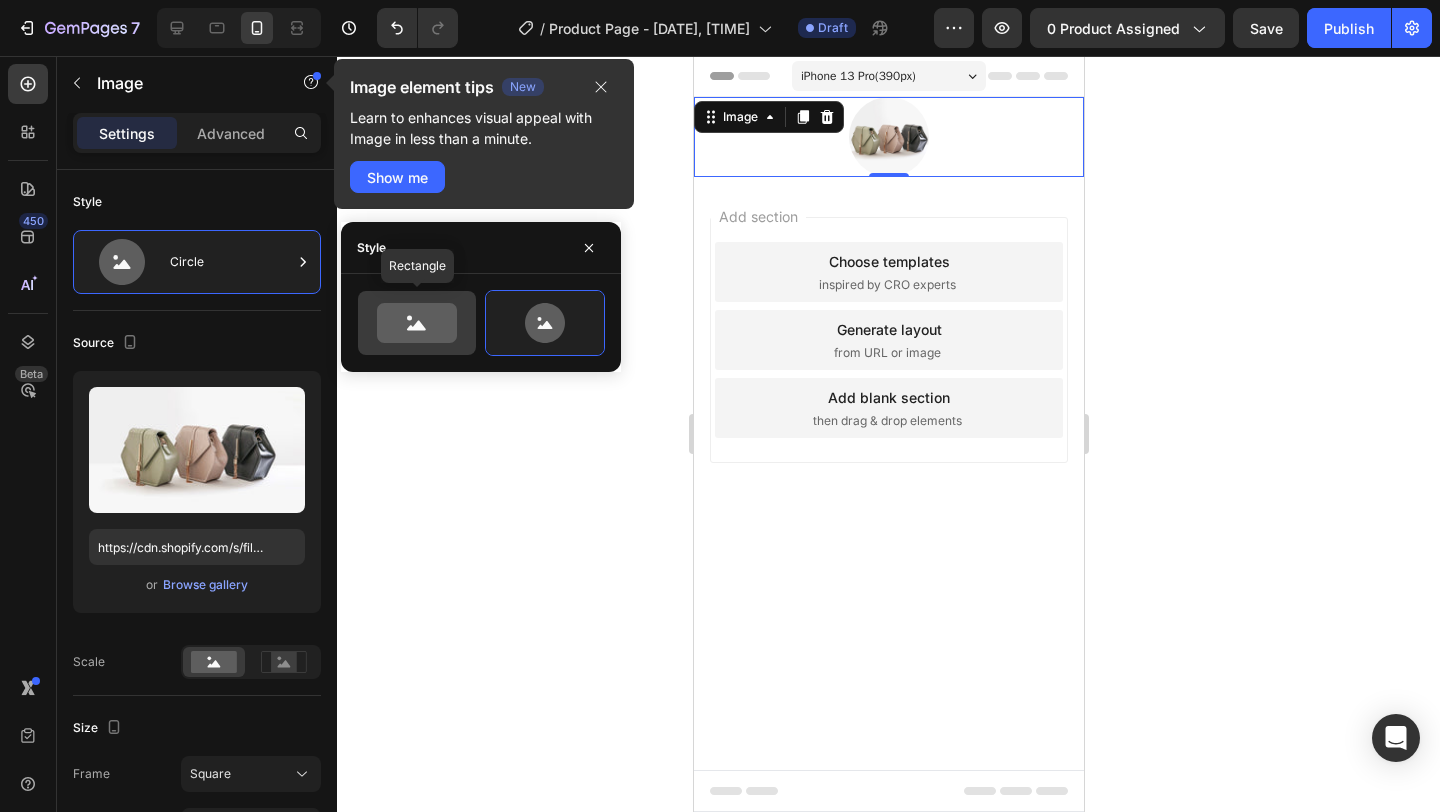 click 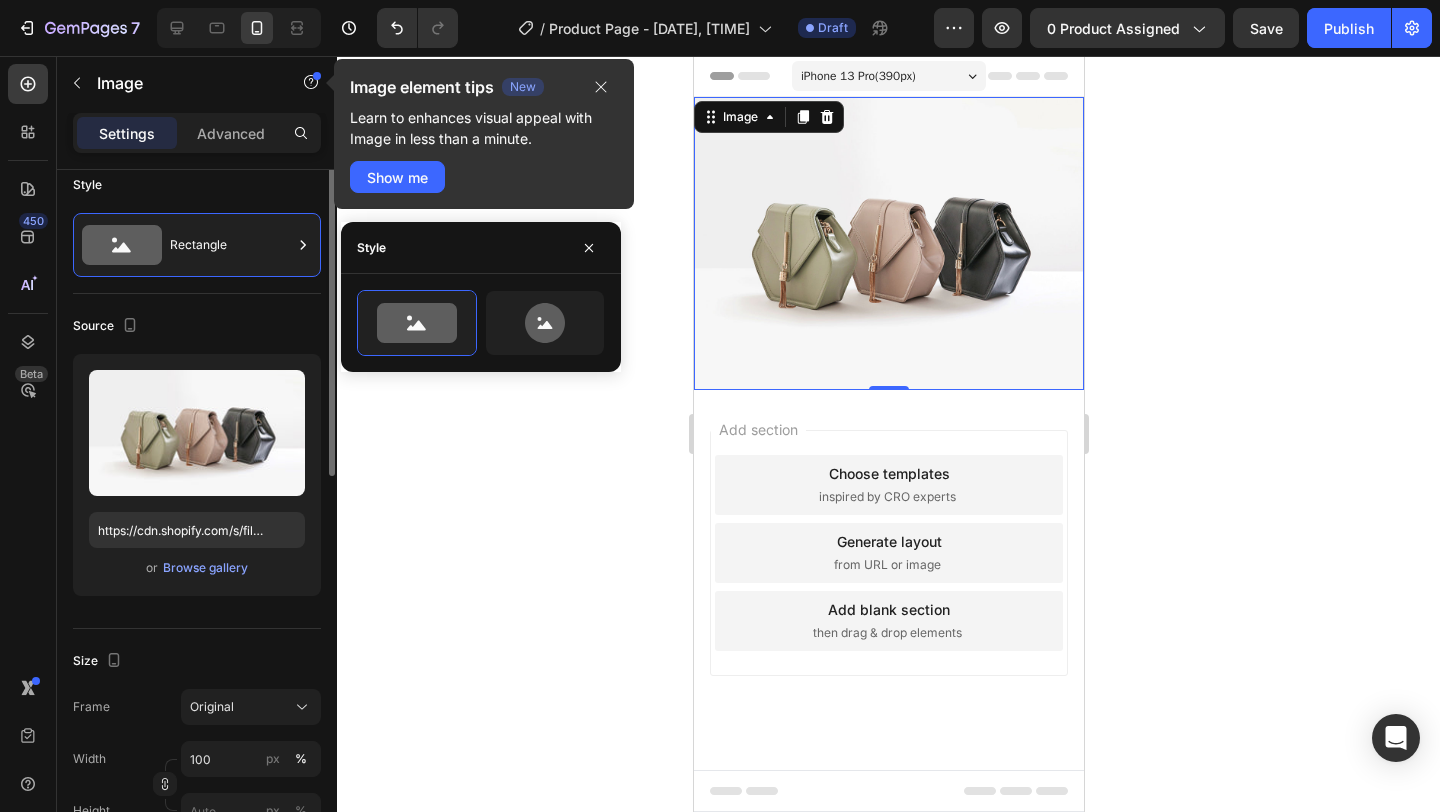 scroll, scrollTop: 0, scrollLeft: 0, axis: both 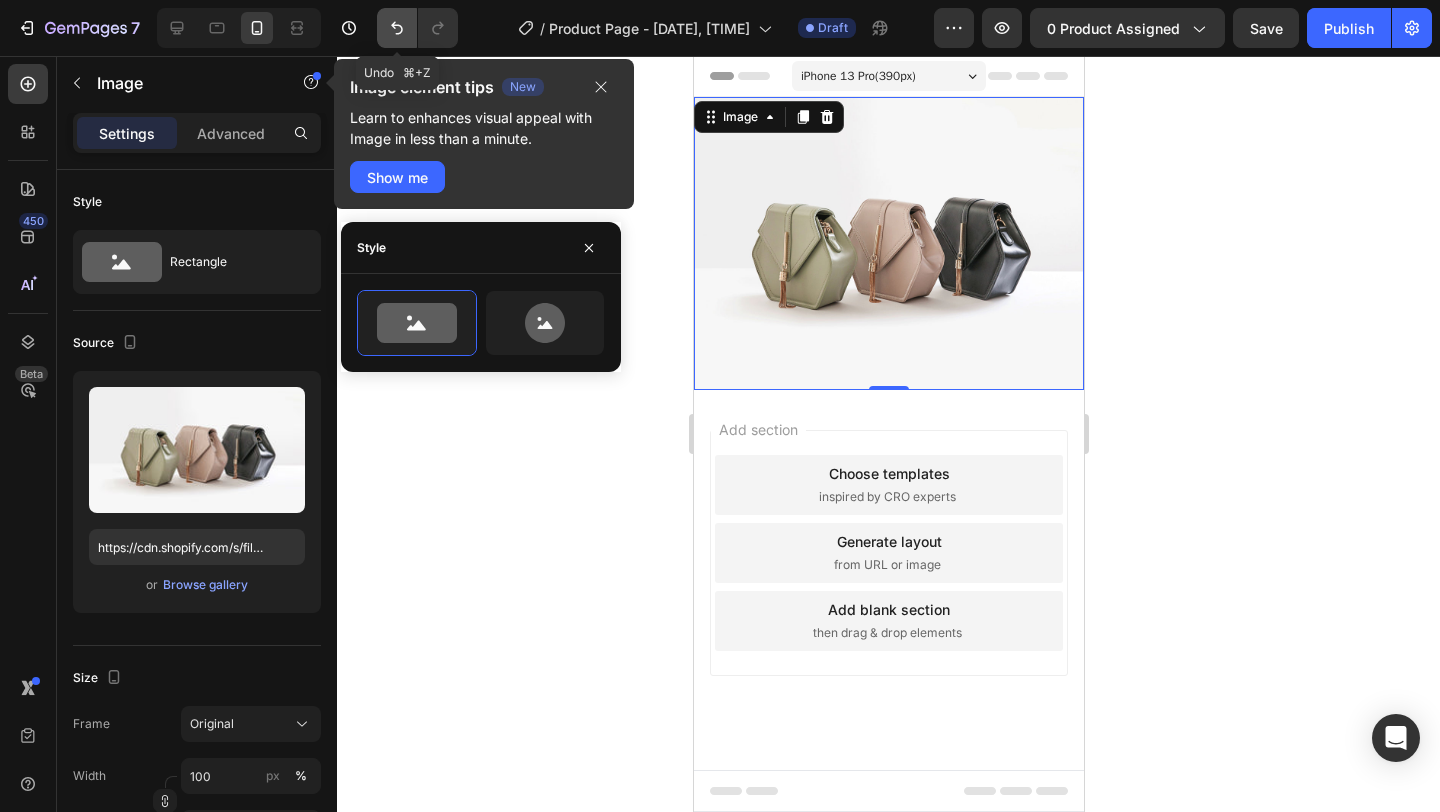 click 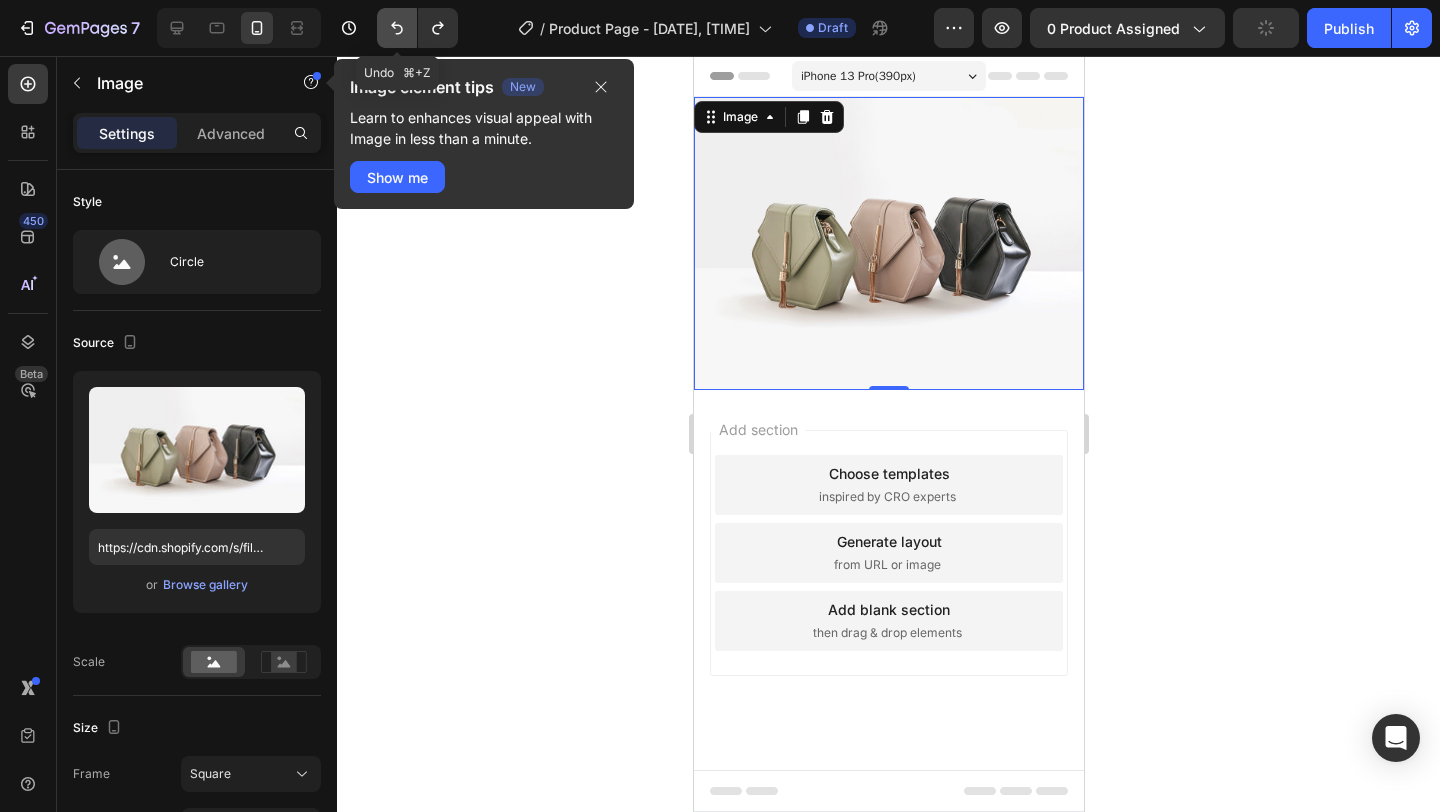 click 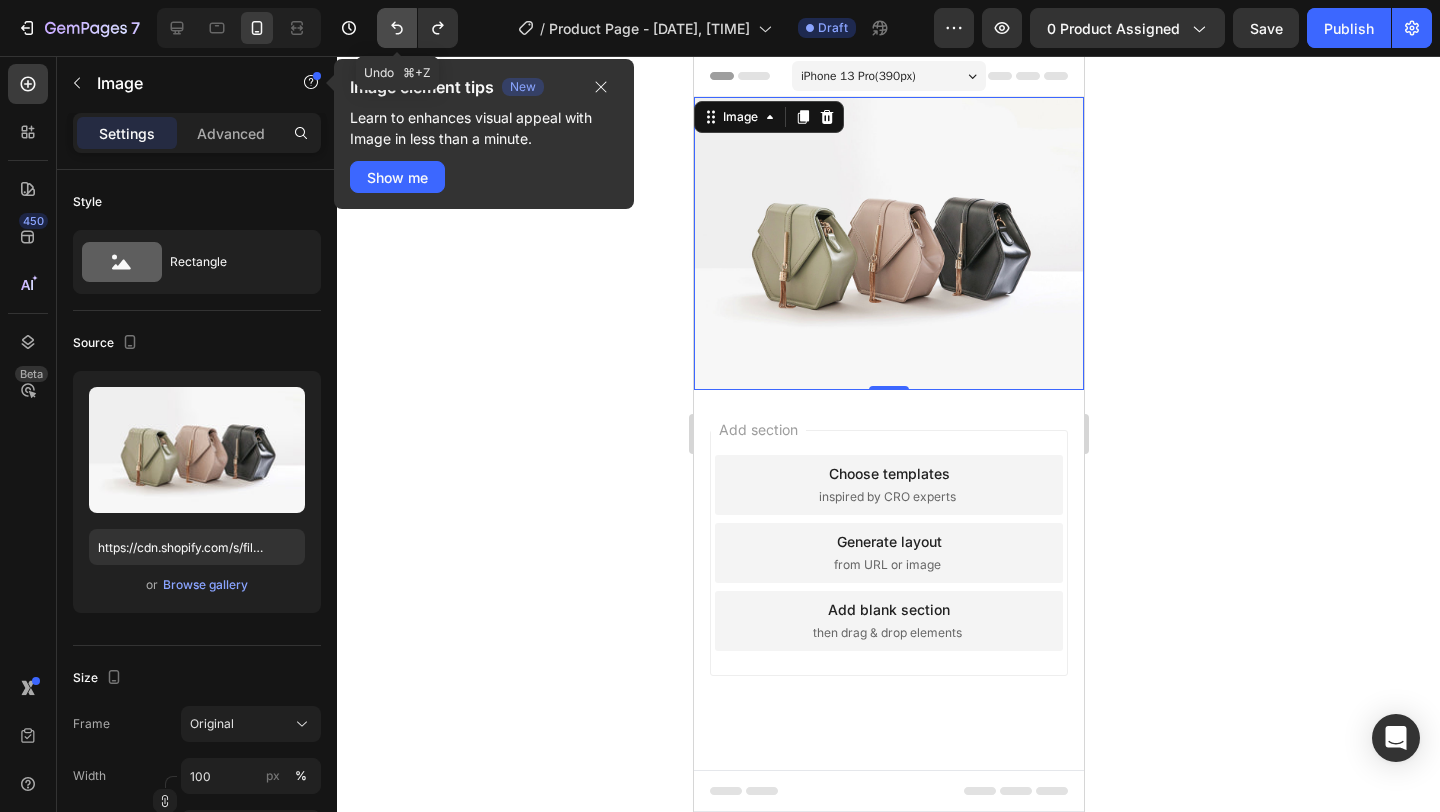 click 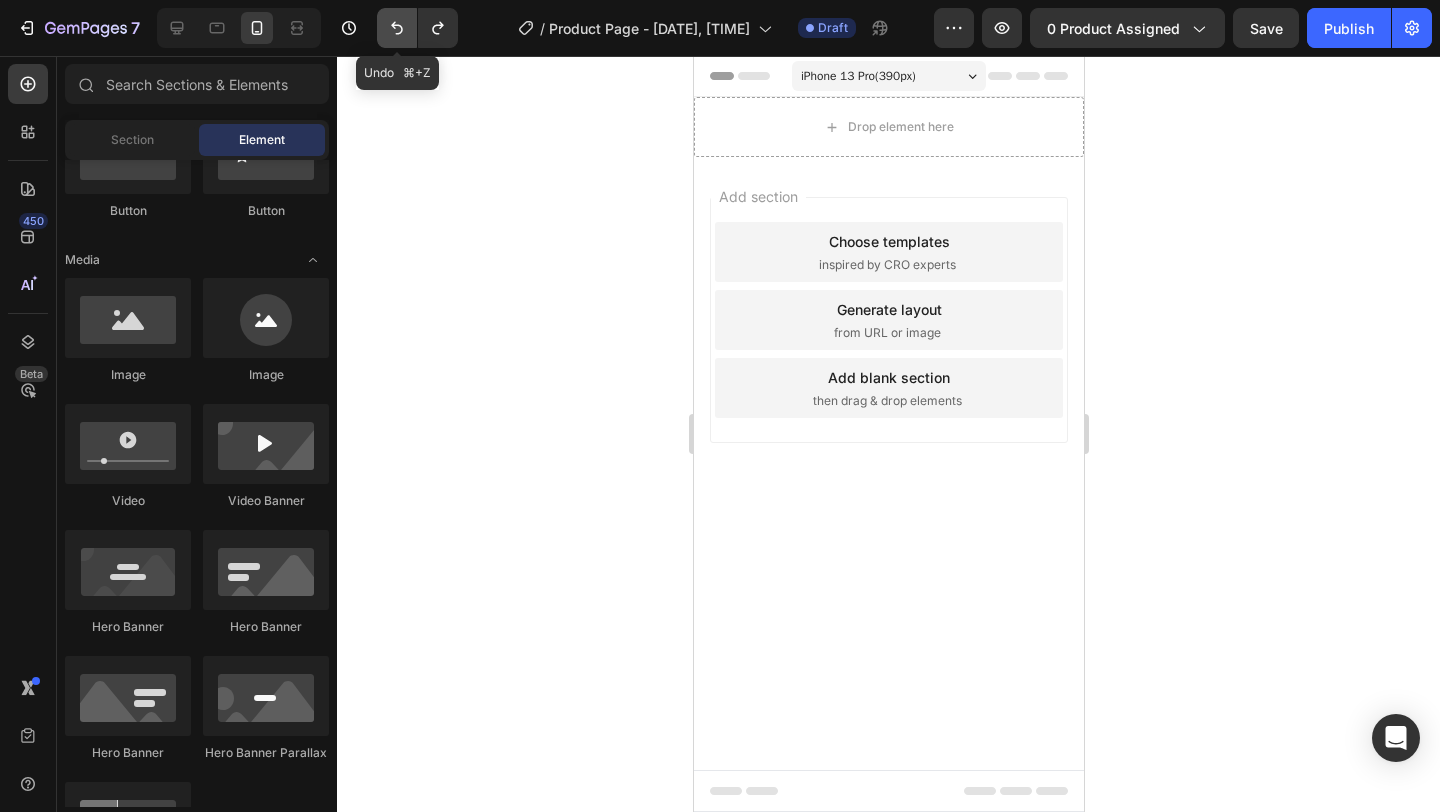 click 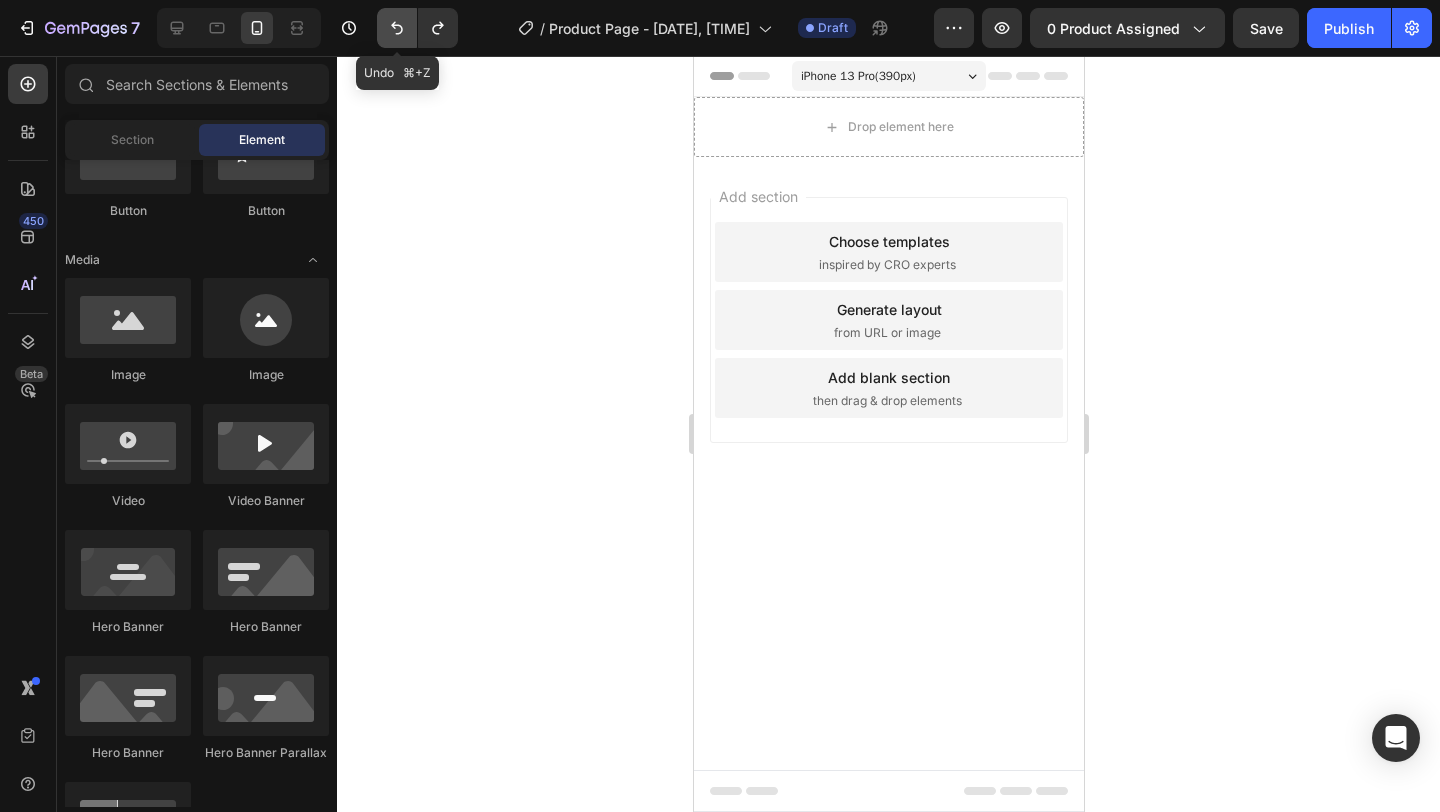 click 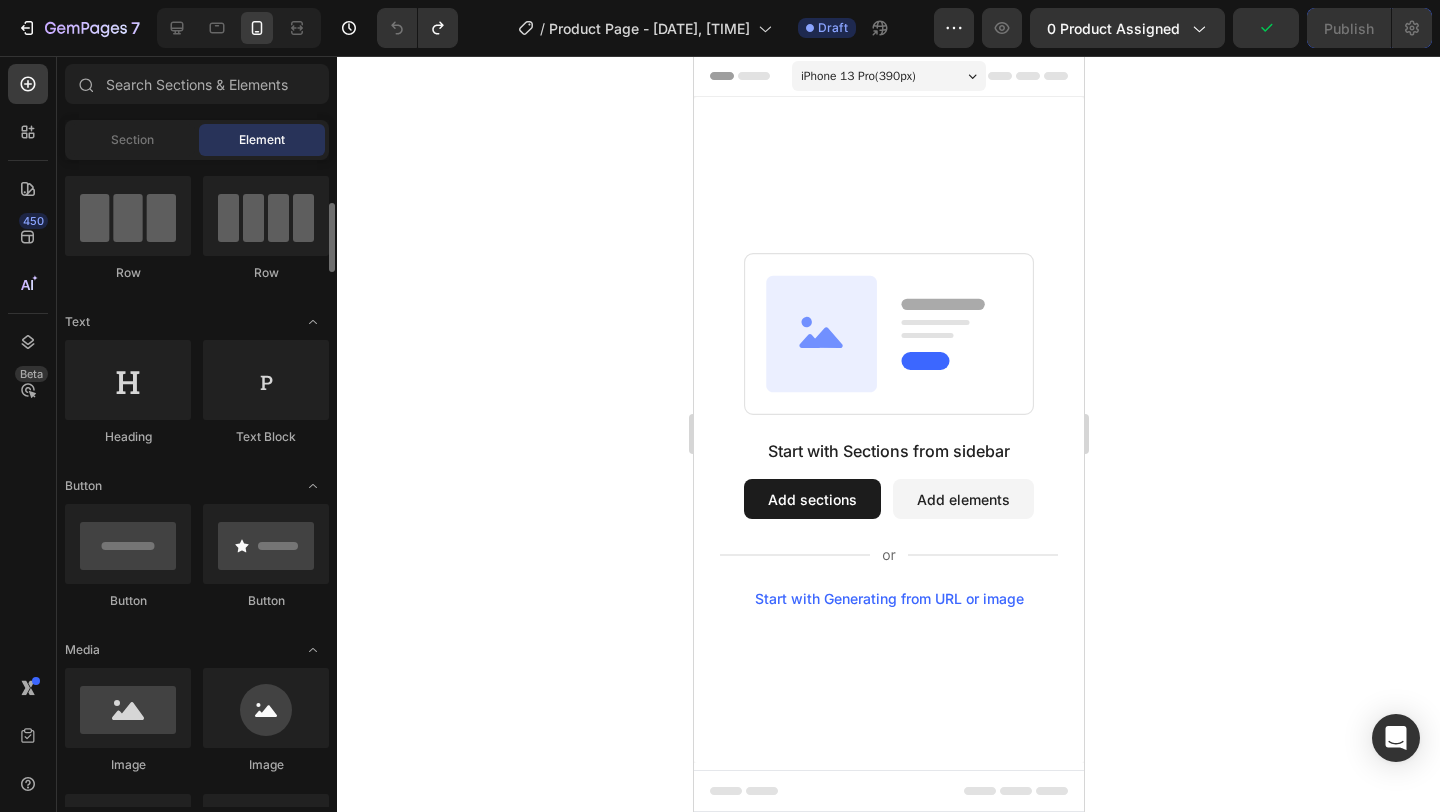 scroll, scrollTop: 179, scrollLeft: 0, axis: vertical 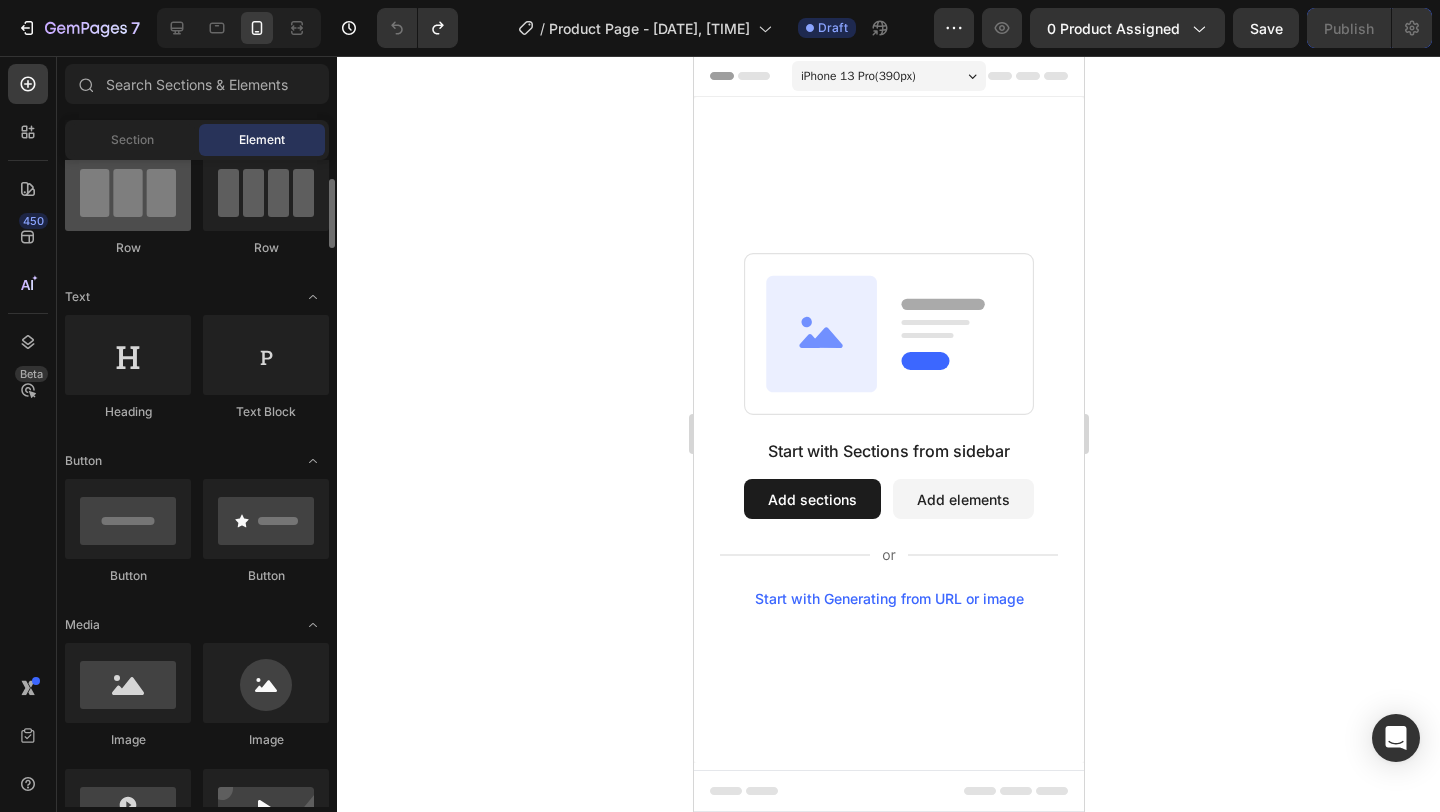 click at bounding box center (128, 191) 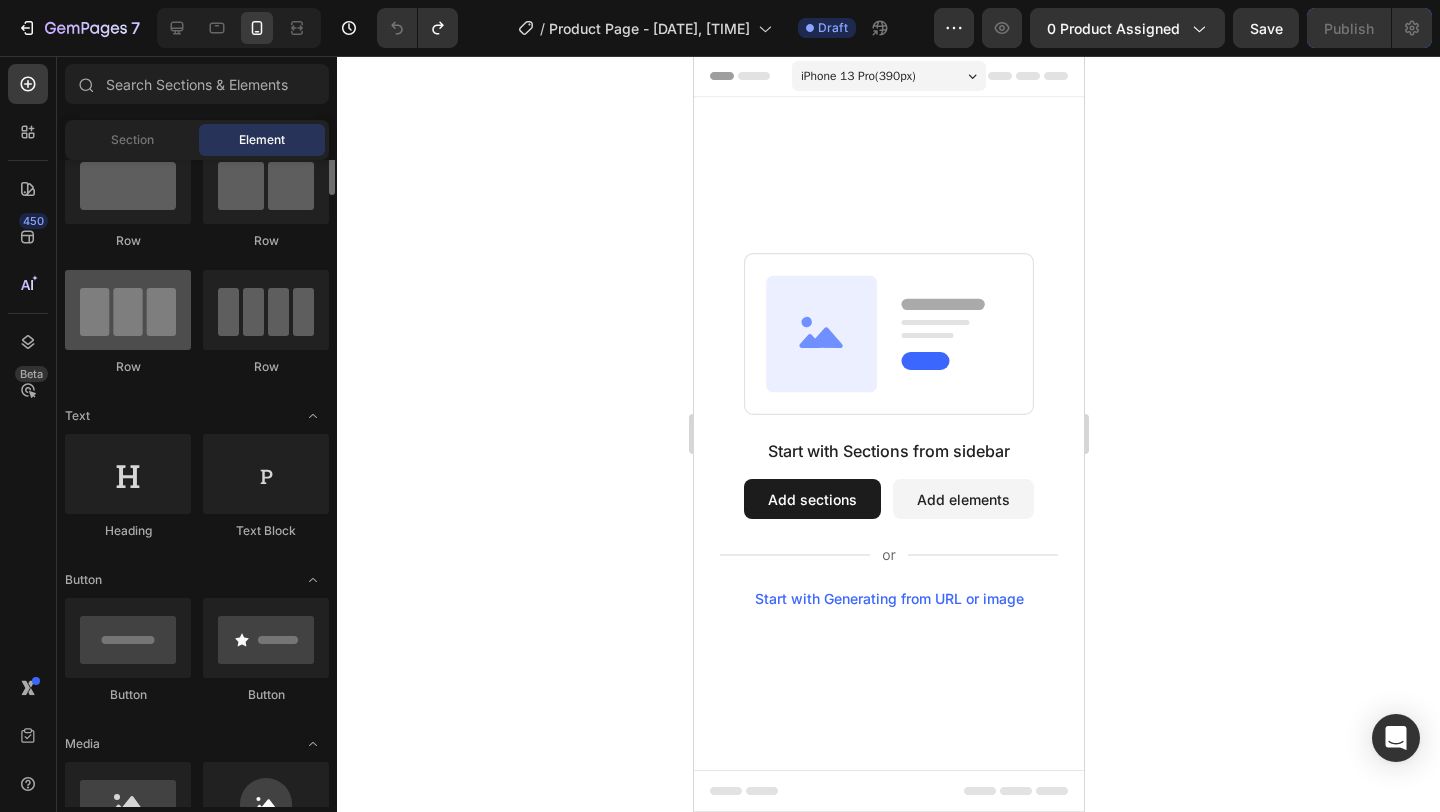 scroll, scrollTop: 0, scrollLeft: 0, axis: both 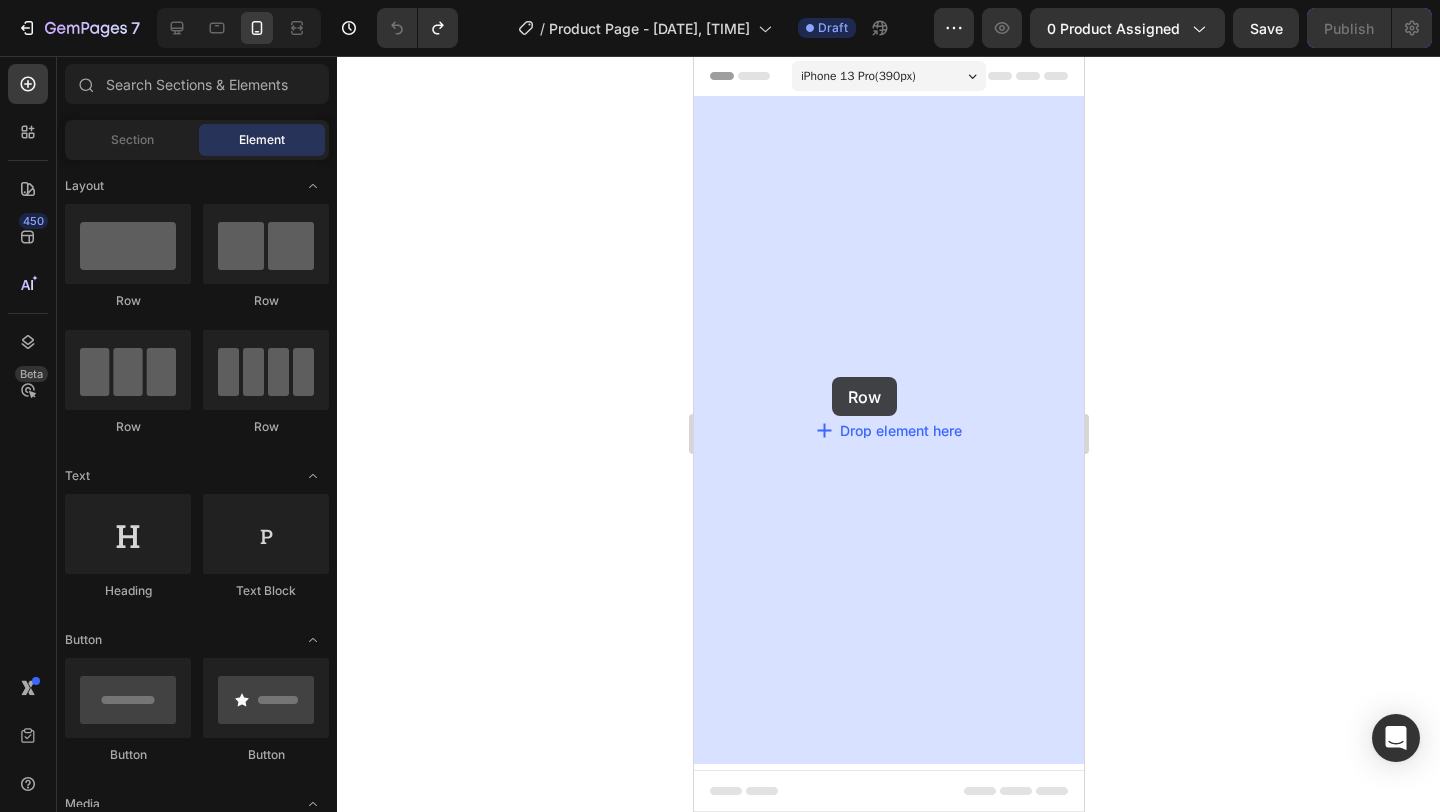 drag, startPoint x: 823, startPoint y: 402, endPoint x: 831, endPoint y: 377, distance: 26.24881 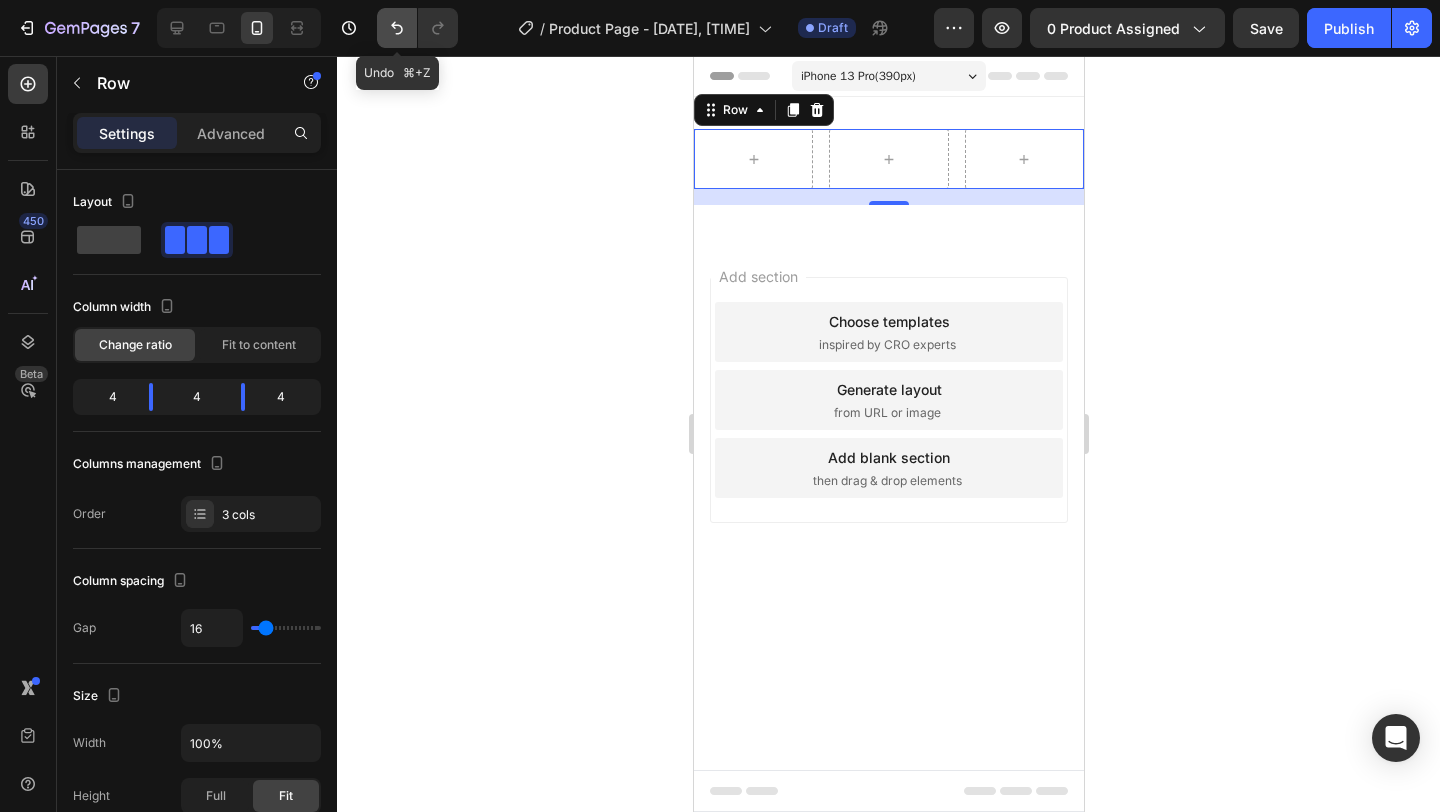 click 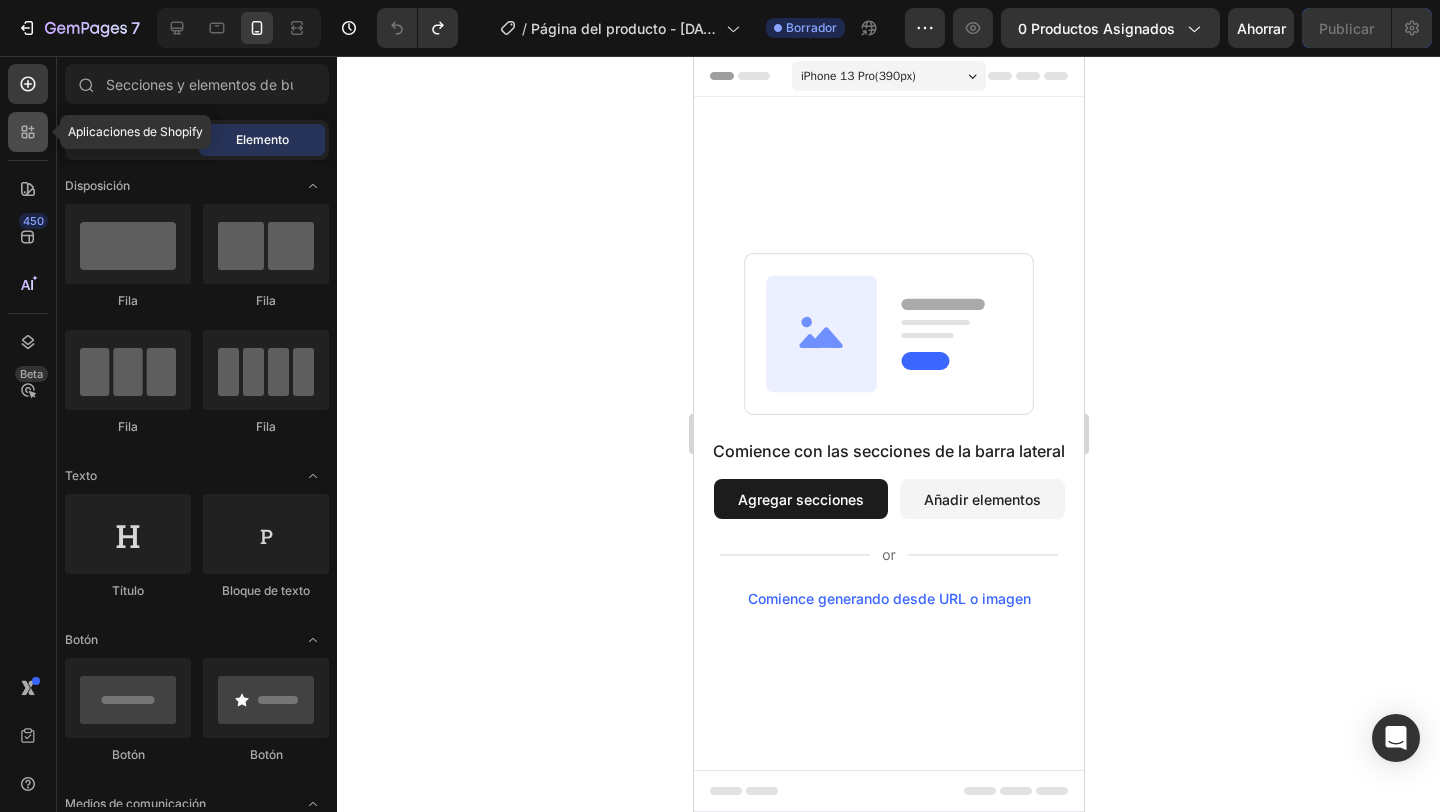 click 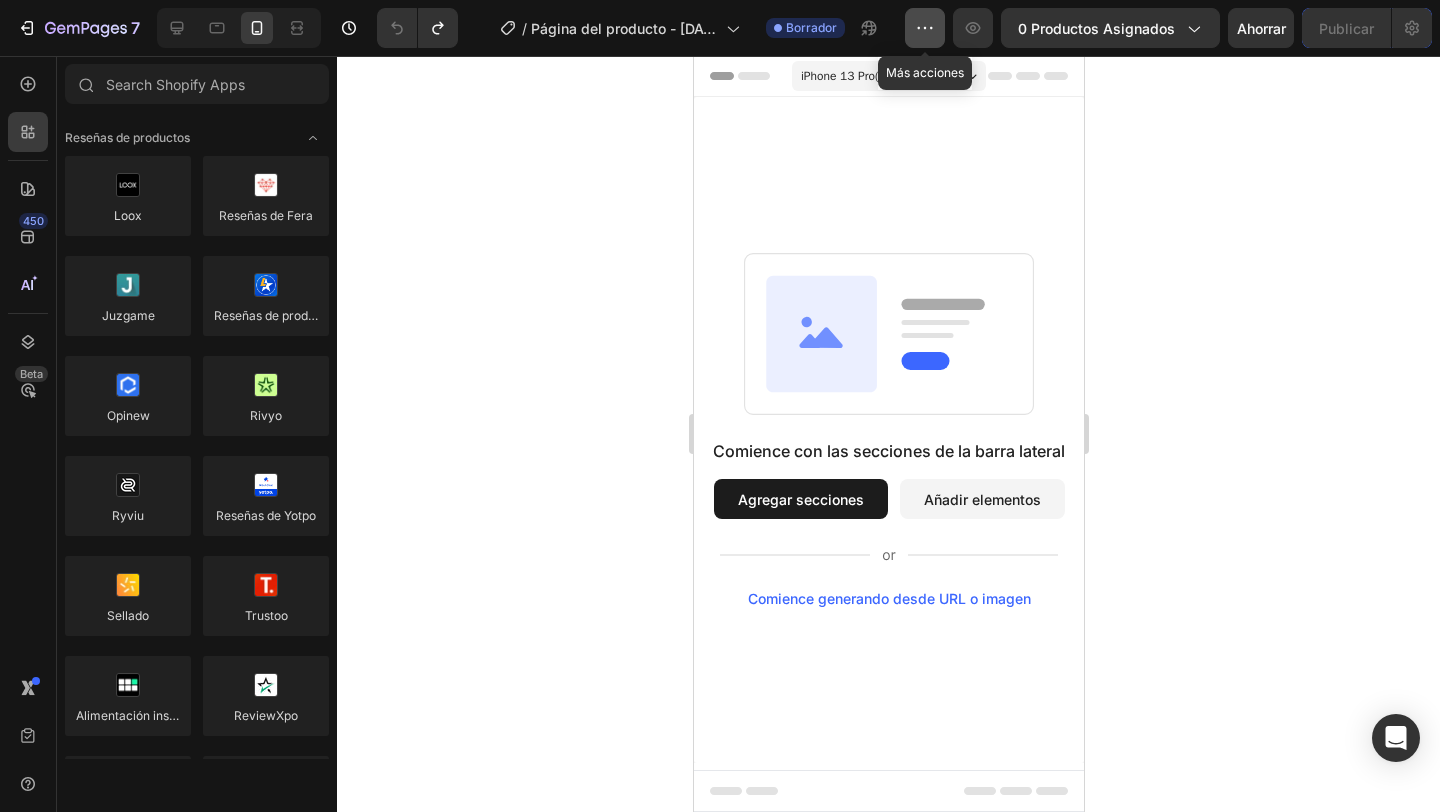click 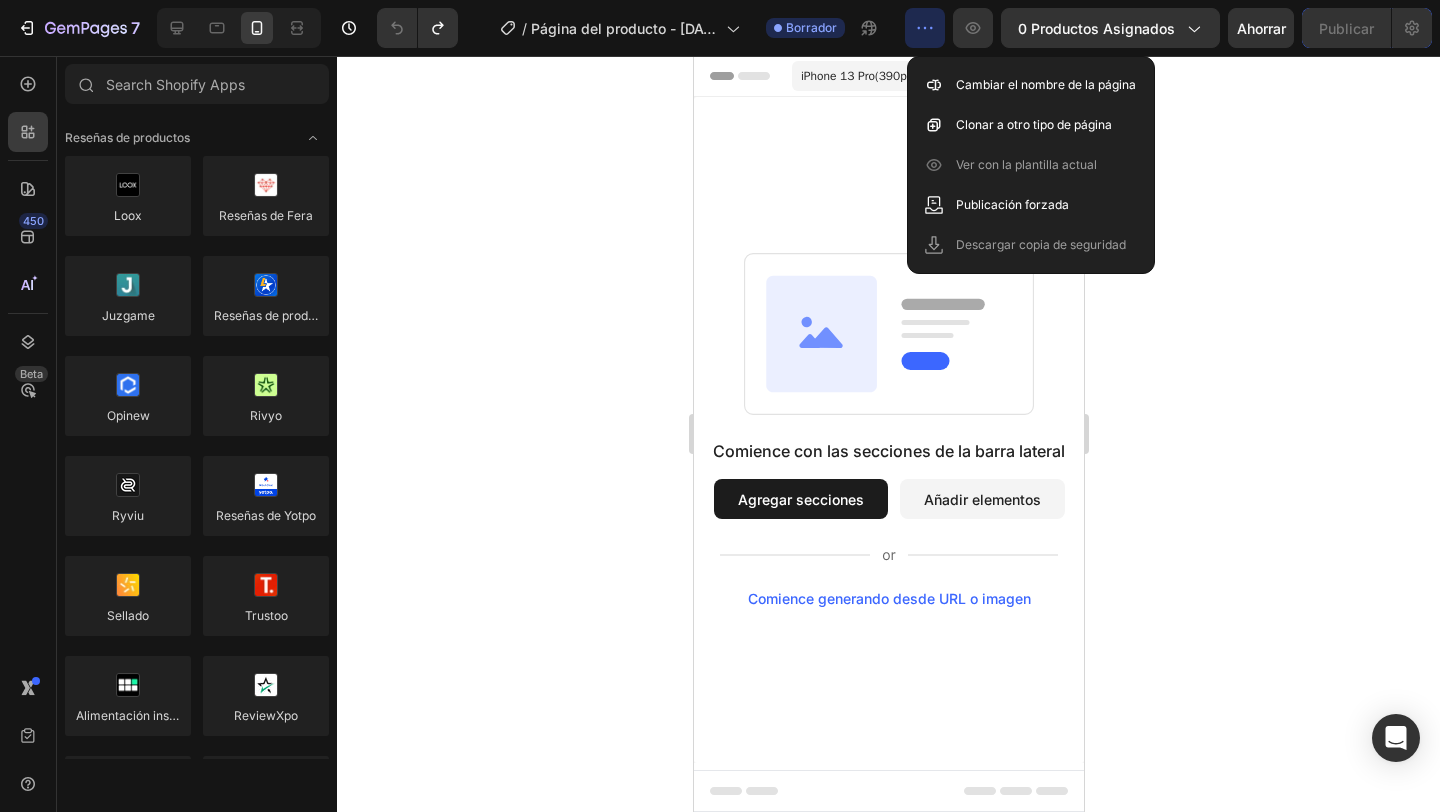 click 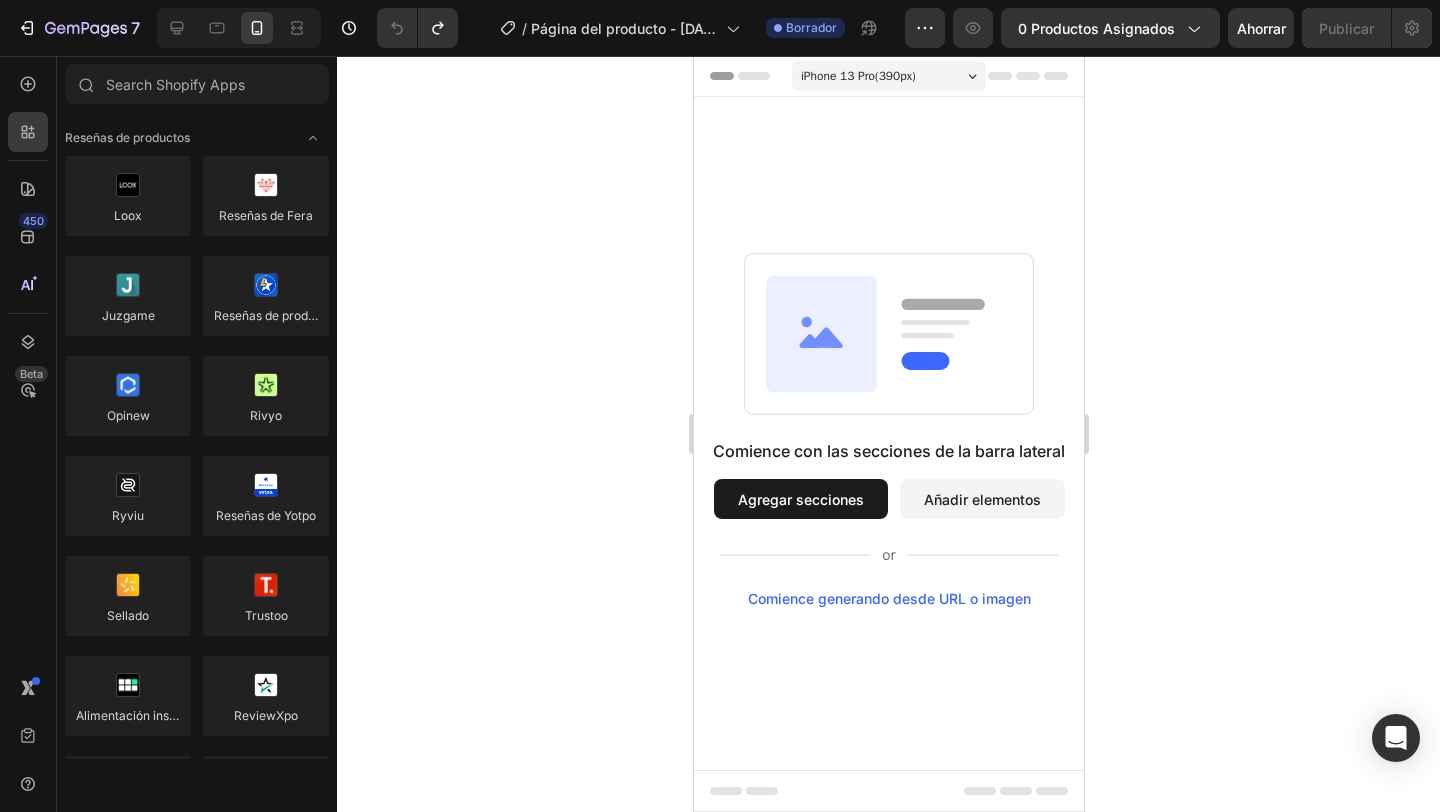 click on "Comience generando desde URL o imagen" at bounding box center (888, 598) 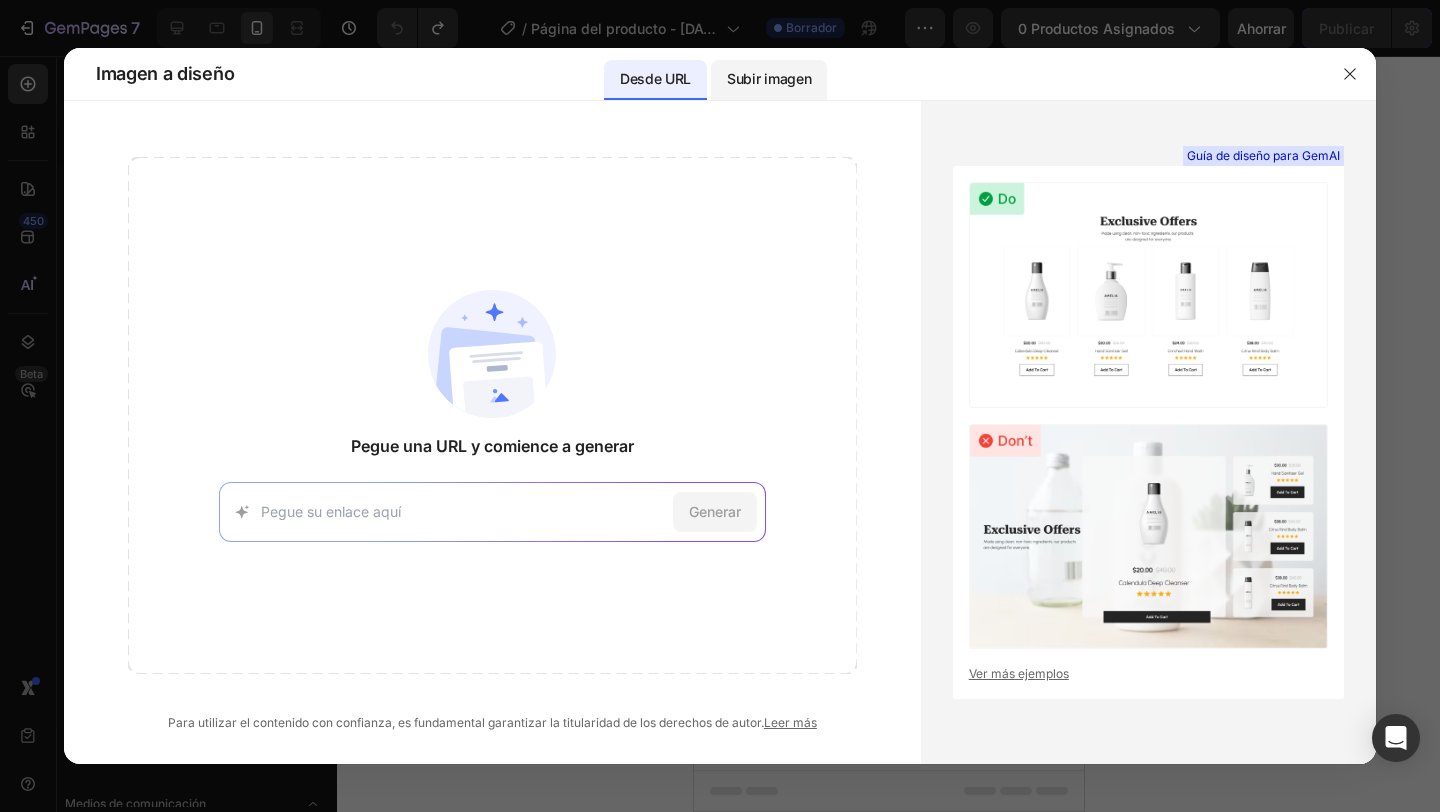 click on "Subir imagen" at bounding box center (769, 78) 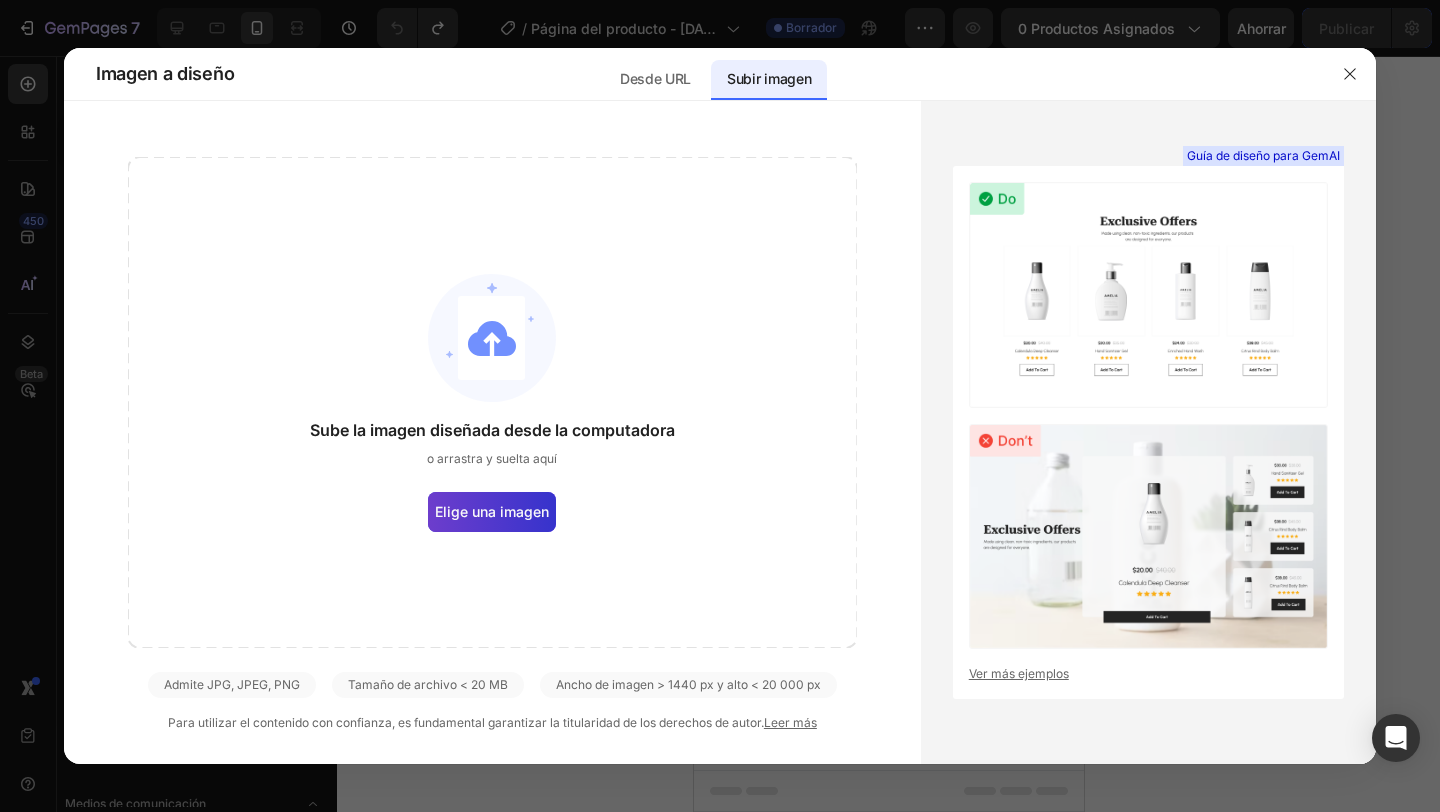 click on "Elige una imagen" at bounding box center (492, 511) 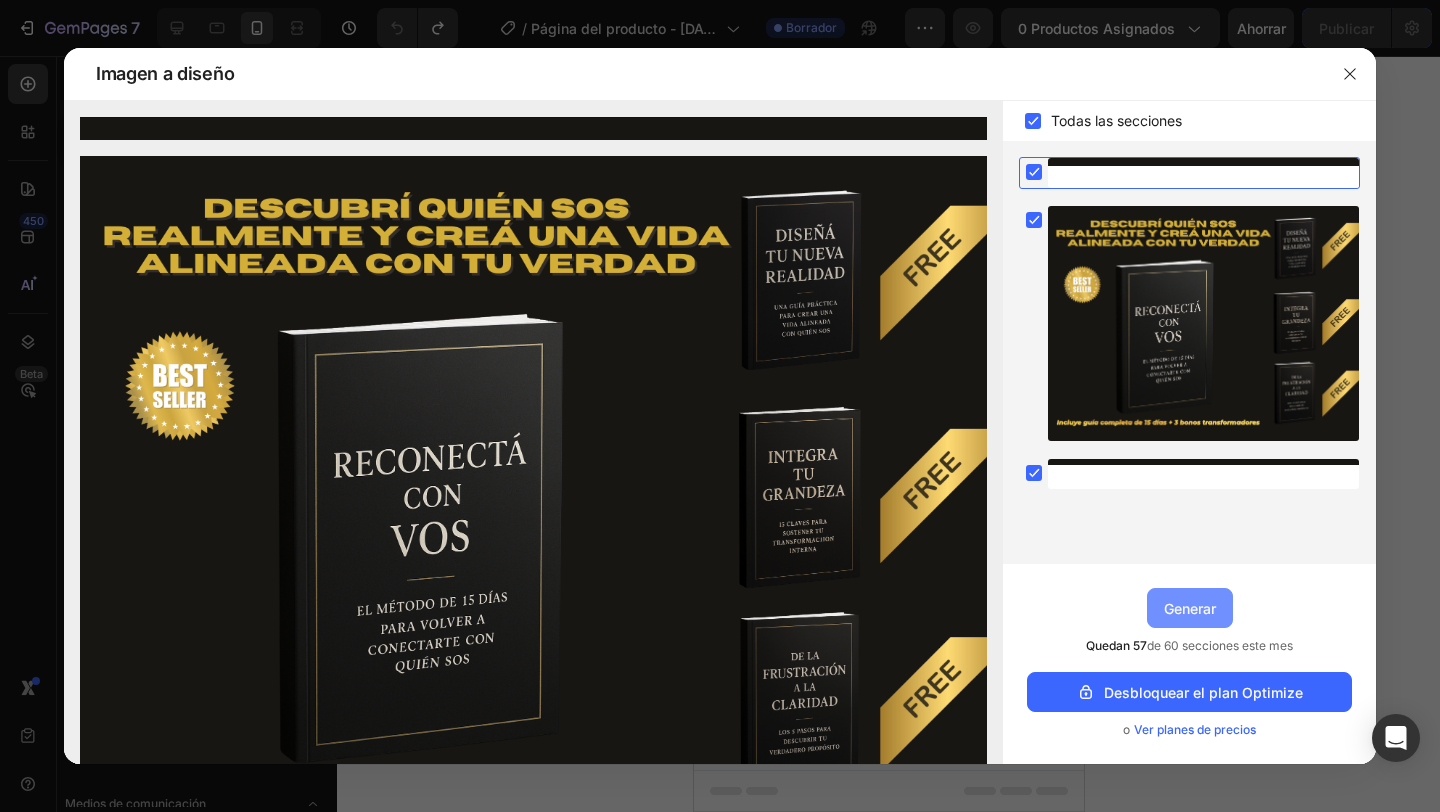 click on "Generar" at bounding box center (1190, 608) 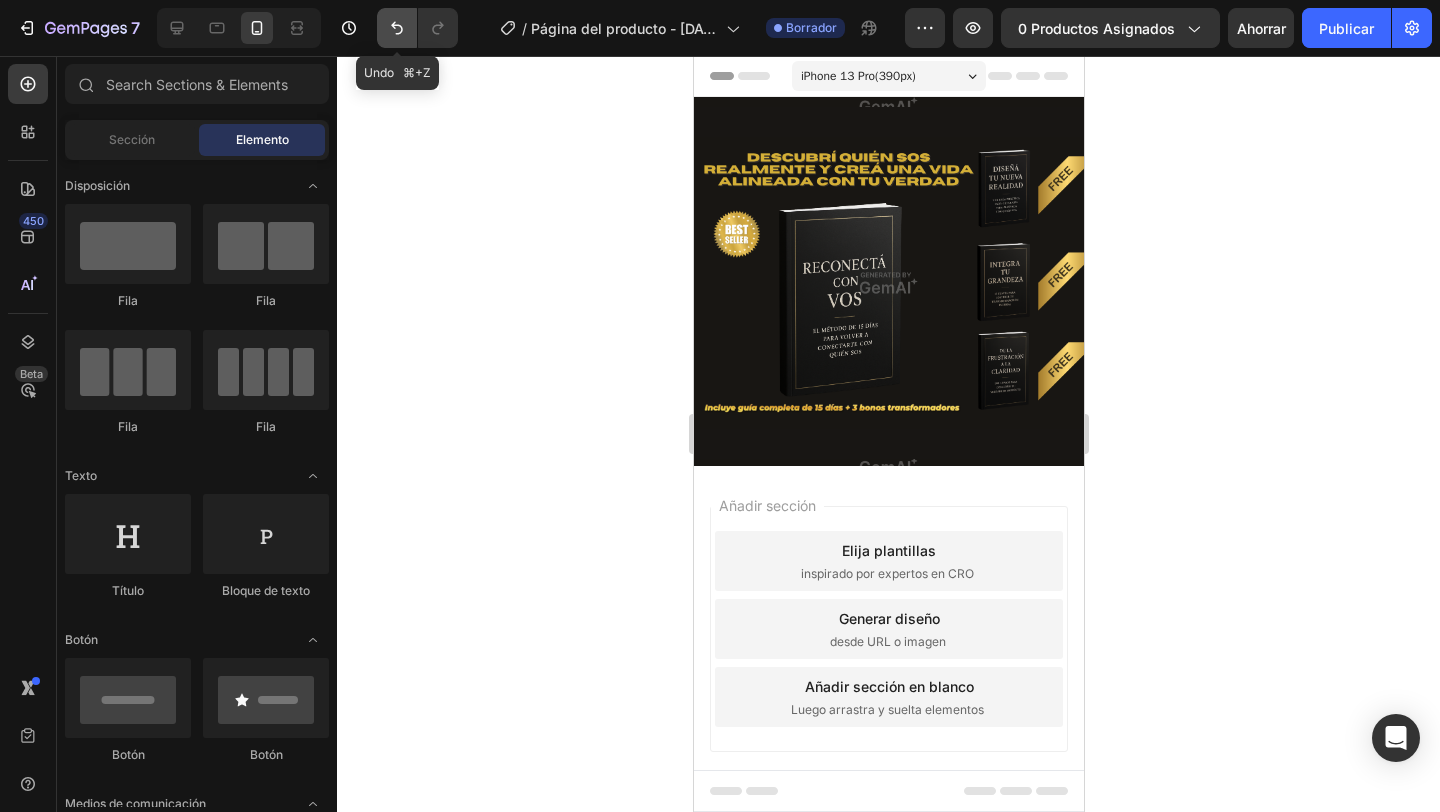 click 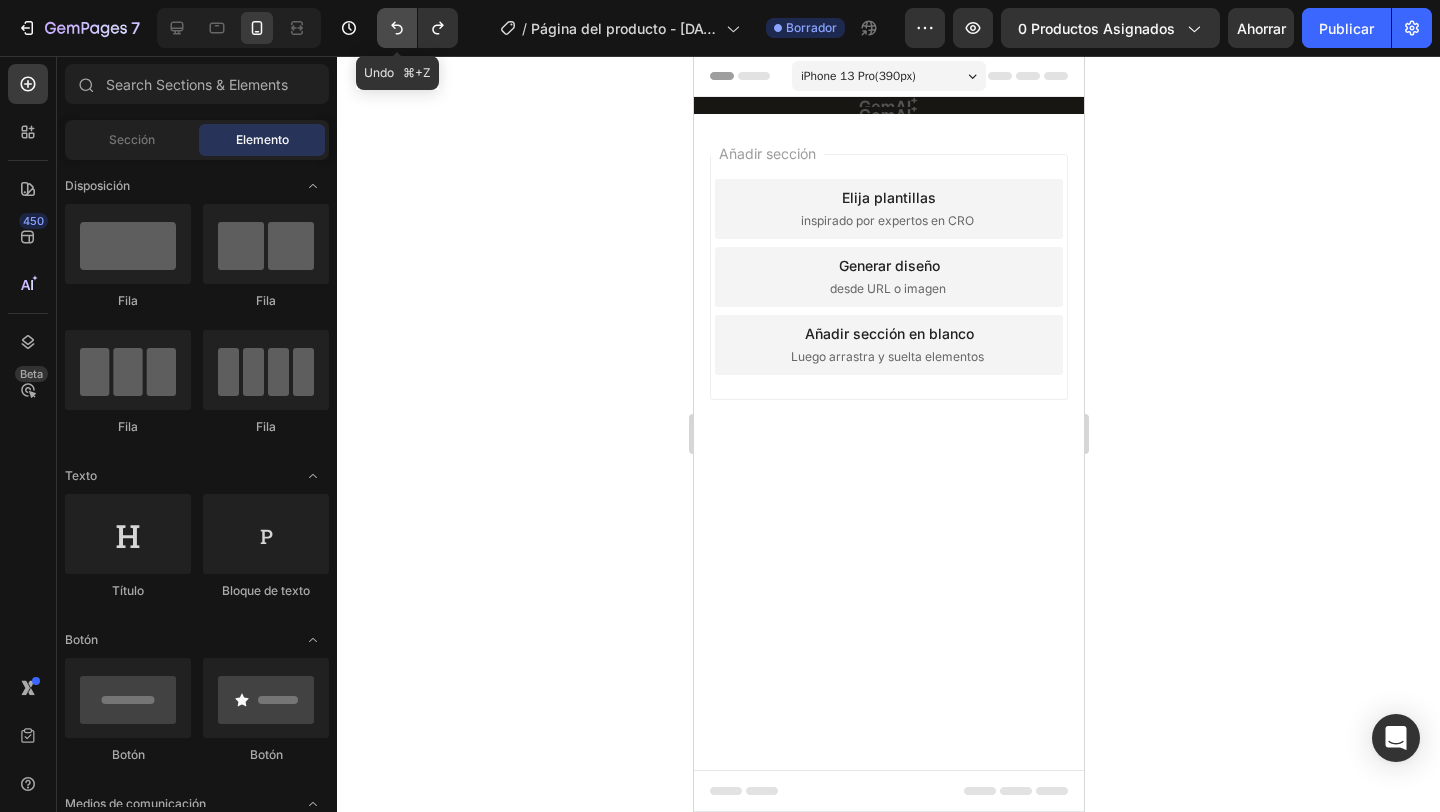 click 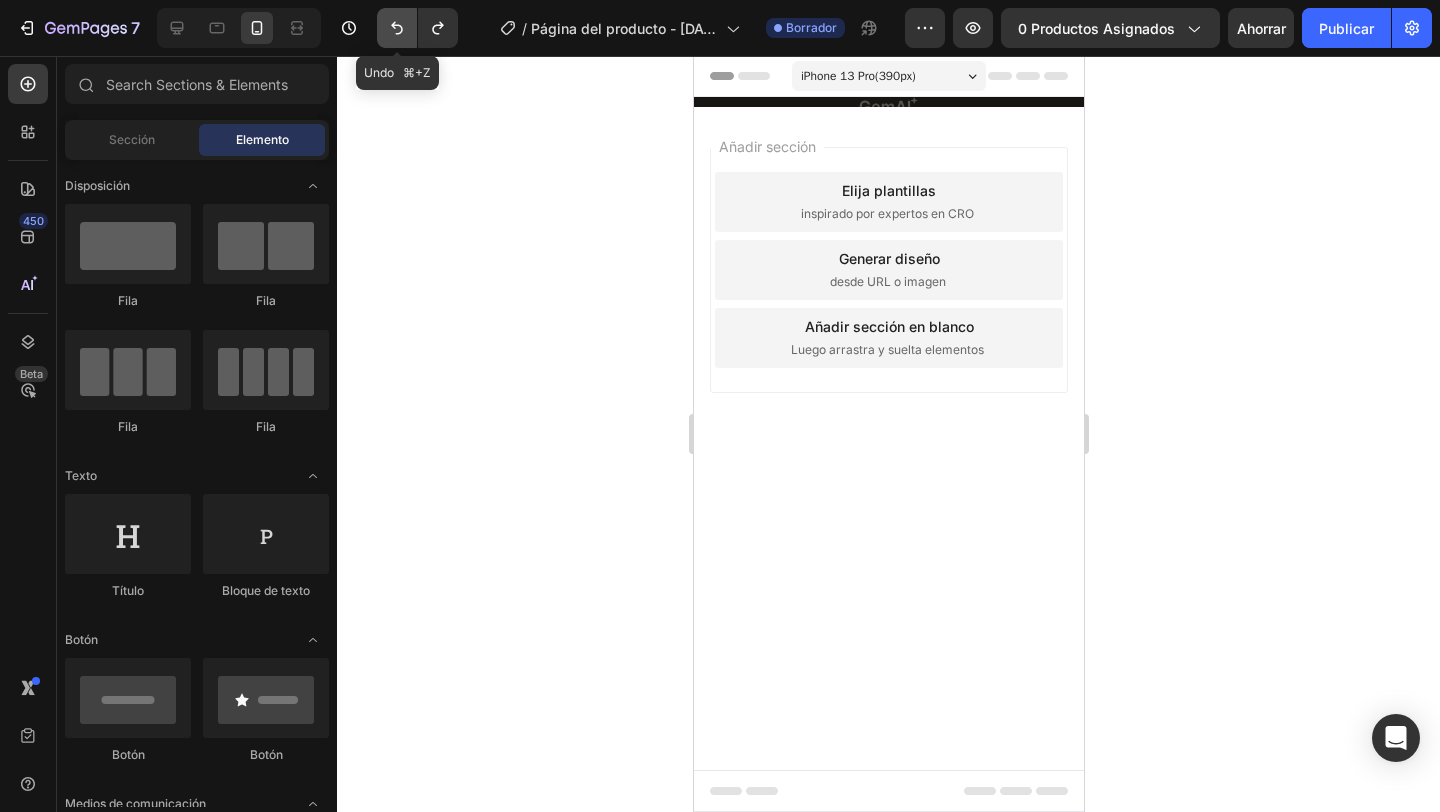click 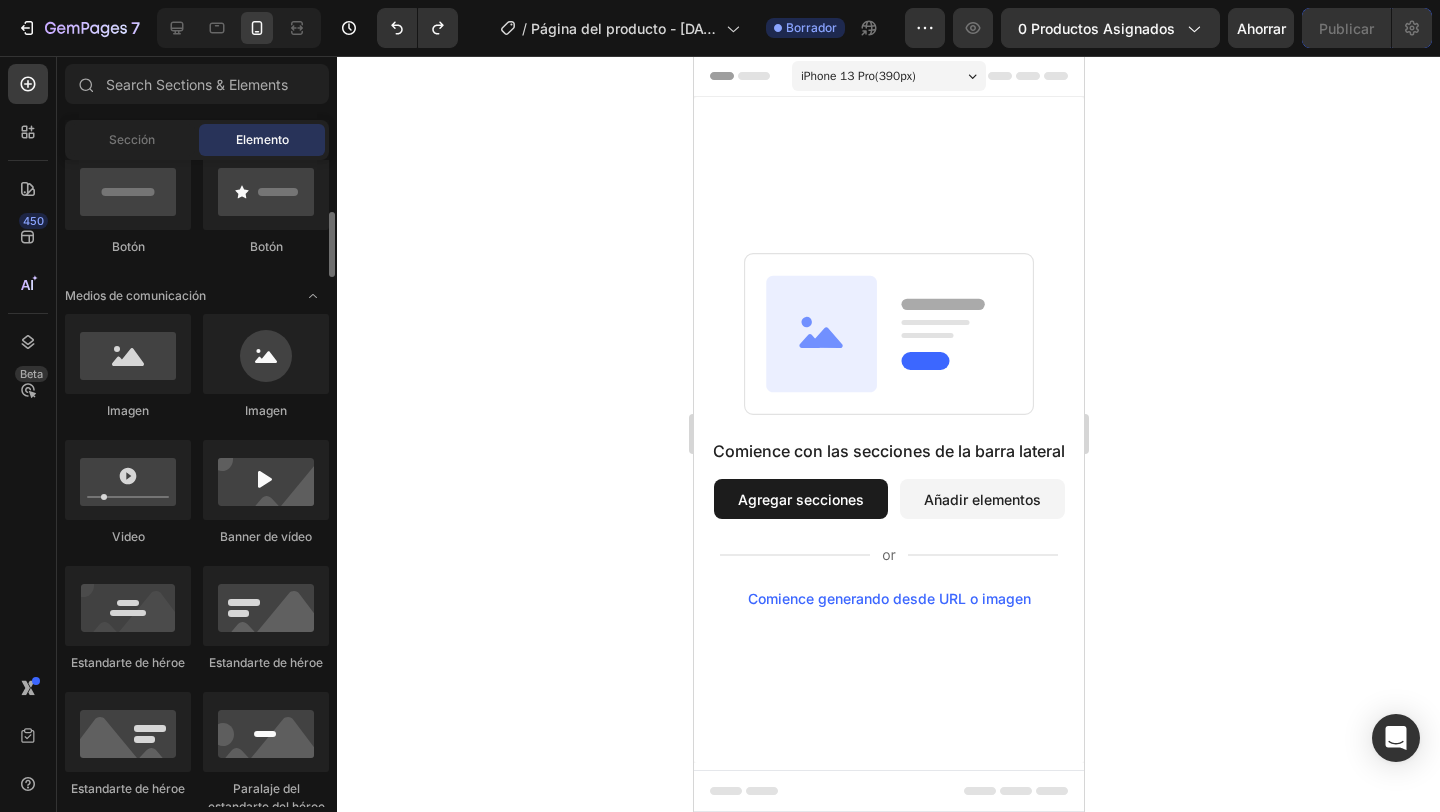 scroll, scrollTop: 509, scrollLeft: 0, axis: vertical 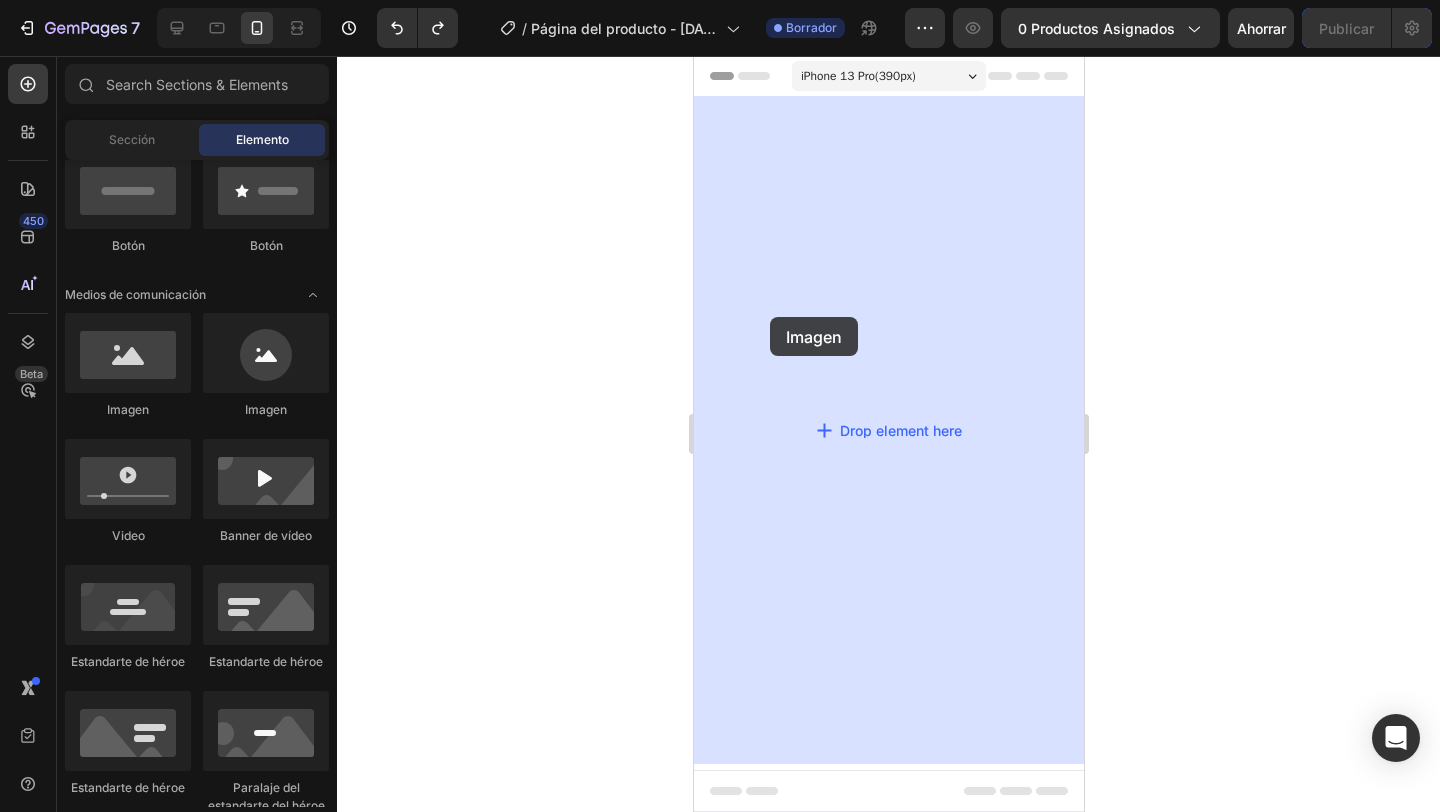 drag, startPoint x: 818, startPoint y: 412, endPoint x: 769, endPoint y: 317, distance: 106.89247 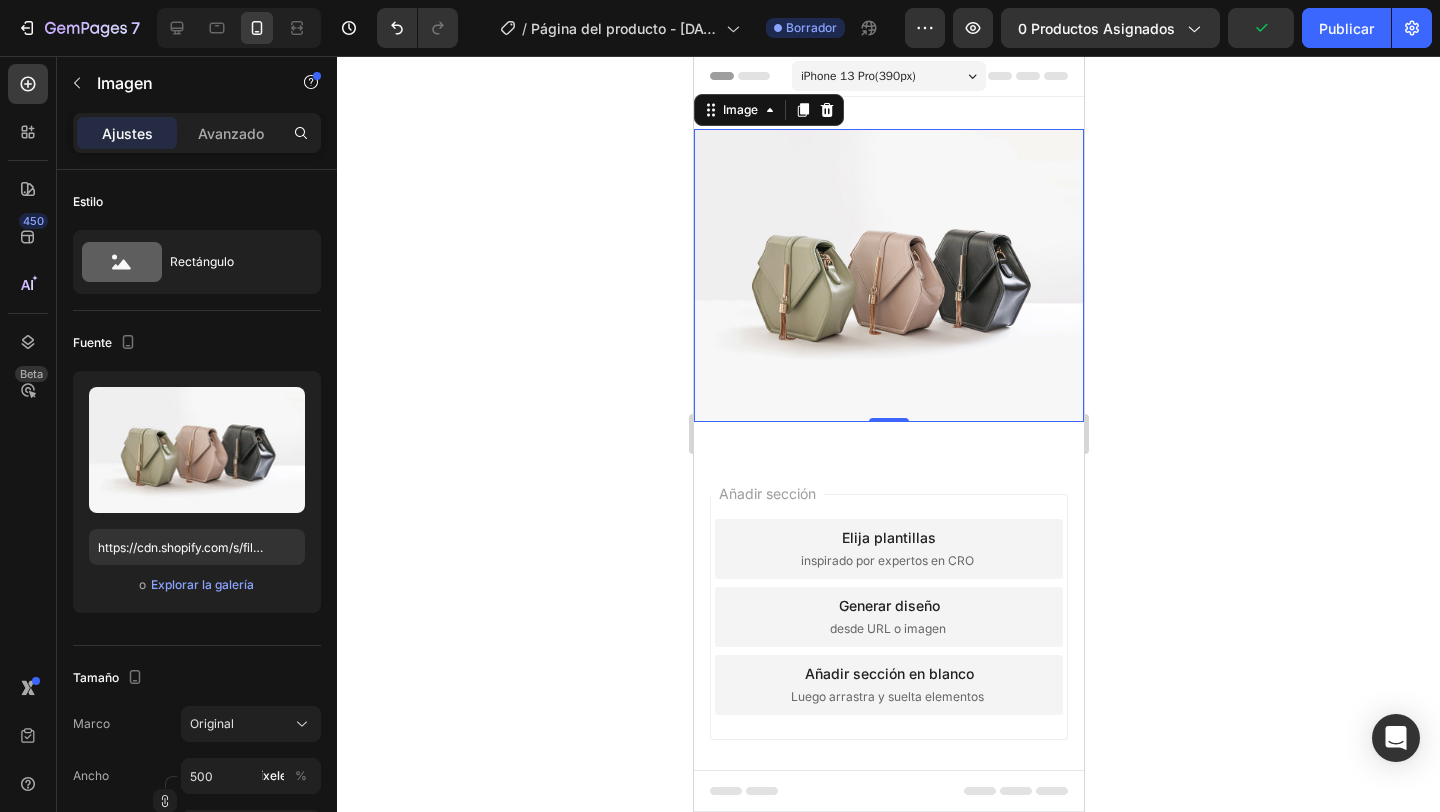 click at bounding box center (888, 275) 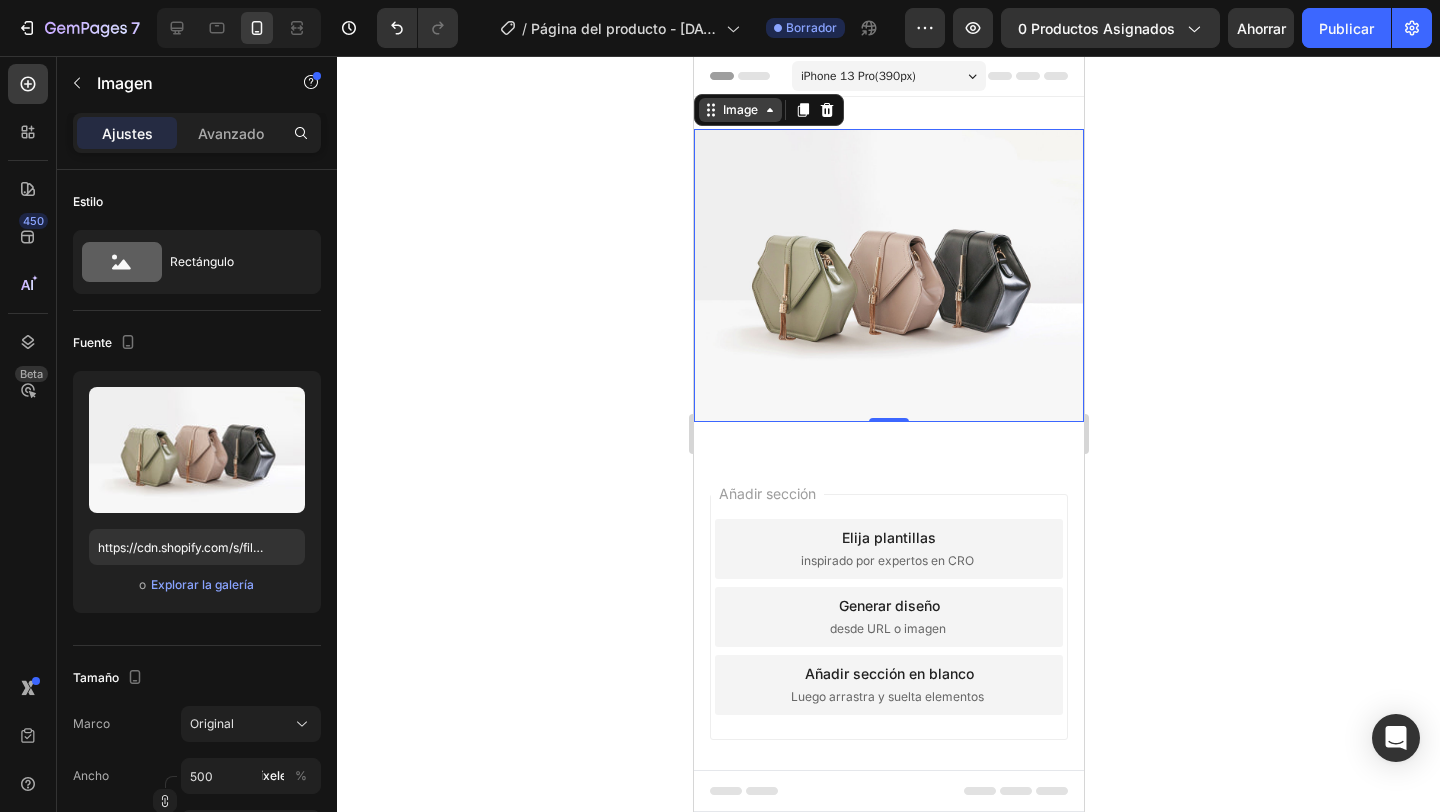 click 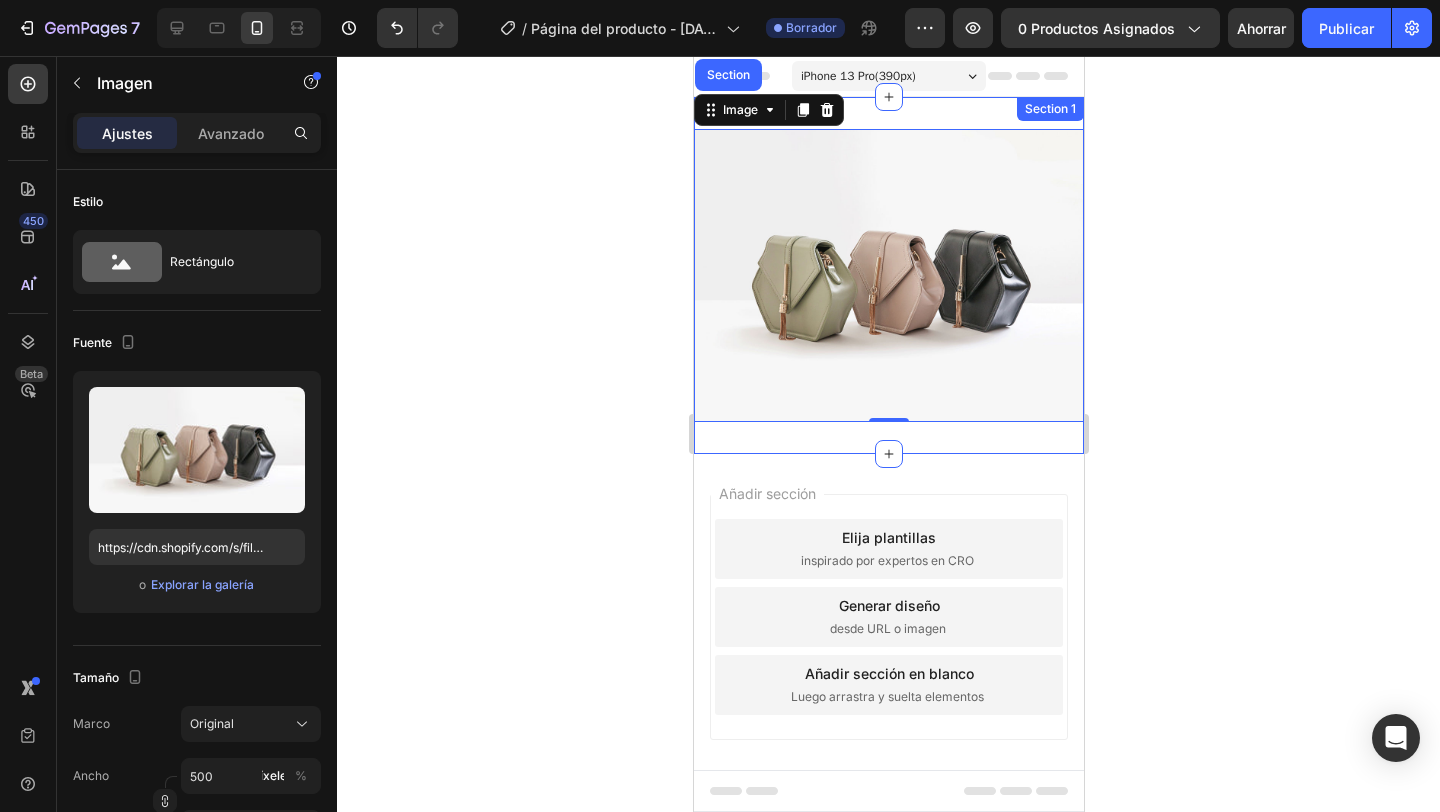 click on "Image Section   0 Section 1" at bounding box center [888, 275] 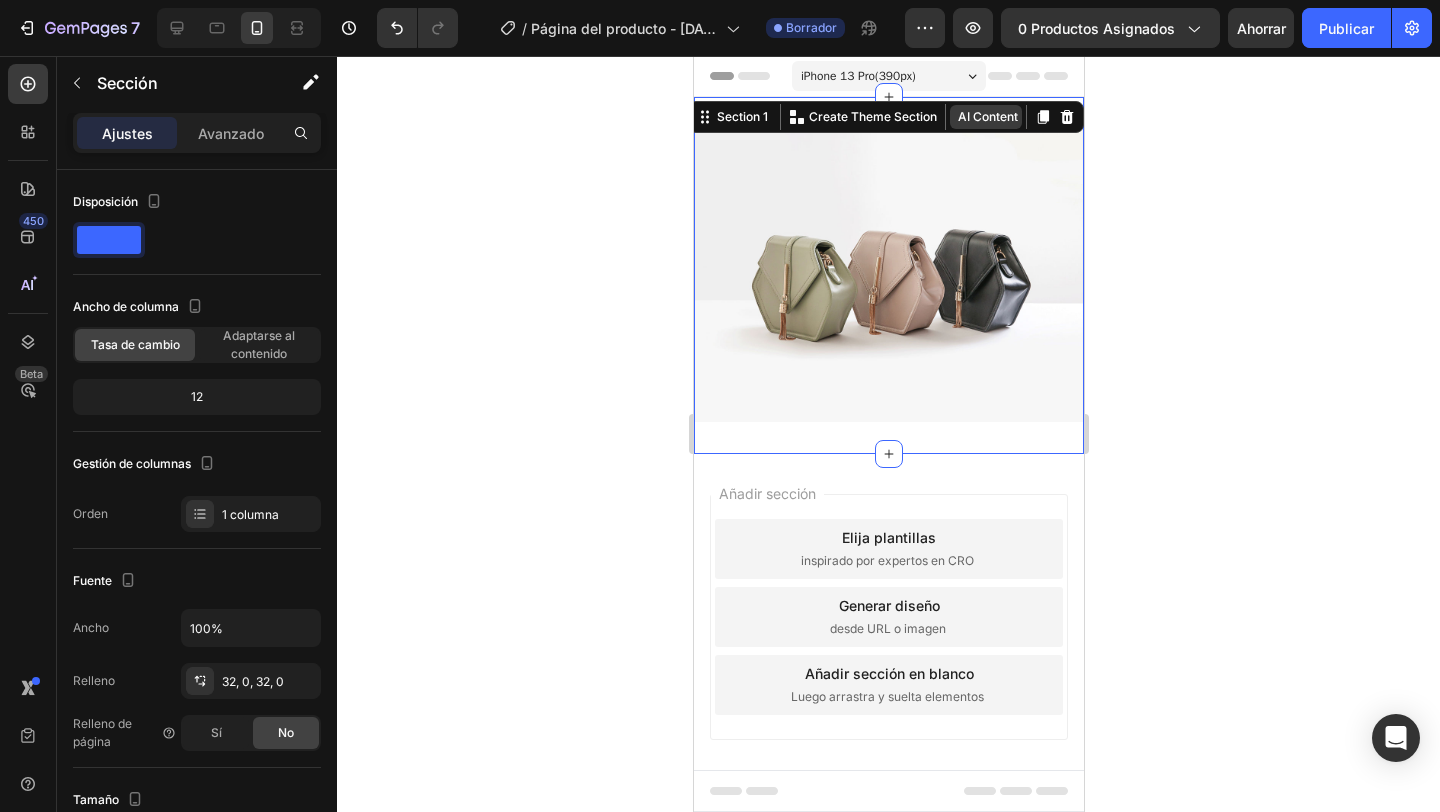 click on "AI Content" at bounding box center [985, 117] 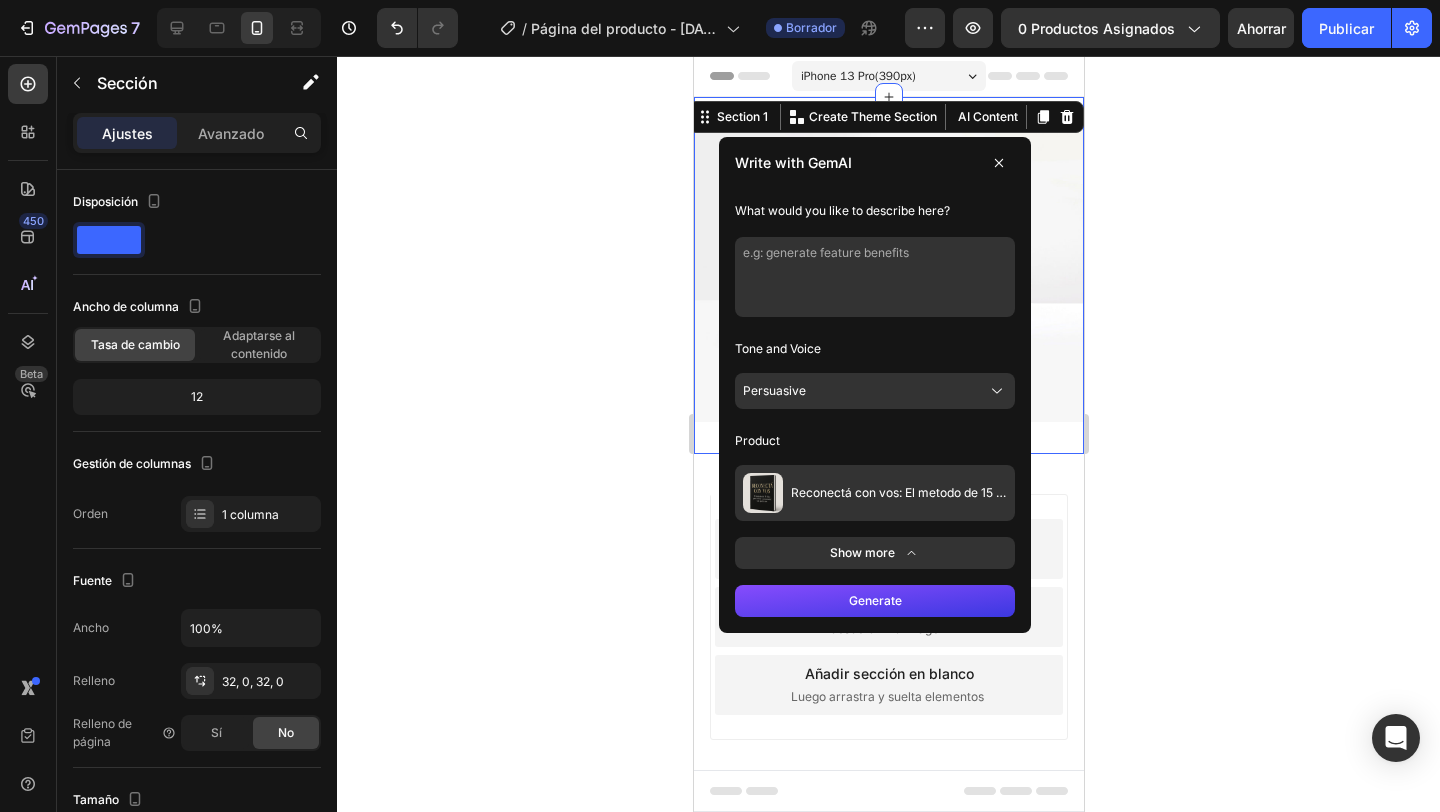 click 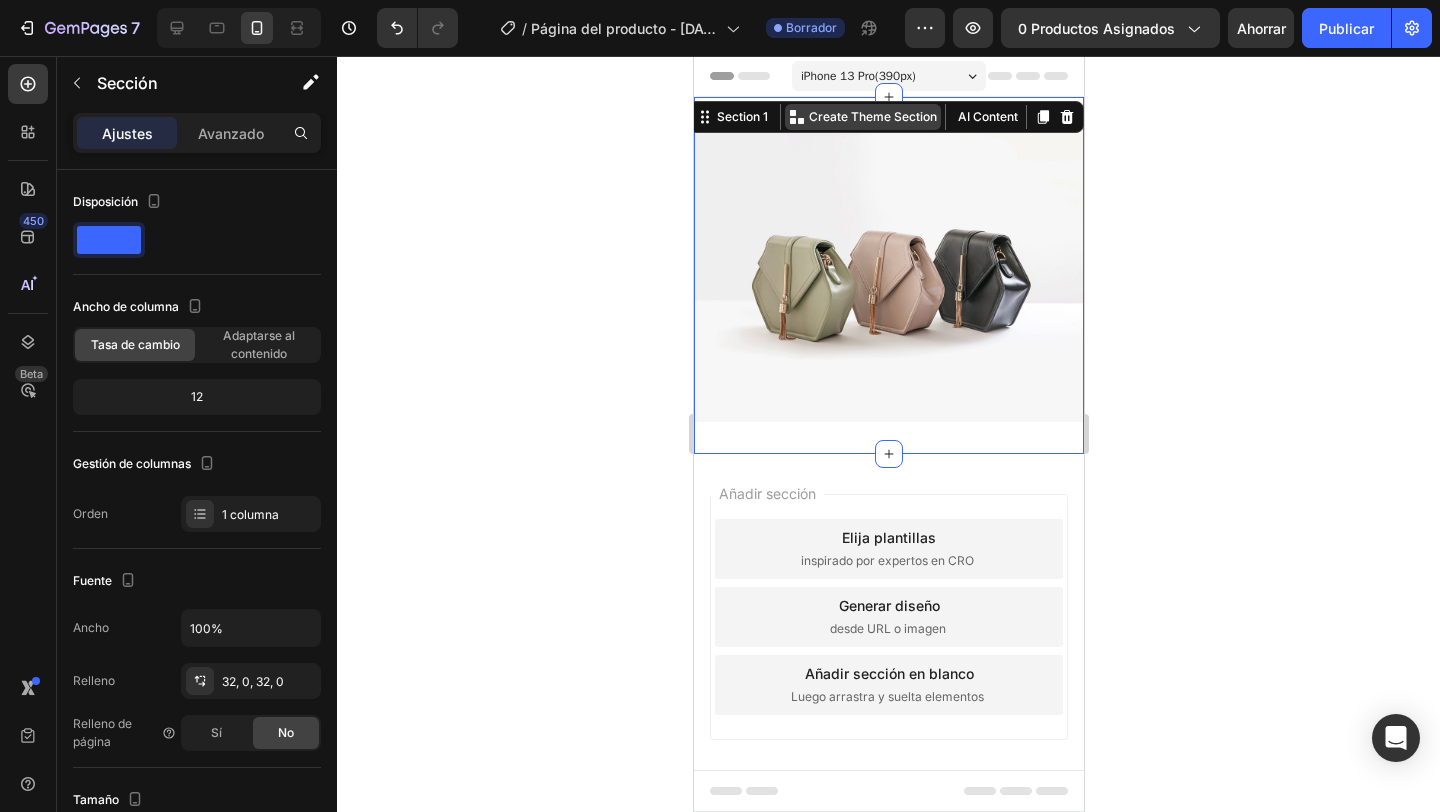 click on "Create Theme Section" at bounding box center [872, 117] 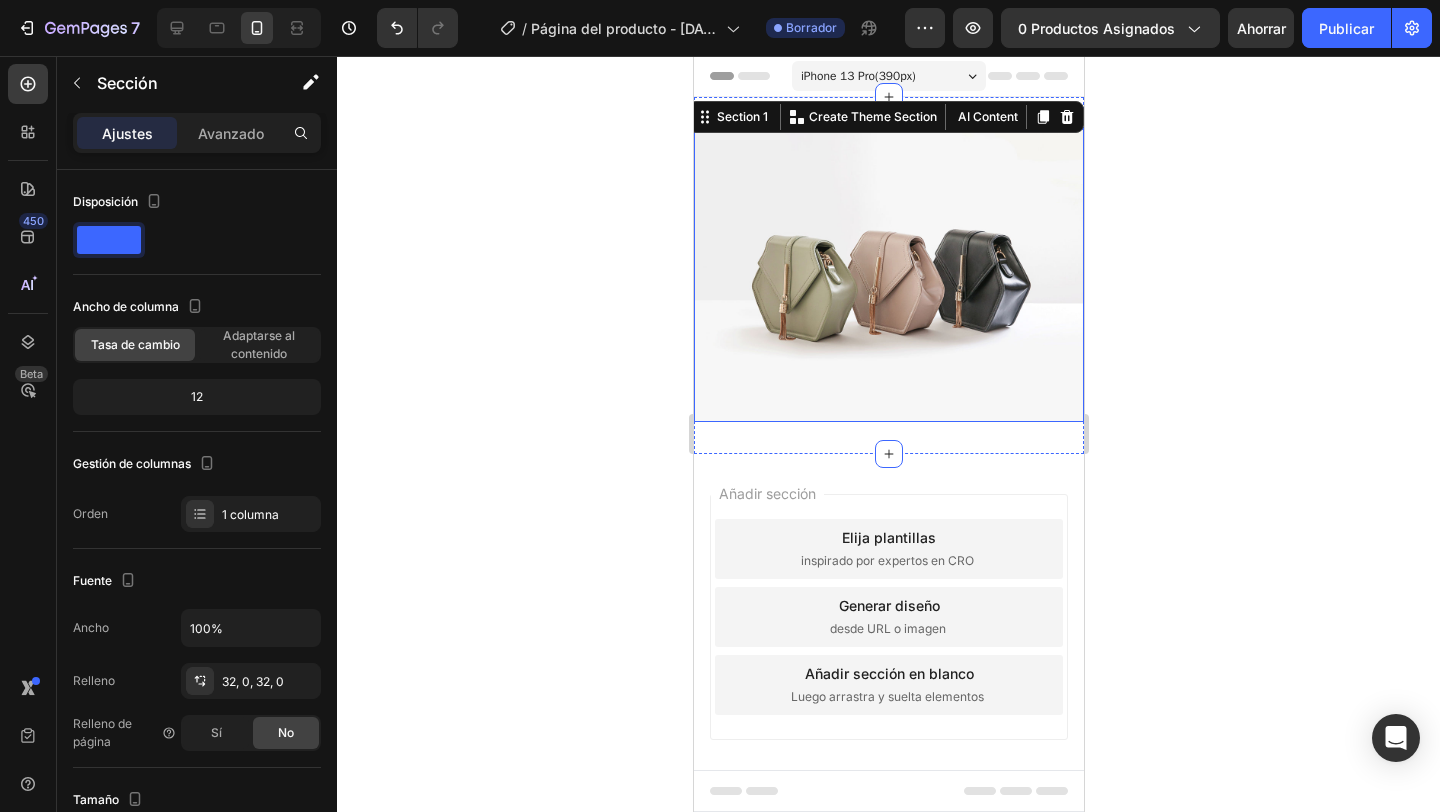 click at bounding box center (888, 275) 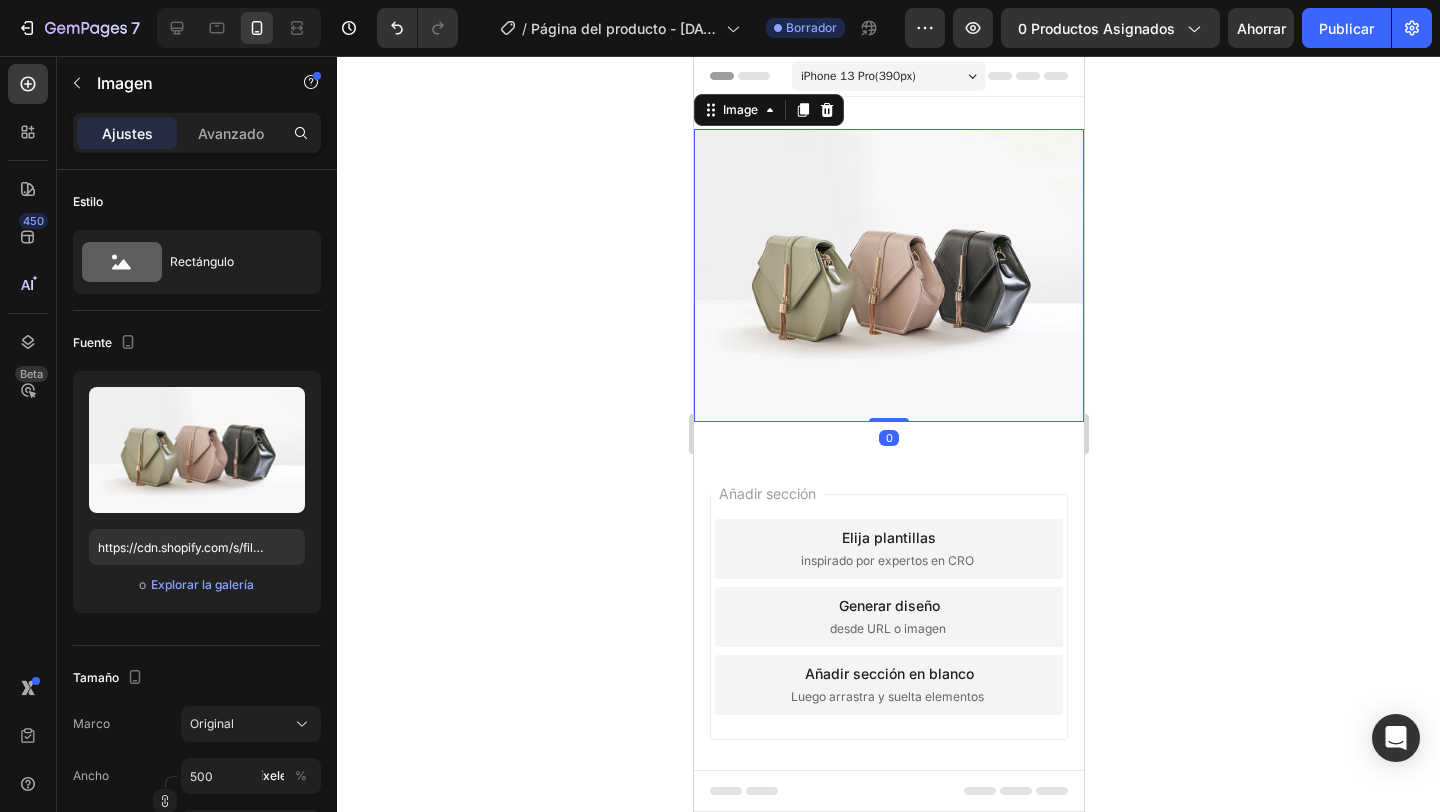 click at bounding box center [888, 275] 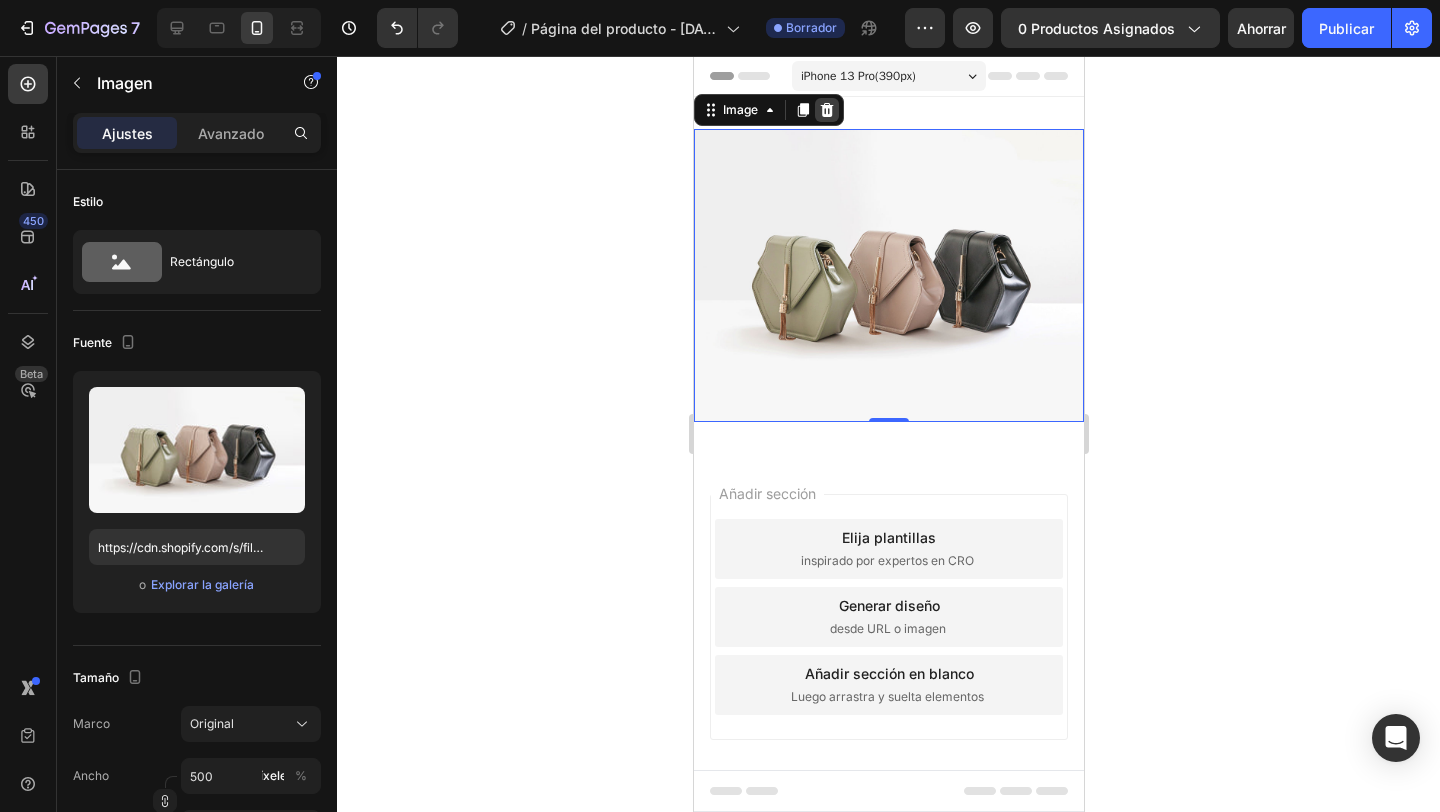 click 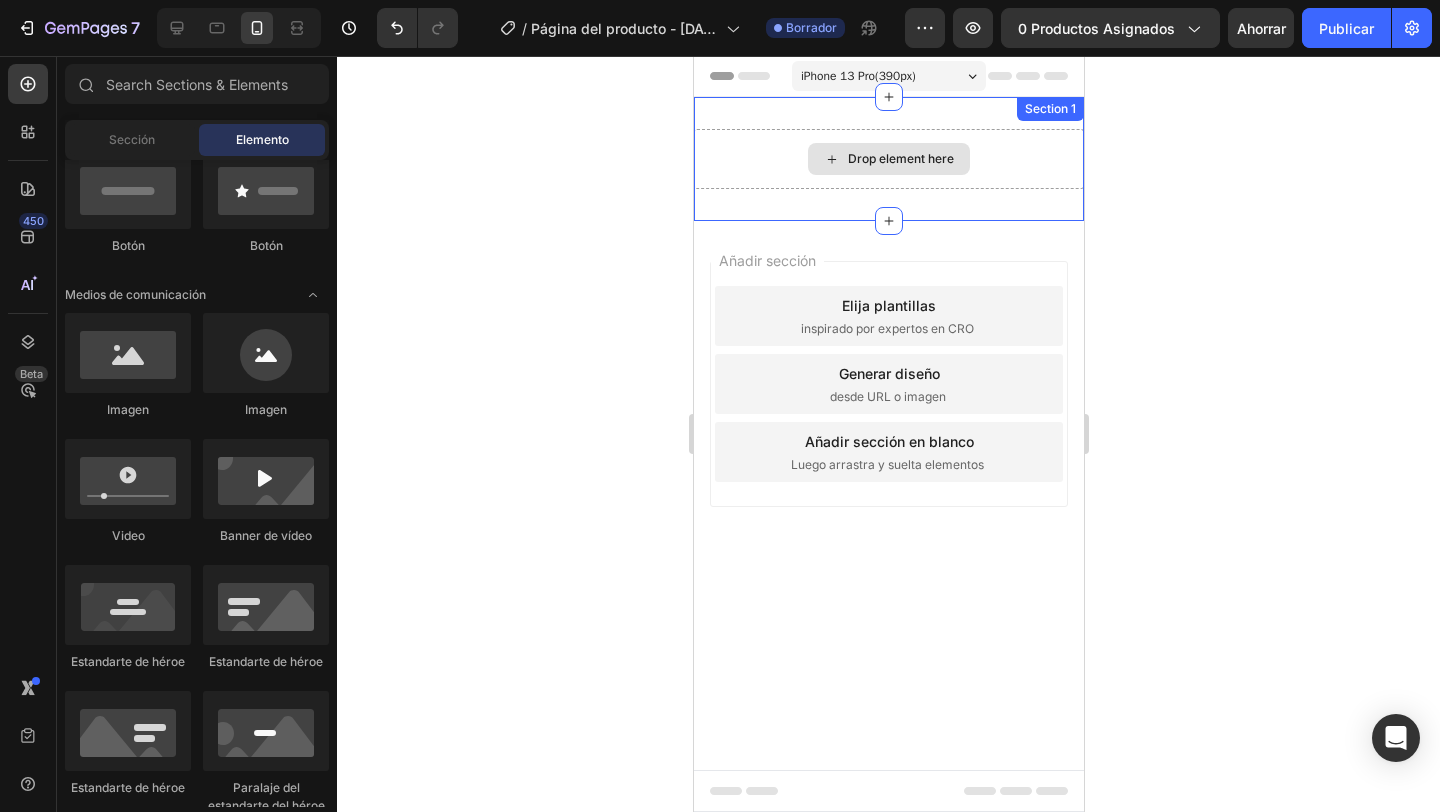 click on "Drop element here" at bounding box center (900, 159) 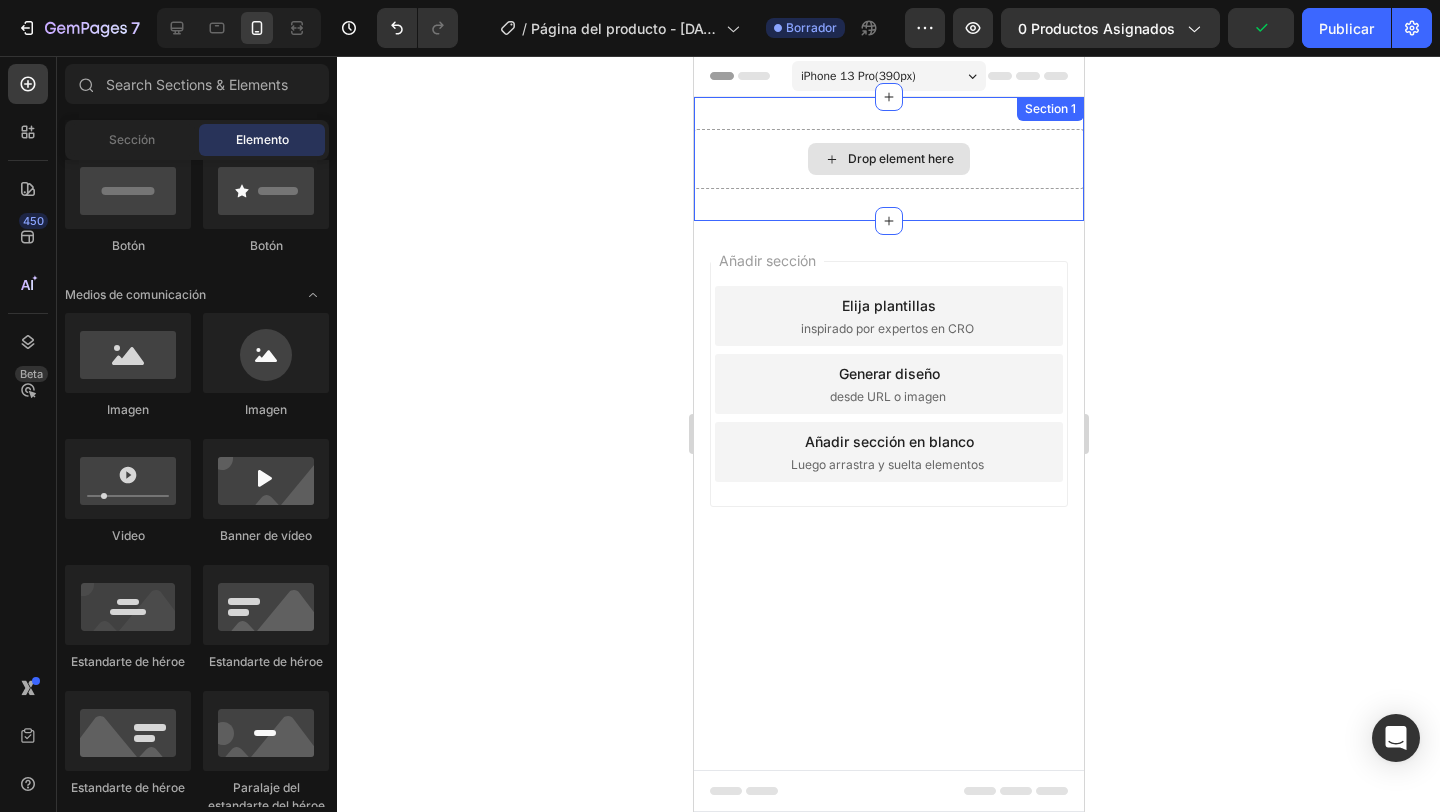 click on "Drop element here" at bounding box center [888, 159] 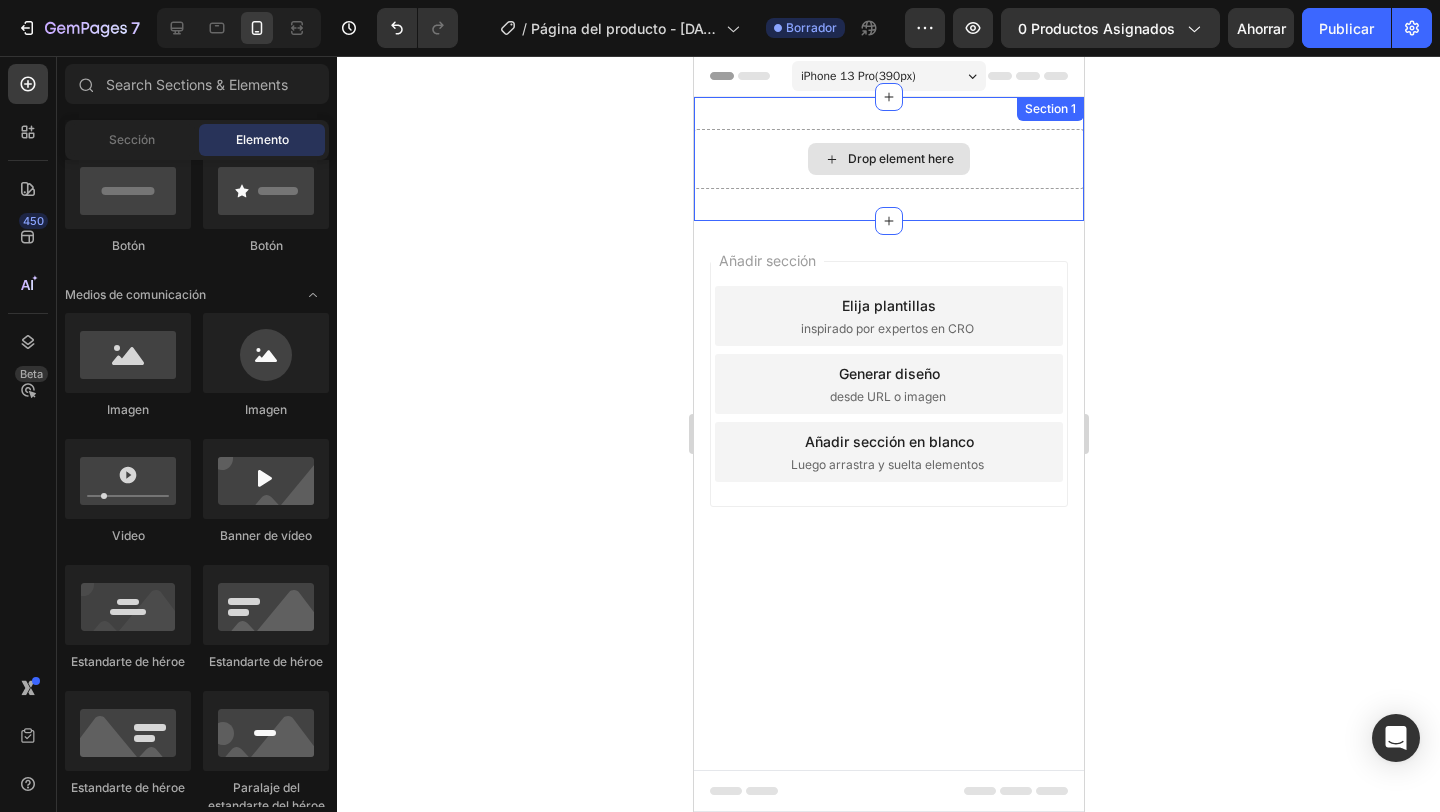 click on "Drop element here" at bounding box center (888, 159) 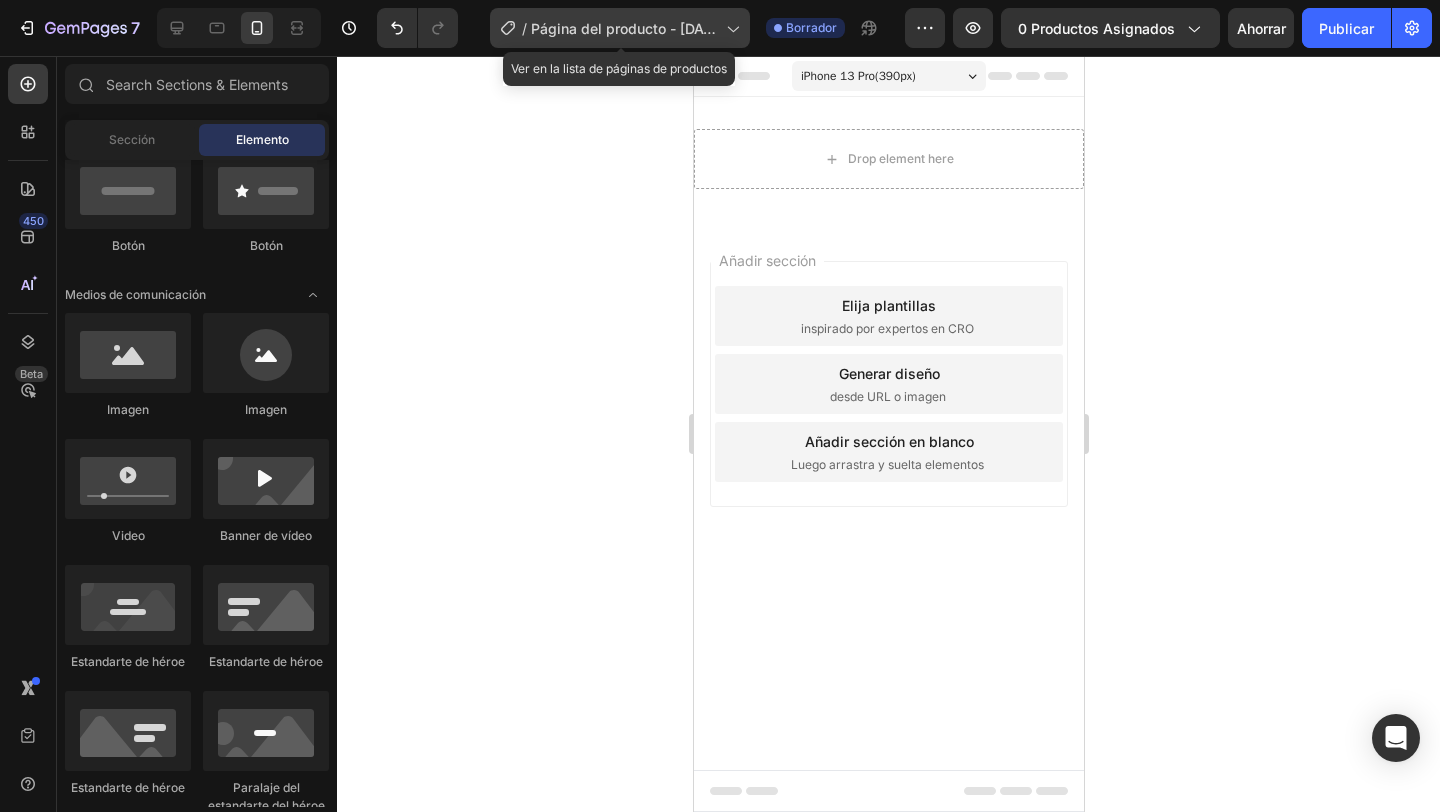 click 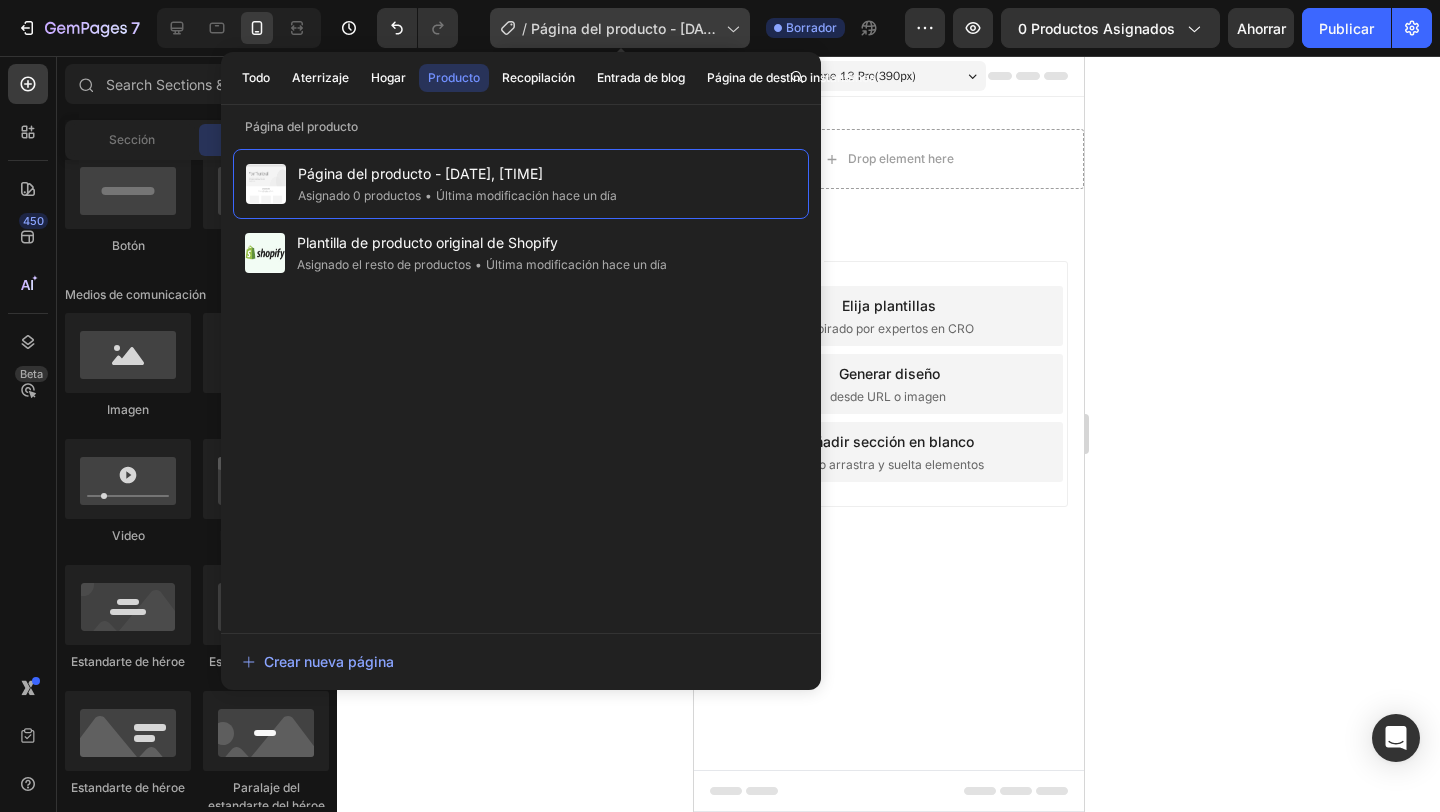 click 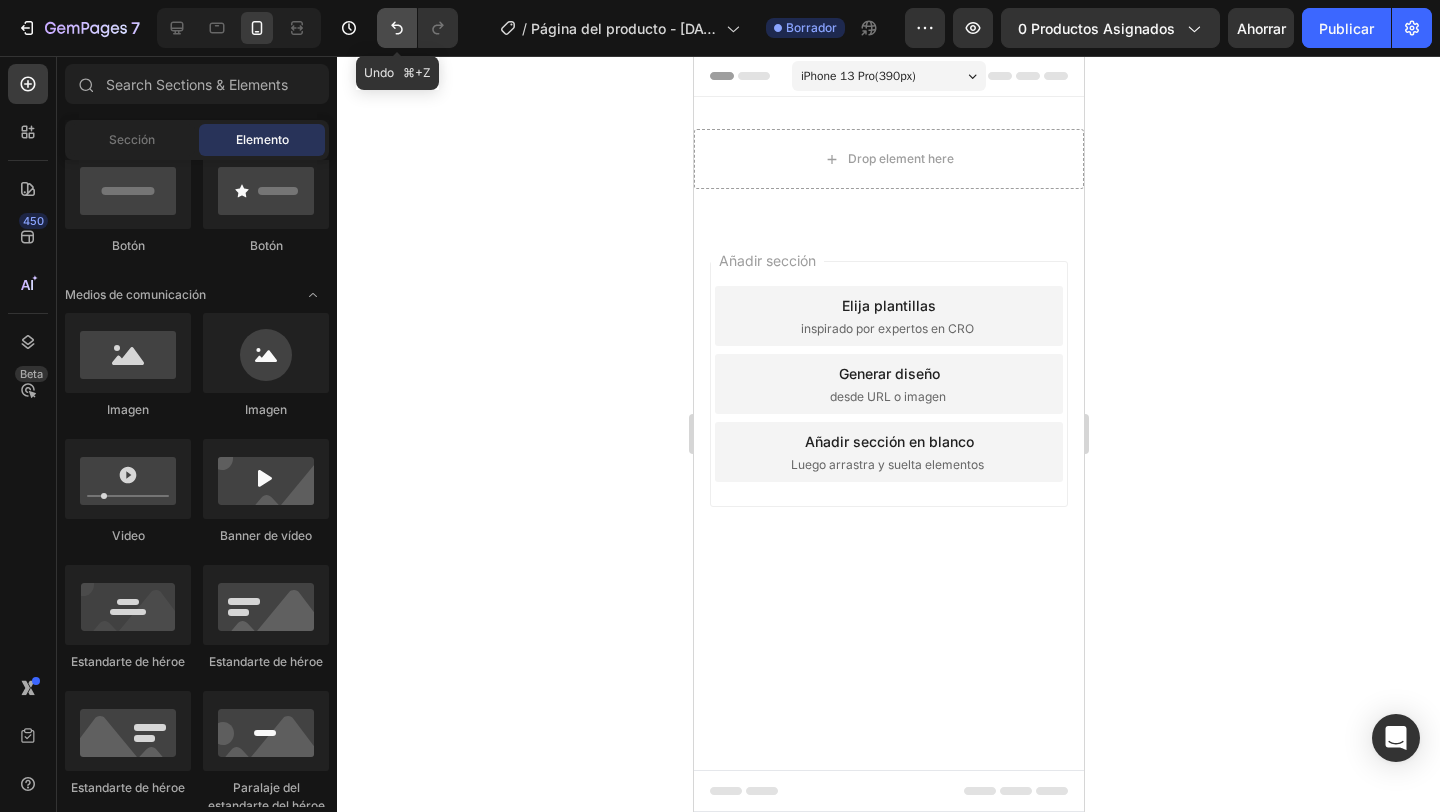 click 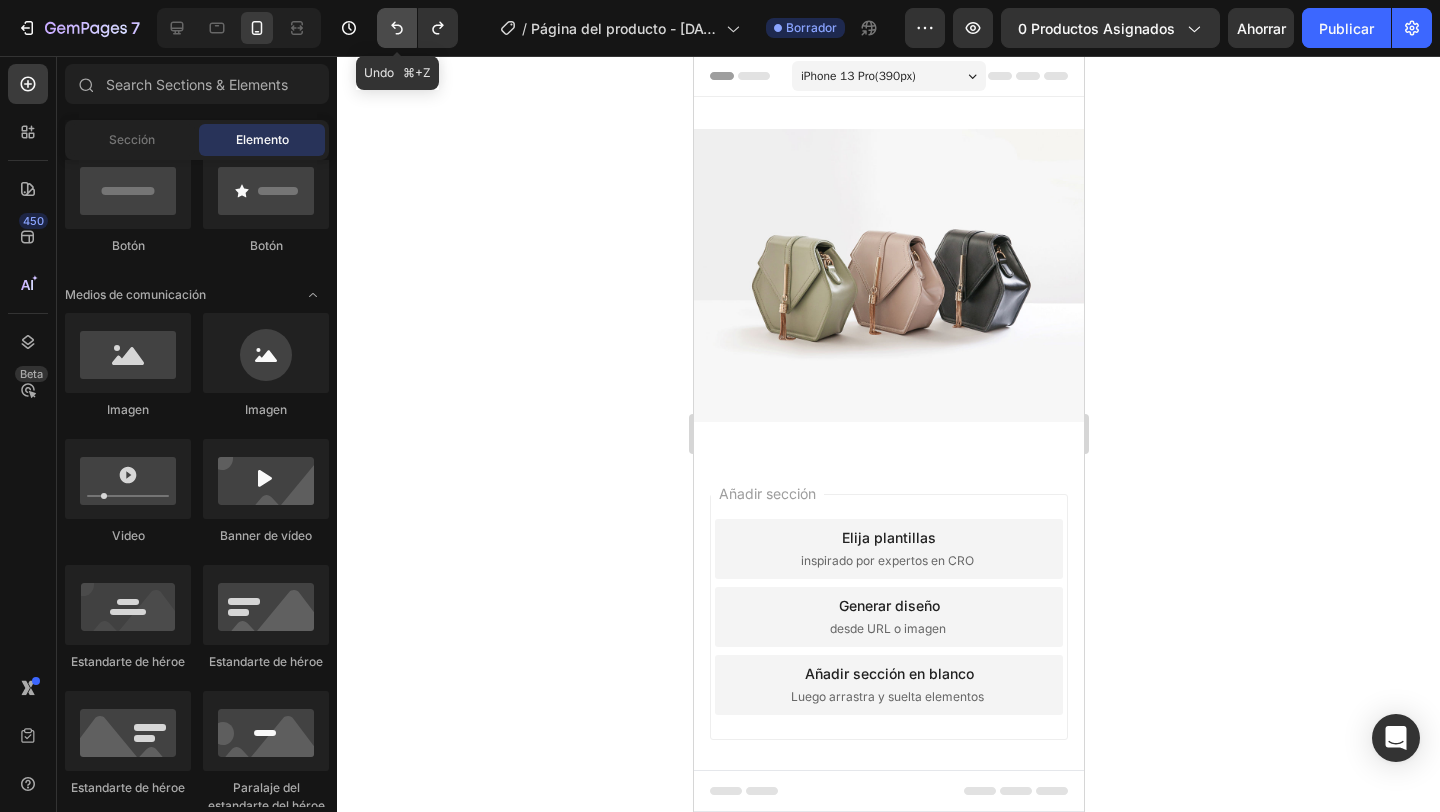 click 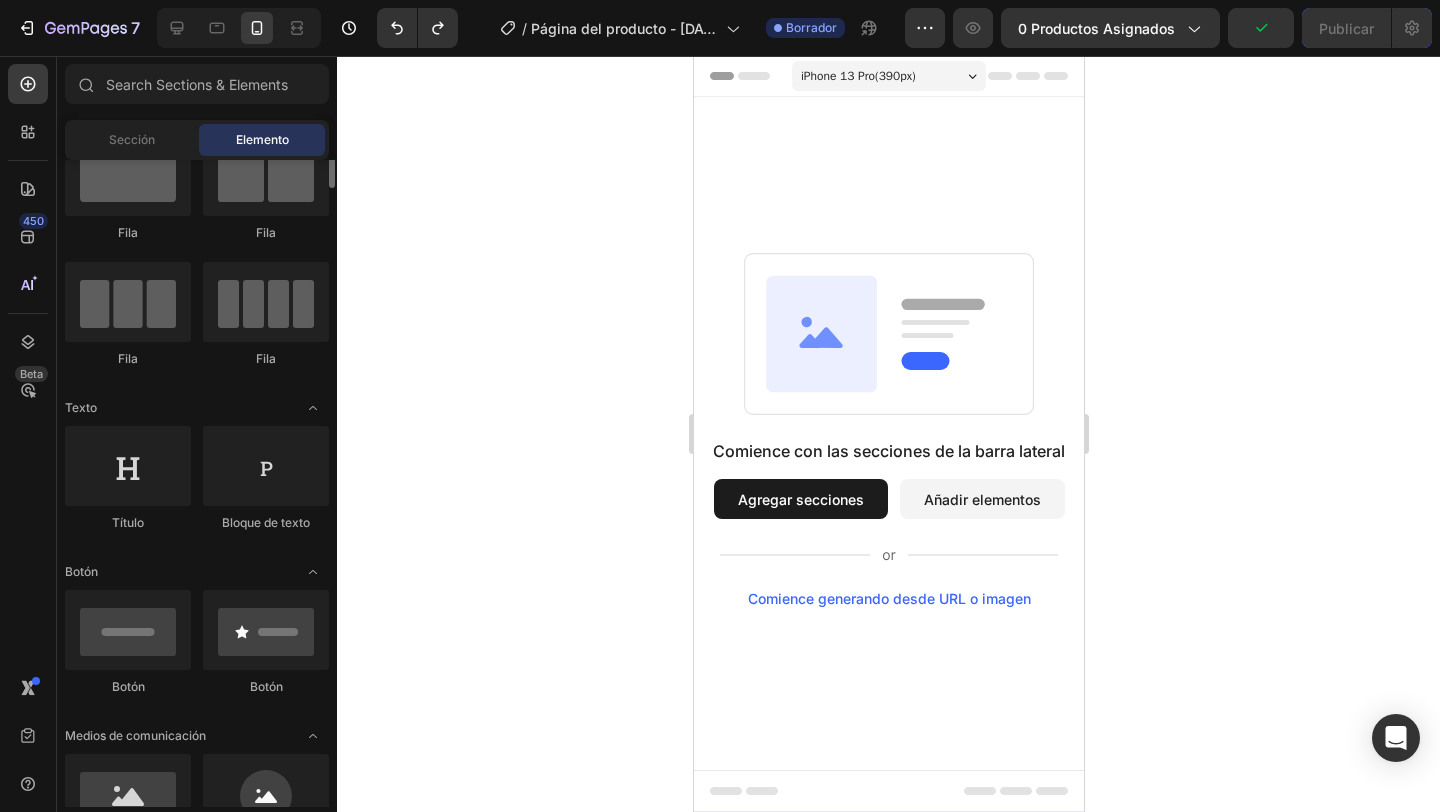 scroll, scrollTop: 0, scrollLeft: 0, axis: both 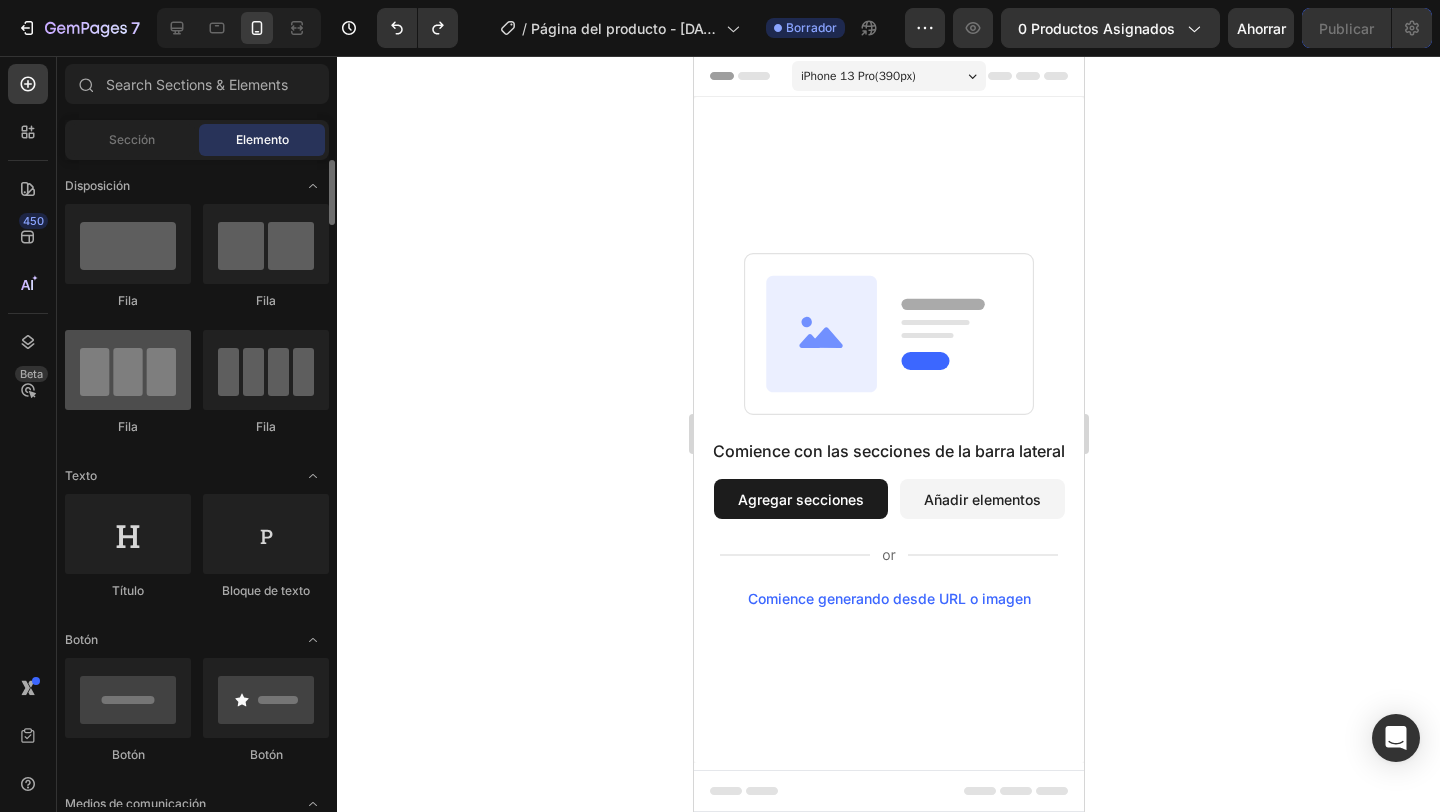 click at bounding box center [128, 370] 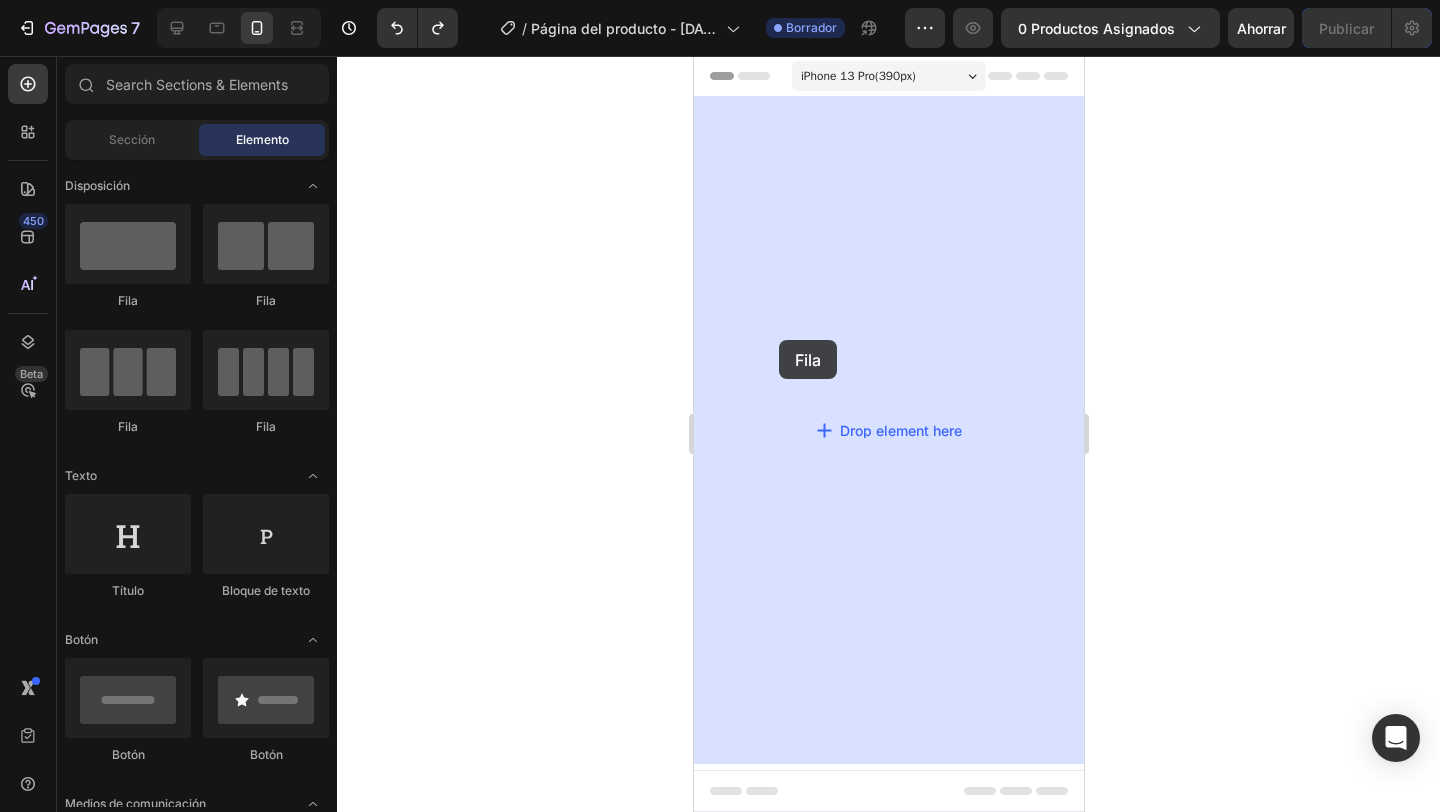 drag, startPoint x: 847, startPoint y: 445, endPoint x: 778, endPoint y: 340, distance: 125.64235 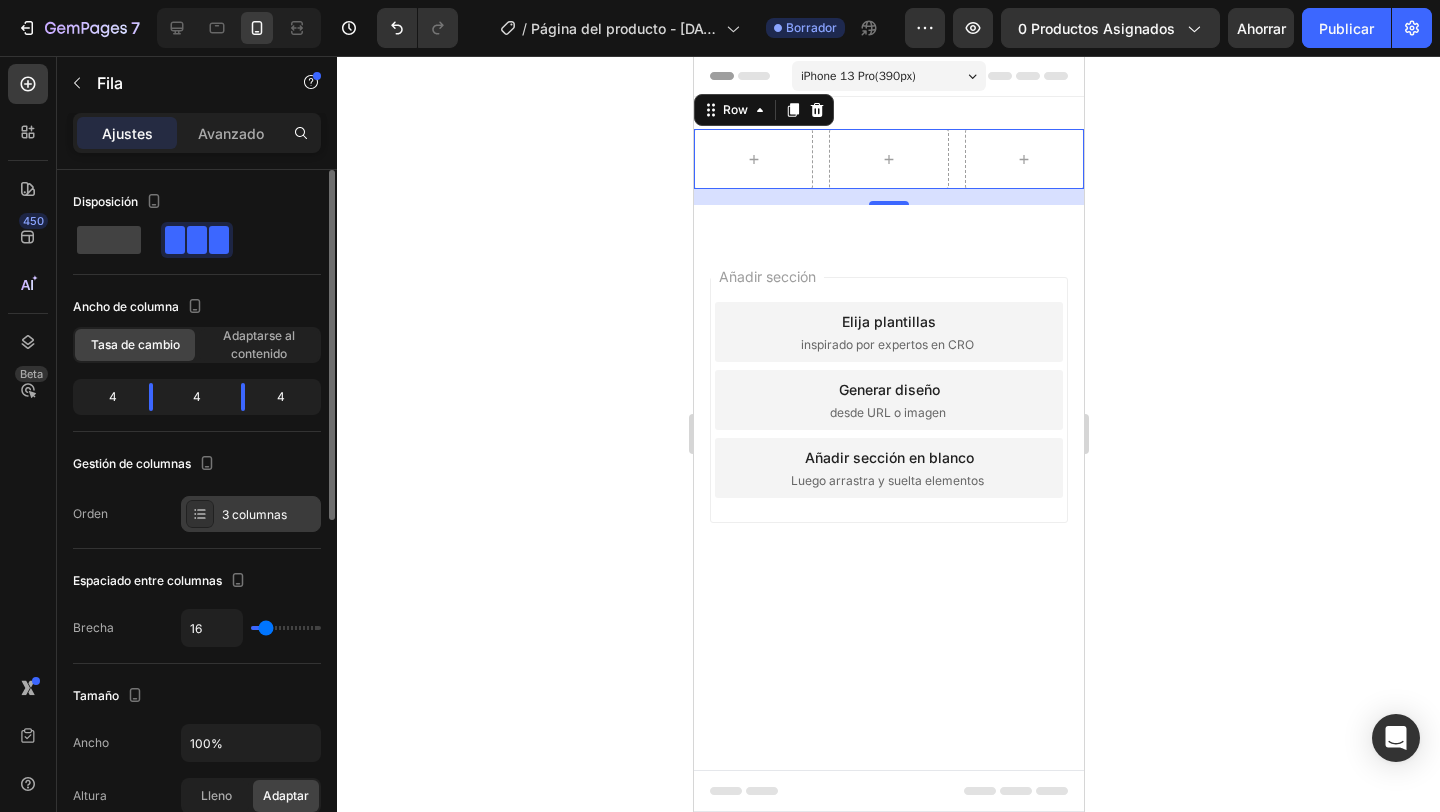click on "3 columnas" at bounding box center (254, 514) 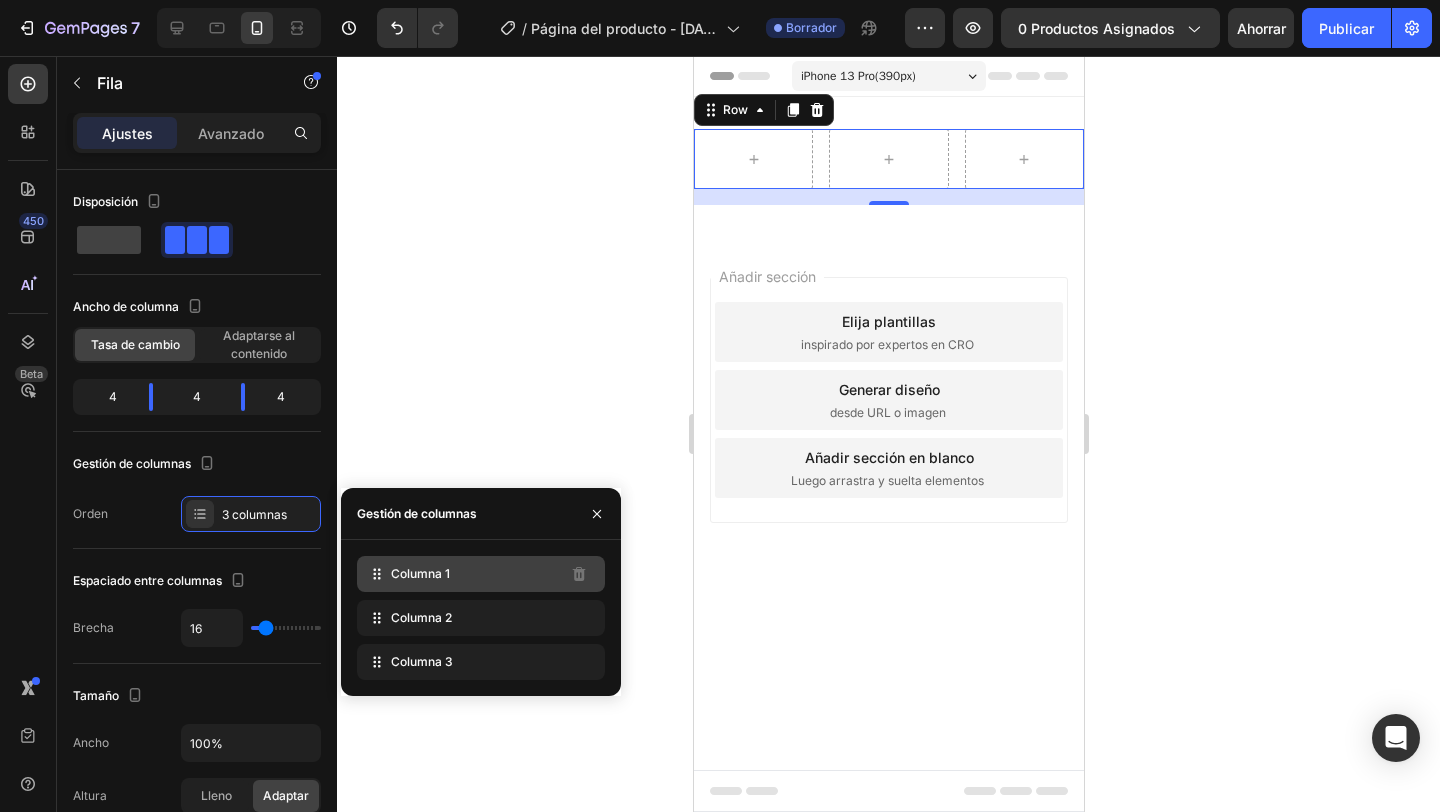click on "Columna 1" at bounding box center (420, 573) 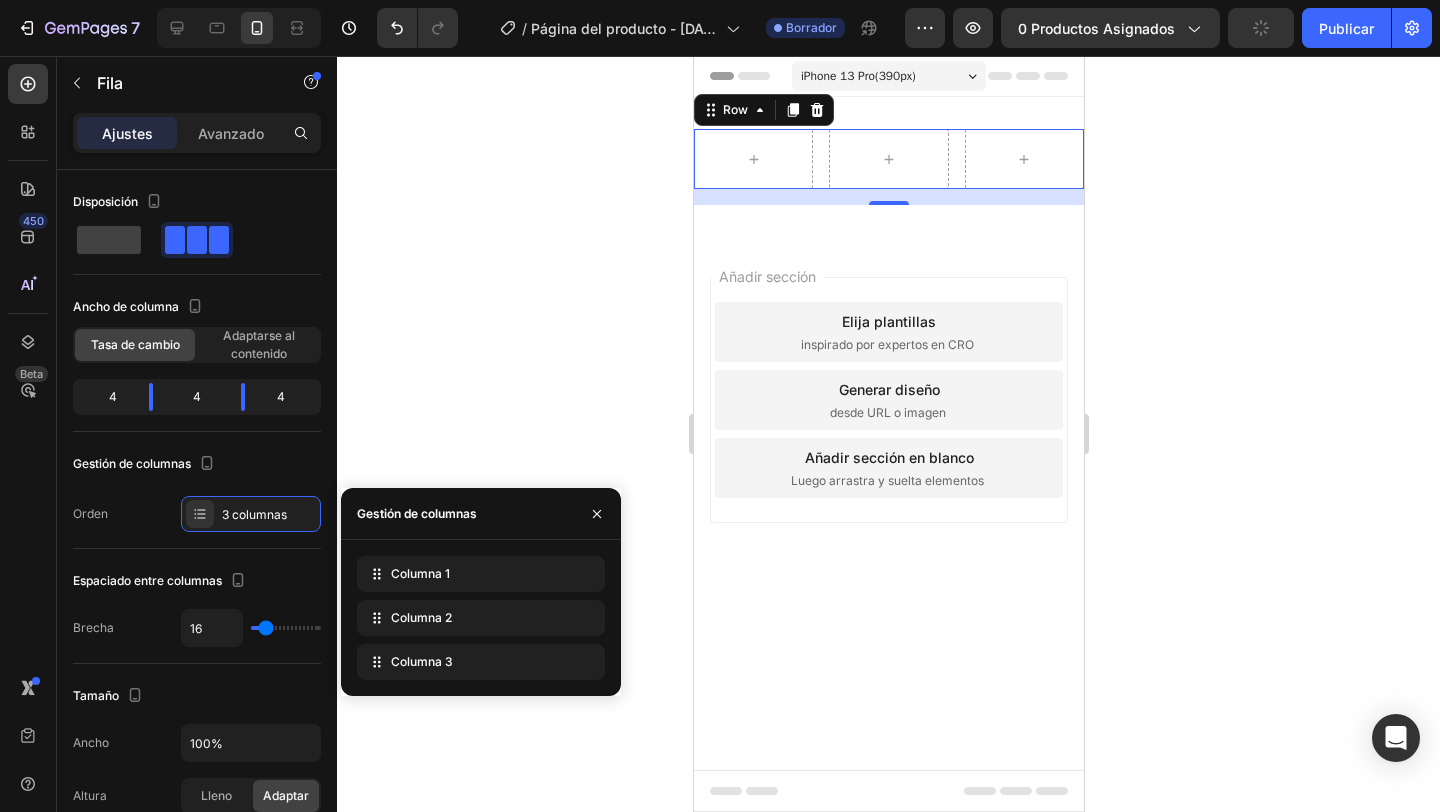 drag, startPoint x: 1095, startPoint y: 635, endPoint x: 804, endPoint y: 203, distance: 520.86945 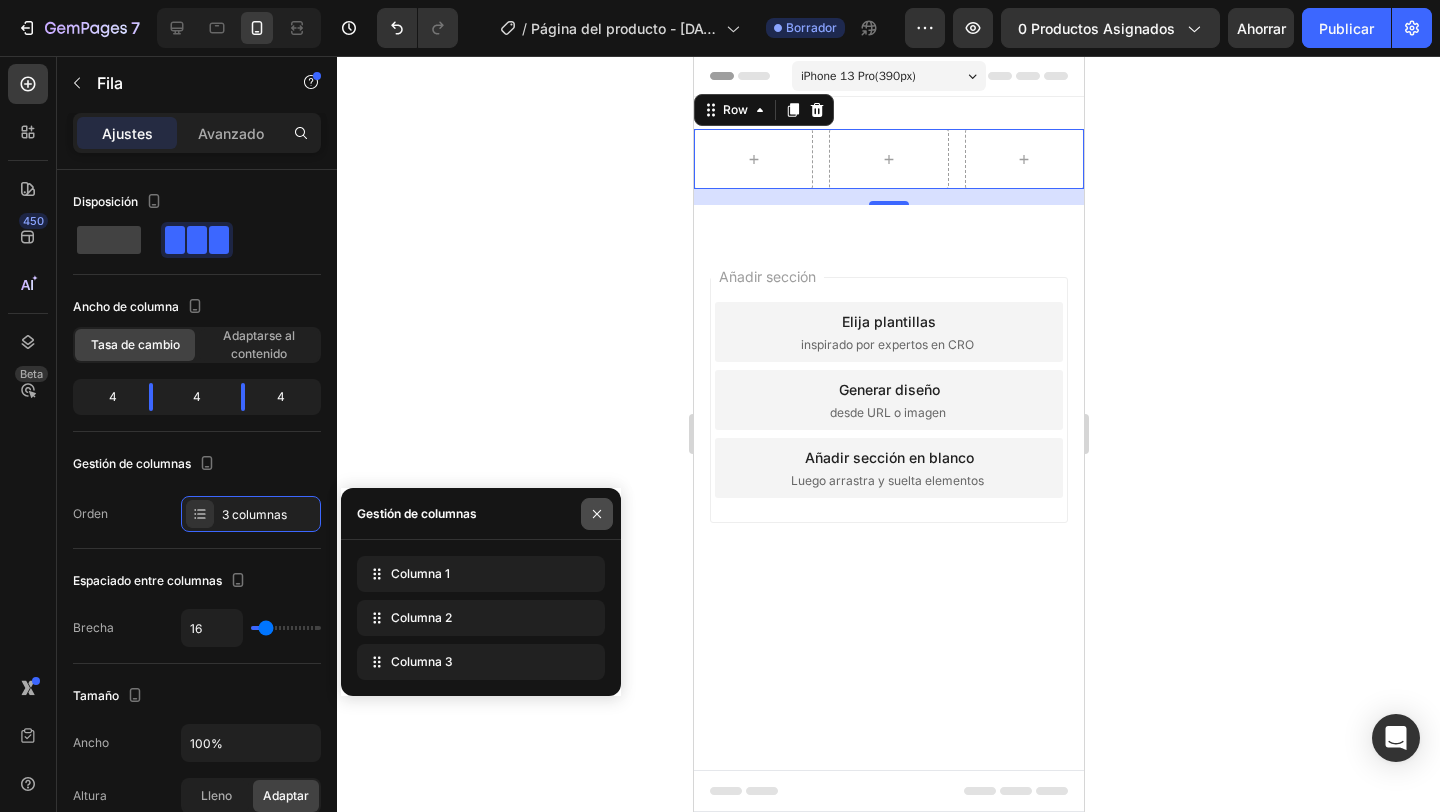 click 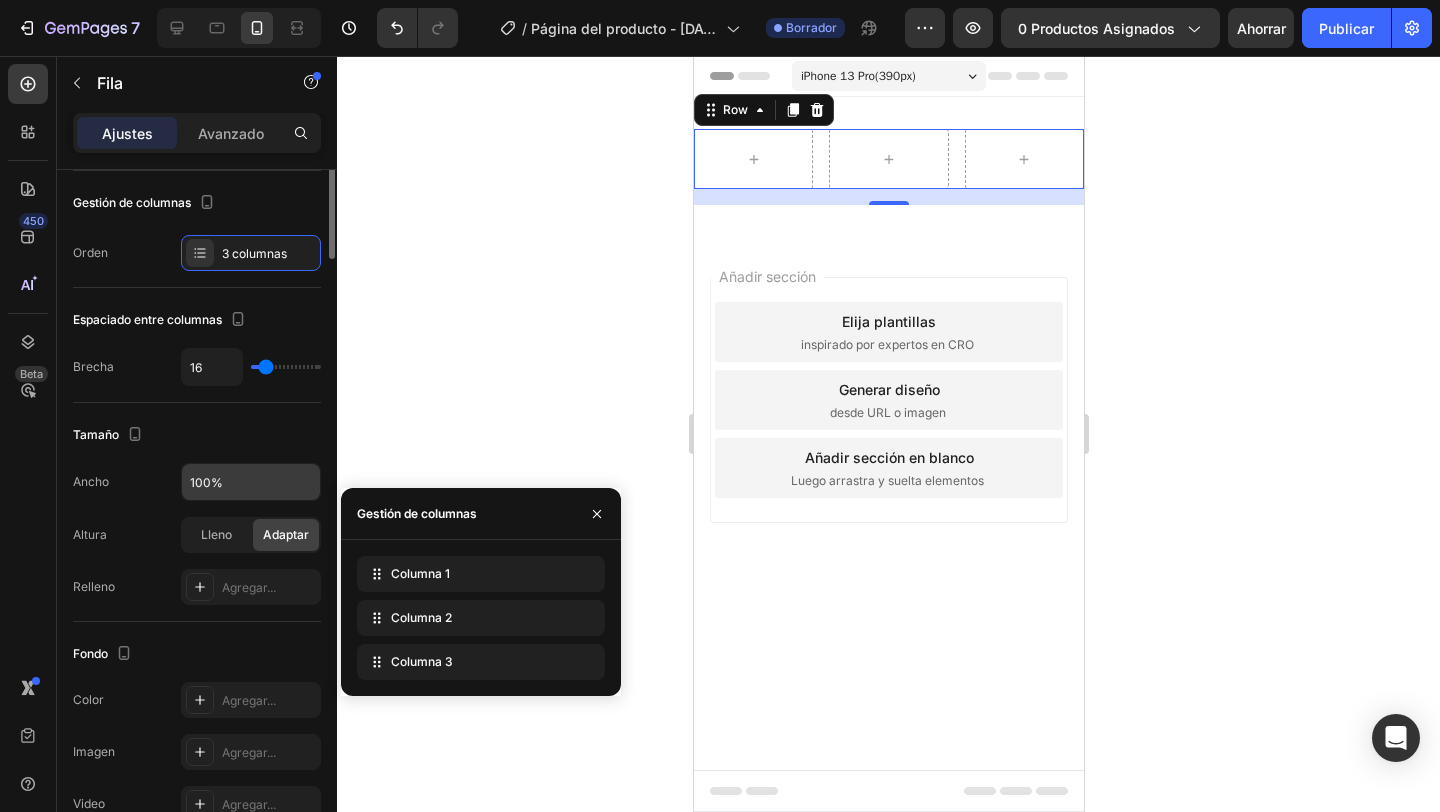 scroll, scrollTop: 0, scrollLeft: 0, axis: both 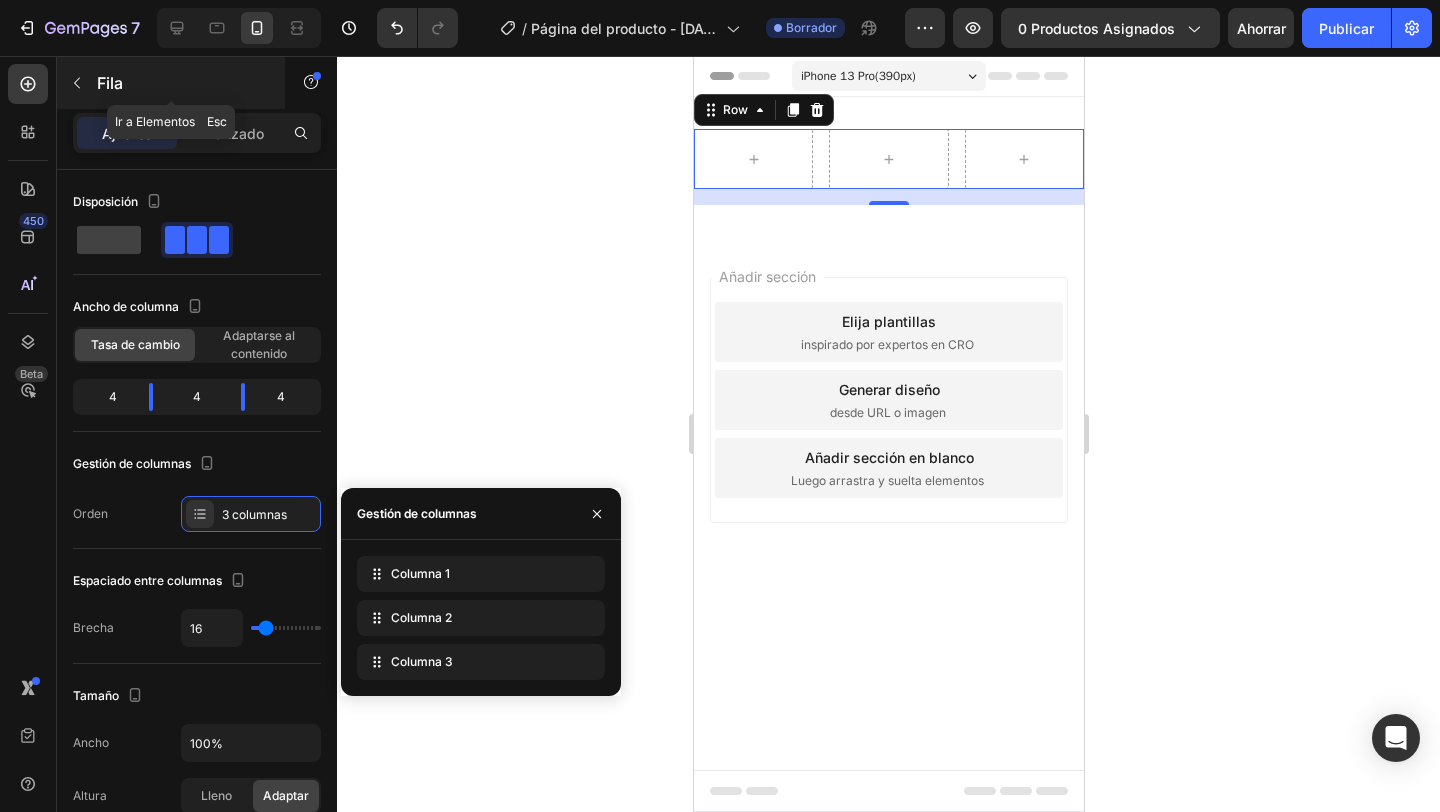 click 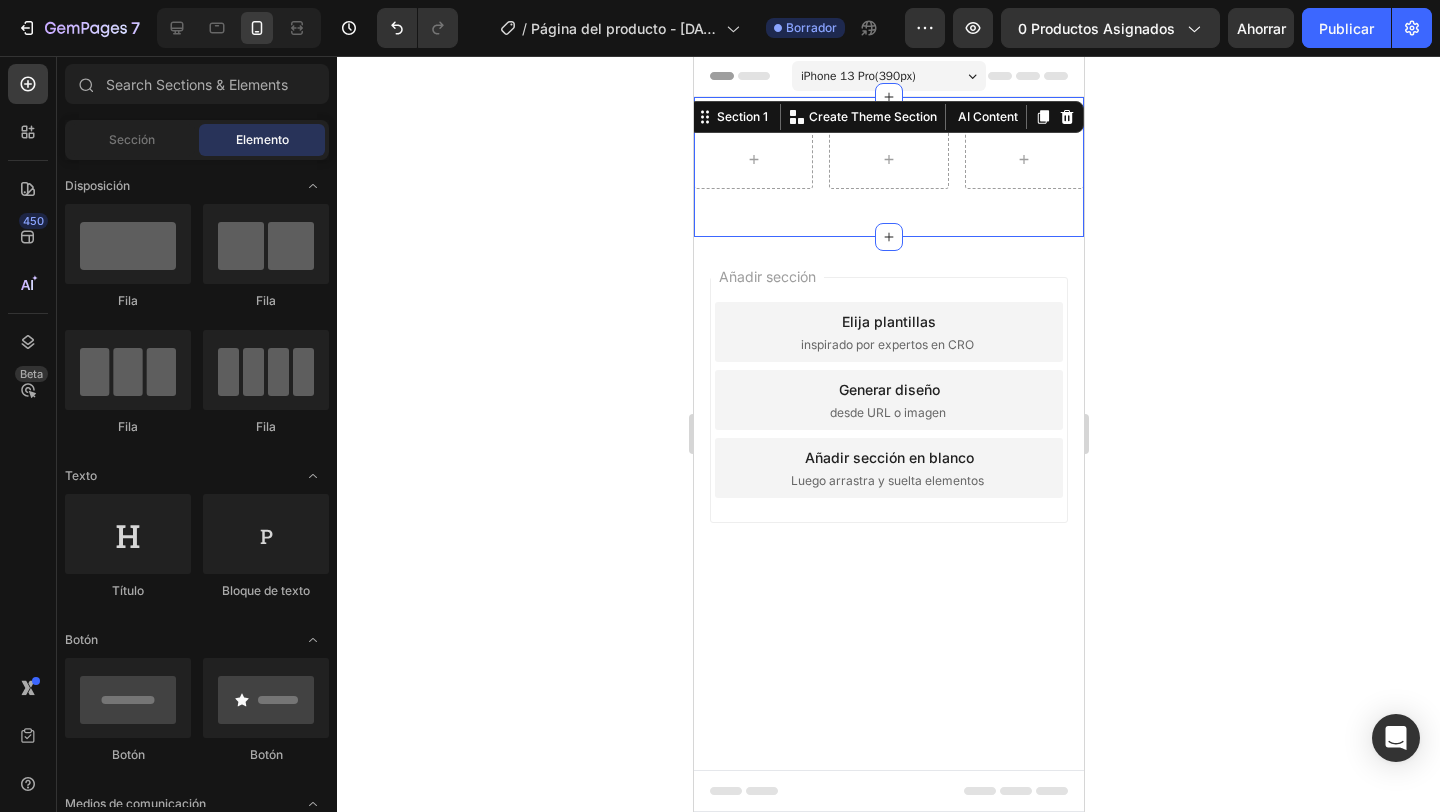 click on "Row Section 1   You can create reusable sections Create Theme Section AI Content Write with GemAI What would you like to describe here? Tone and Voice Persuasive Product Show more Generate" at bounding box center (888, 167) 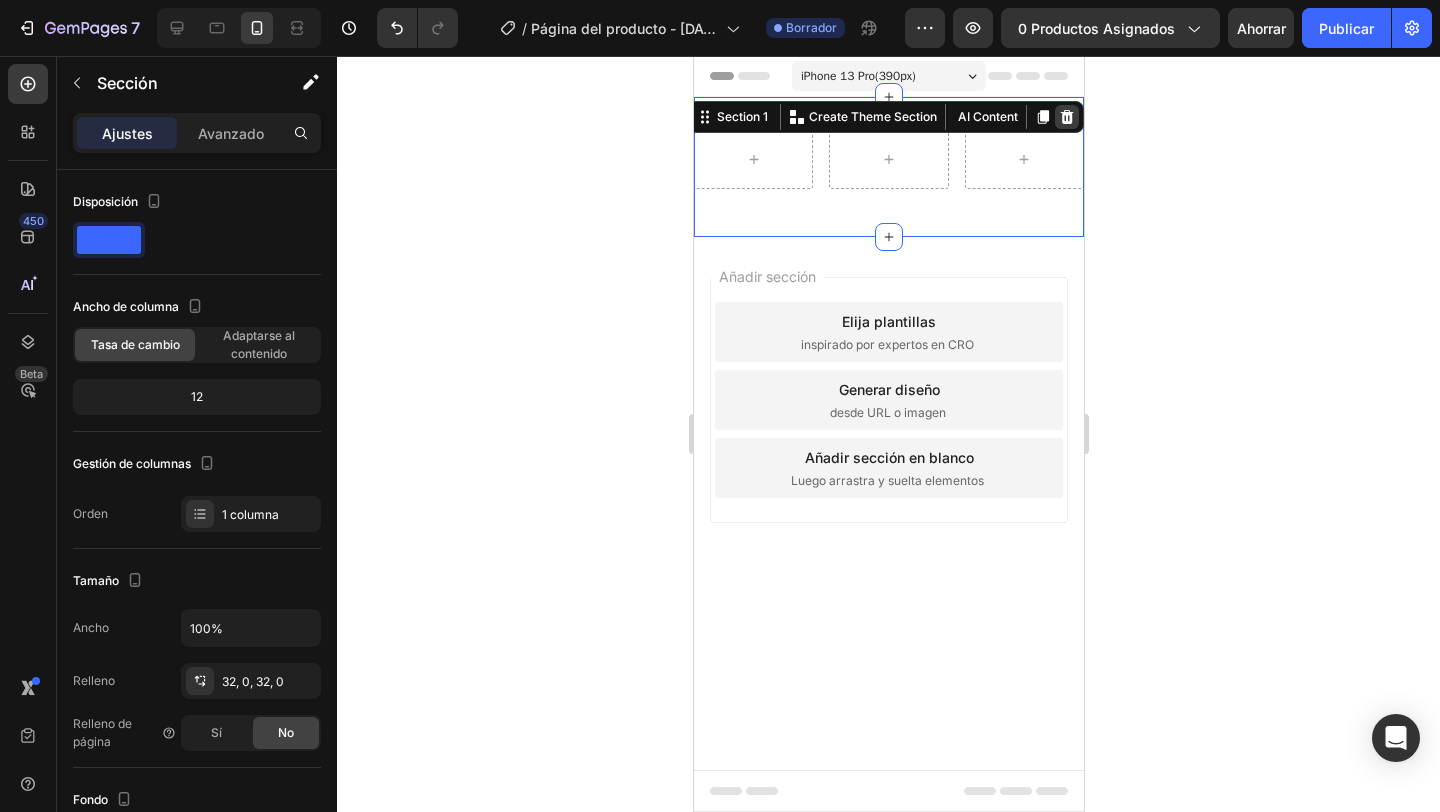 click 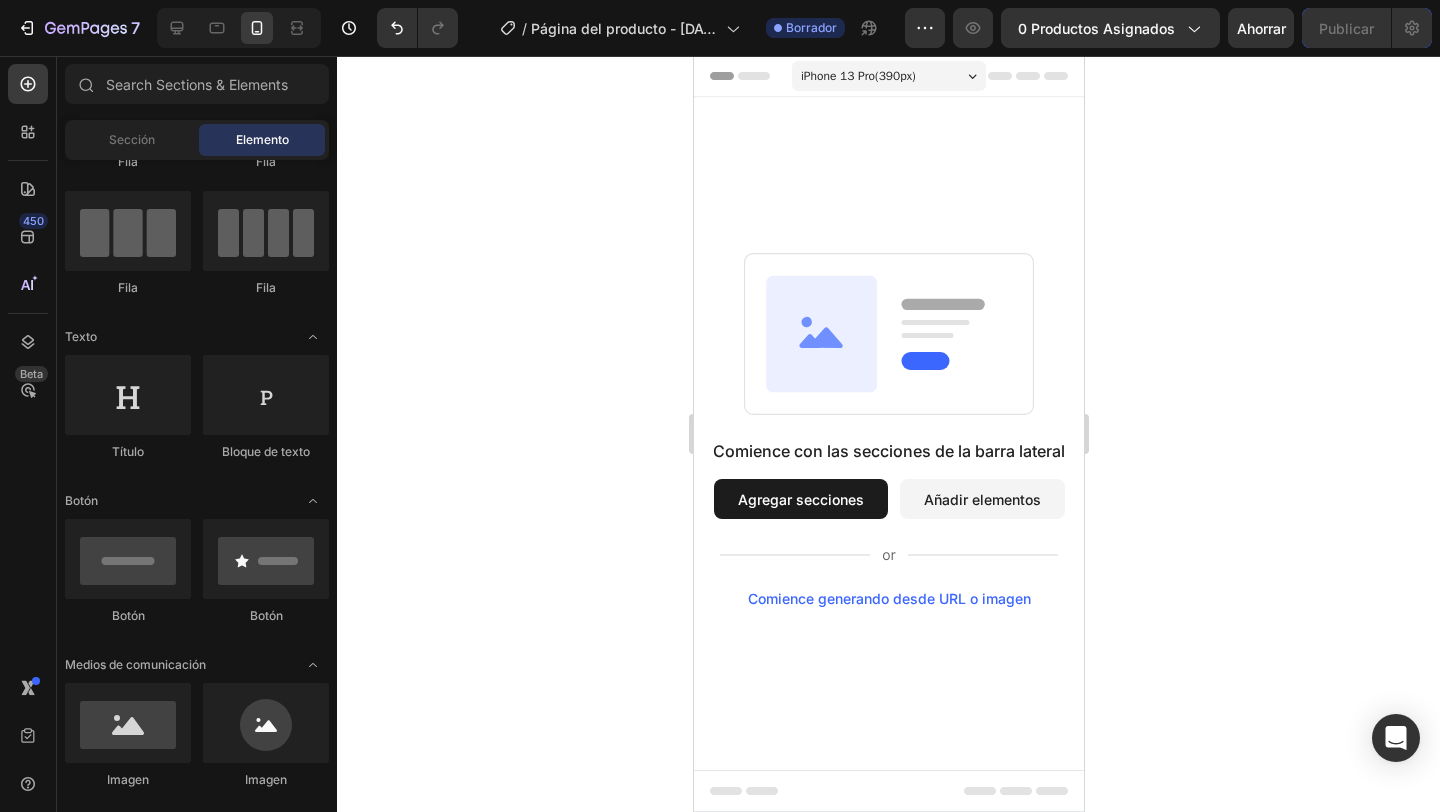 scroll, scrollTop: 0, scrollLeft: 0, axis: both 